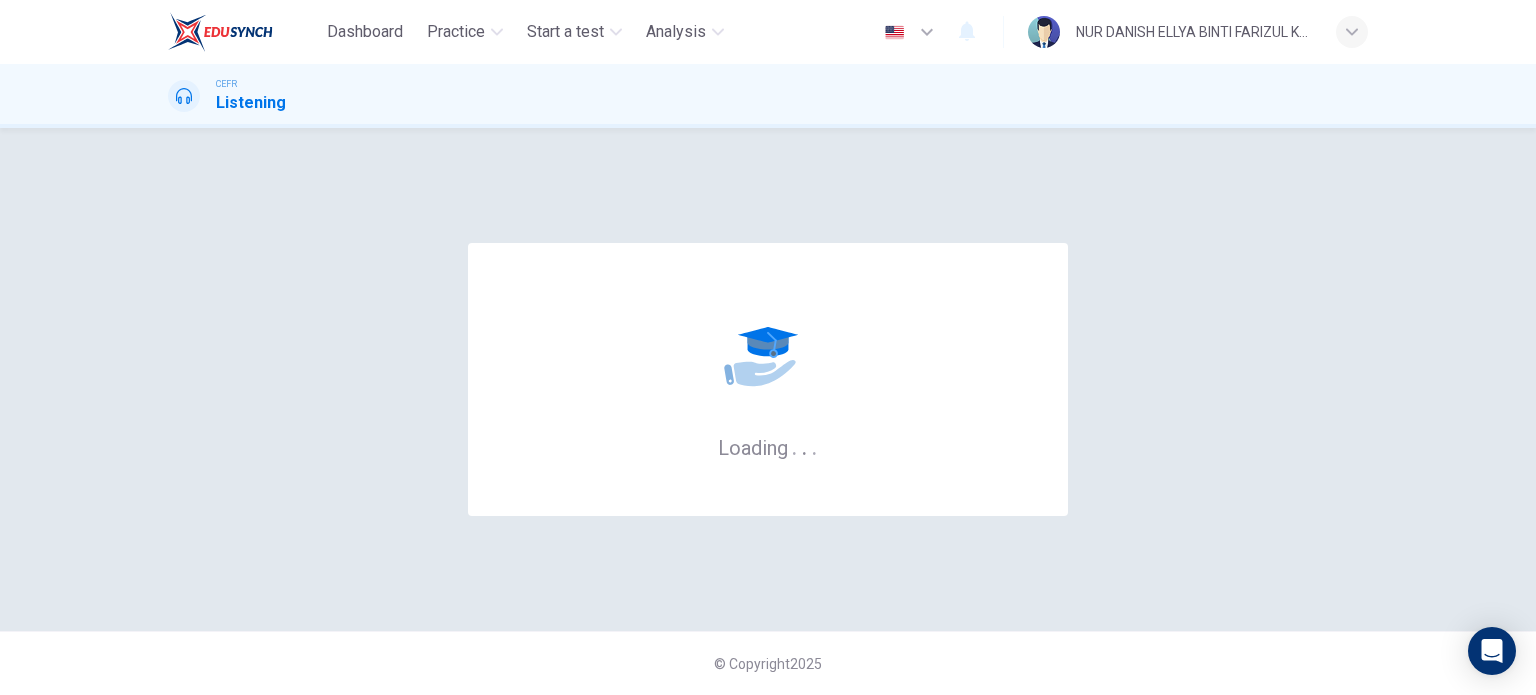 scroll, scrollTop: 0, scrollLeft: 0, axis: both 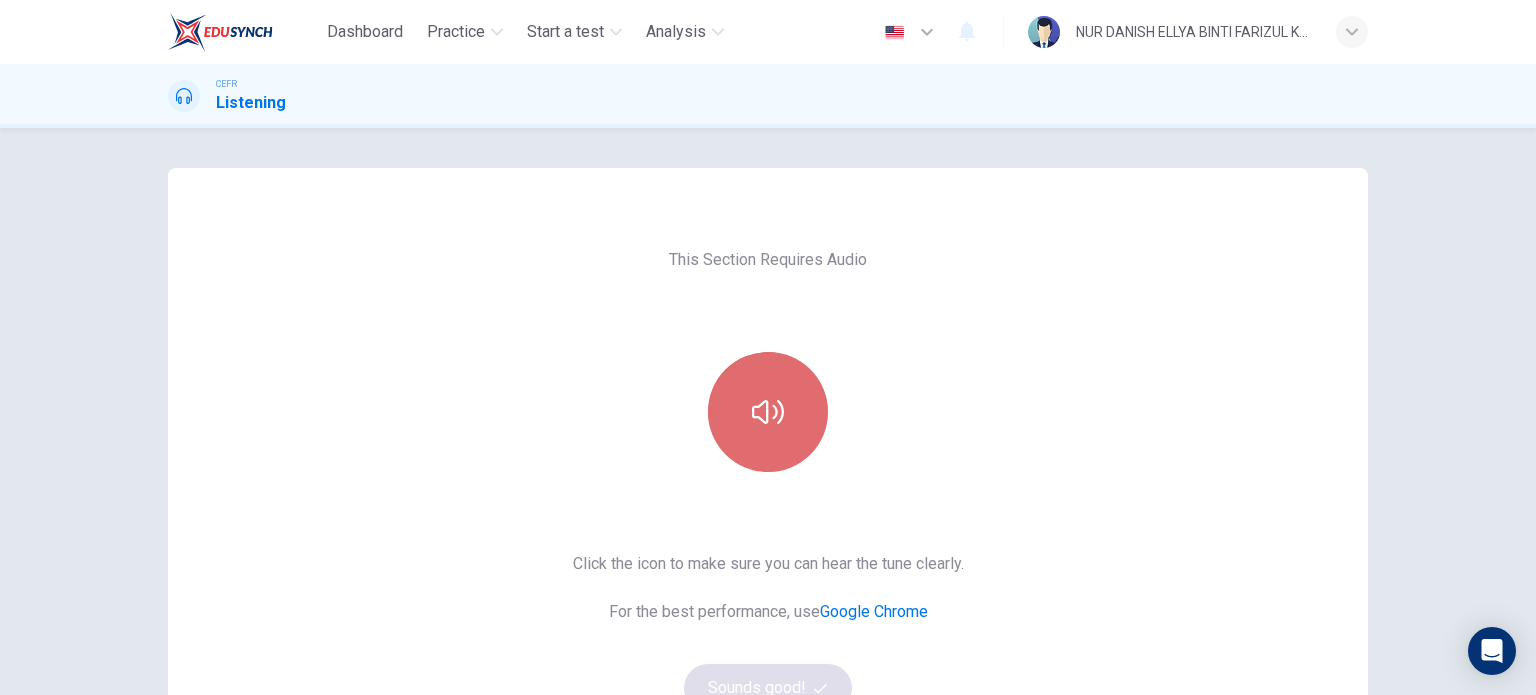 click at bounding box center (768, 412) 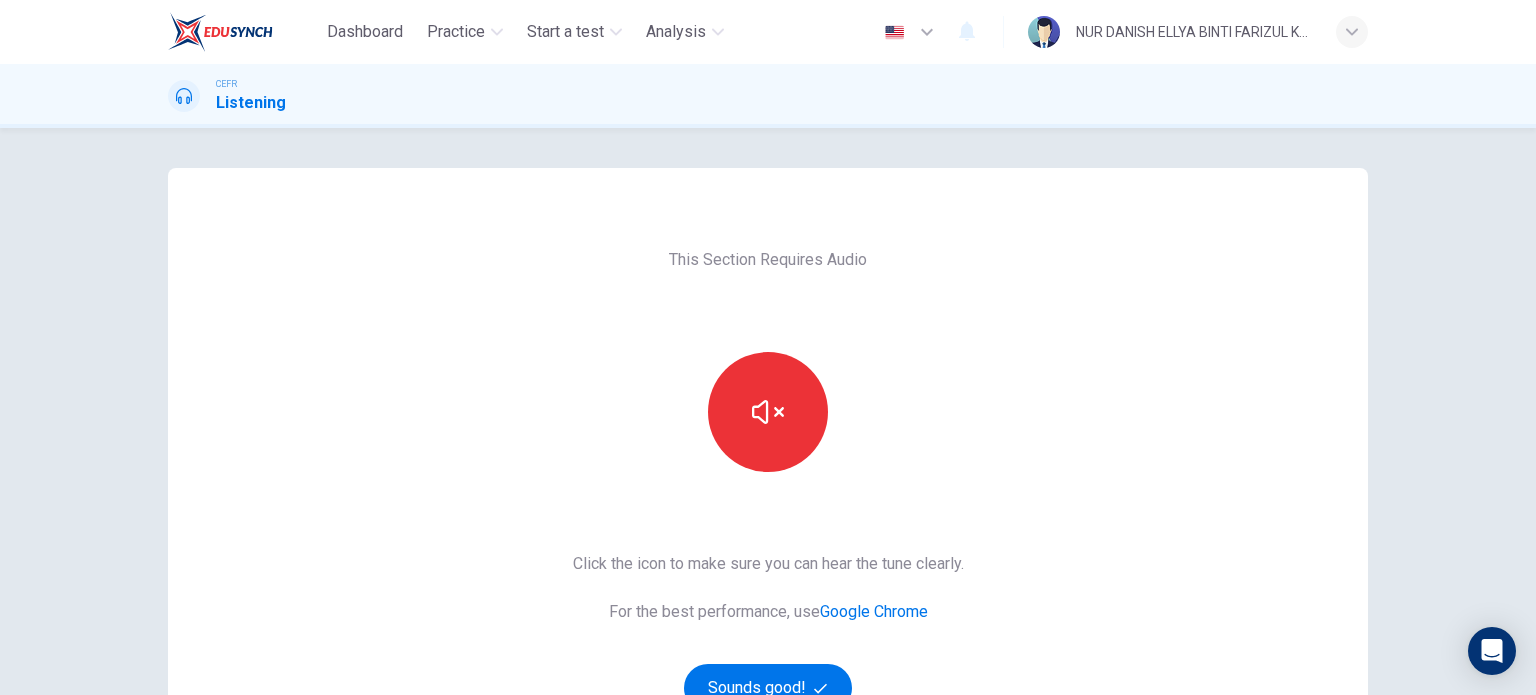 scroll, scrollTop: 272, scrollLeft: 0, axis: vertical 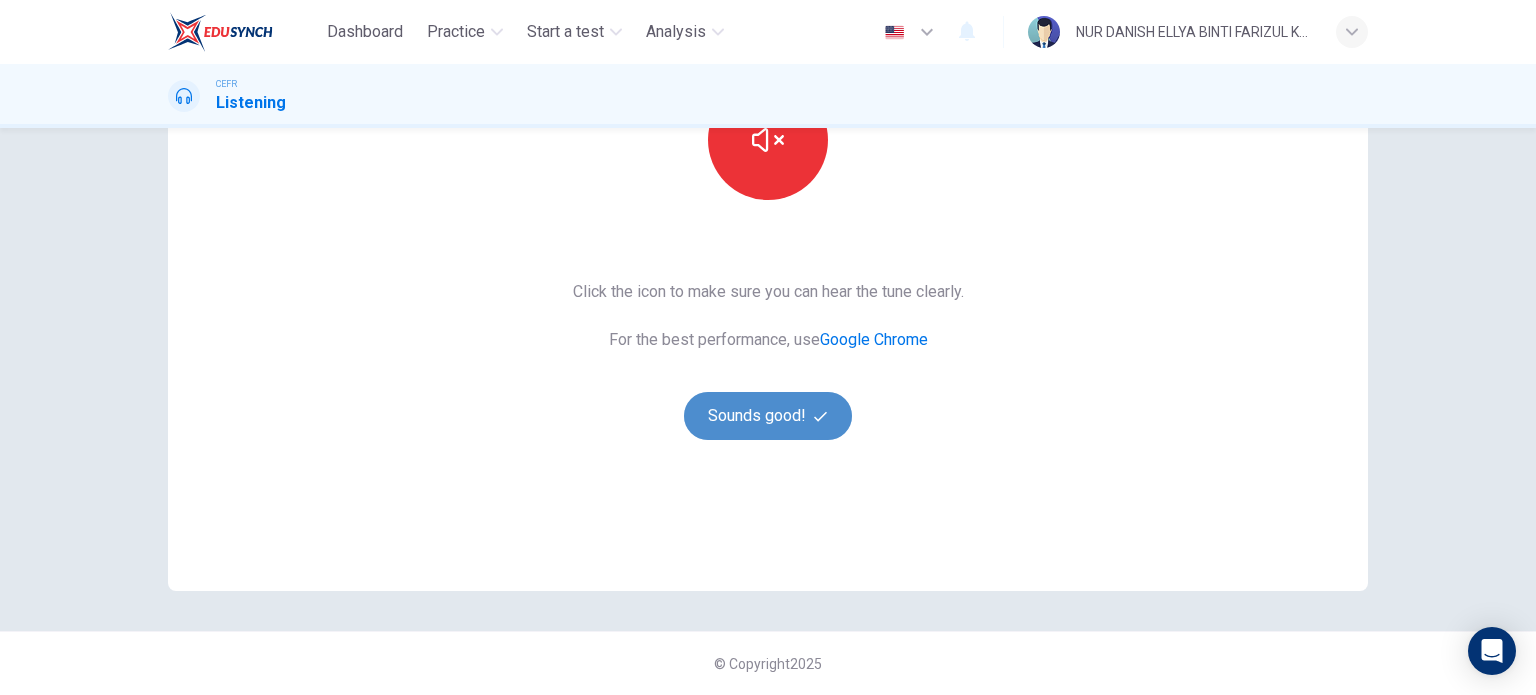 click on "Sounds good!" at bounding box center (768, 416) 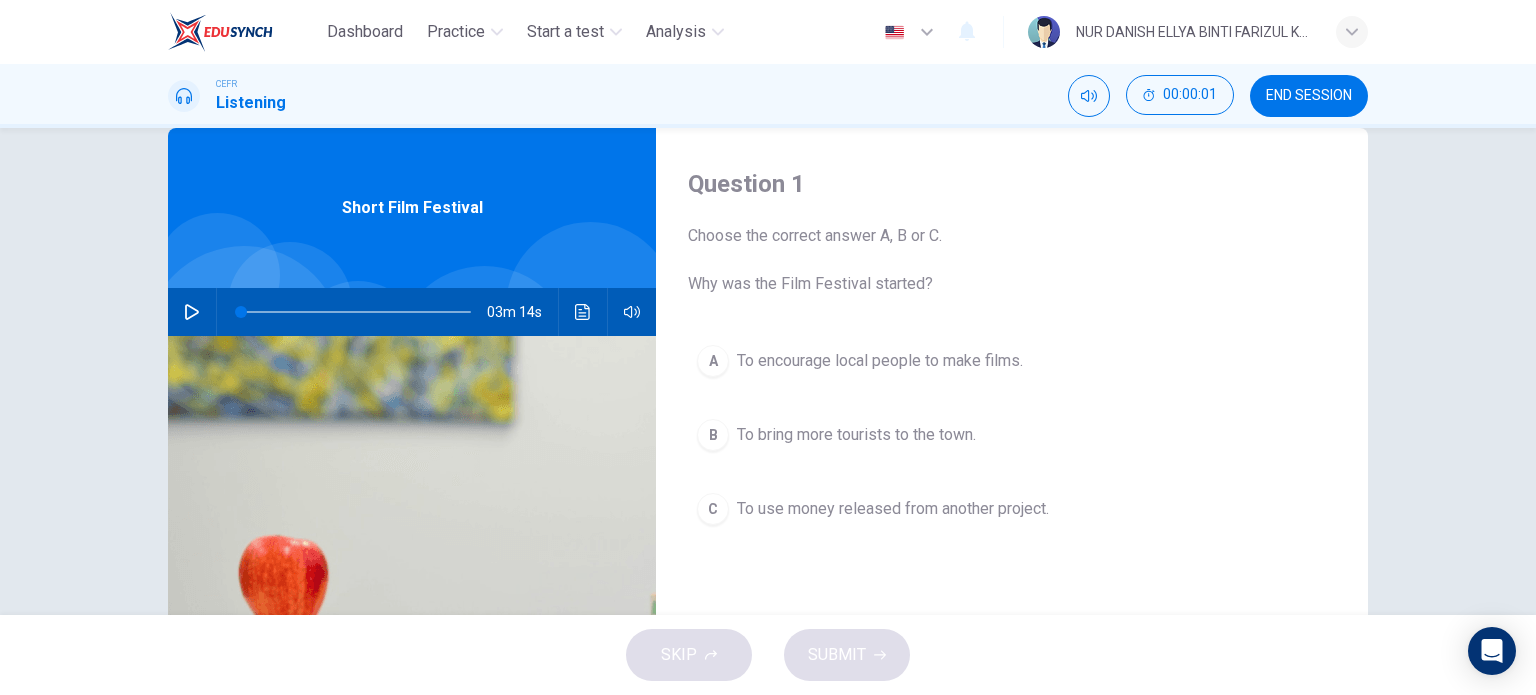 scroll, scrollTop: 35, scrollLeft: 0, axis: vertical 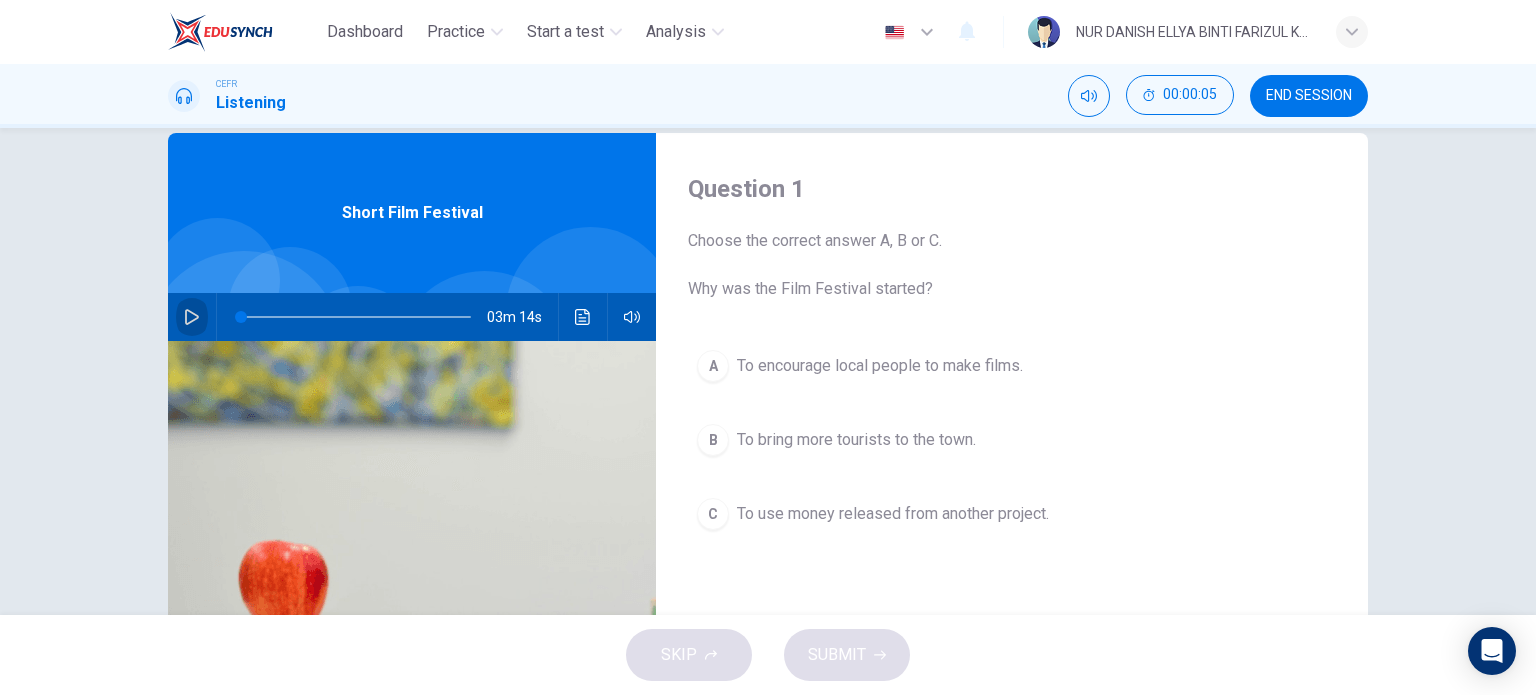 click at bounding box center (192, 317) 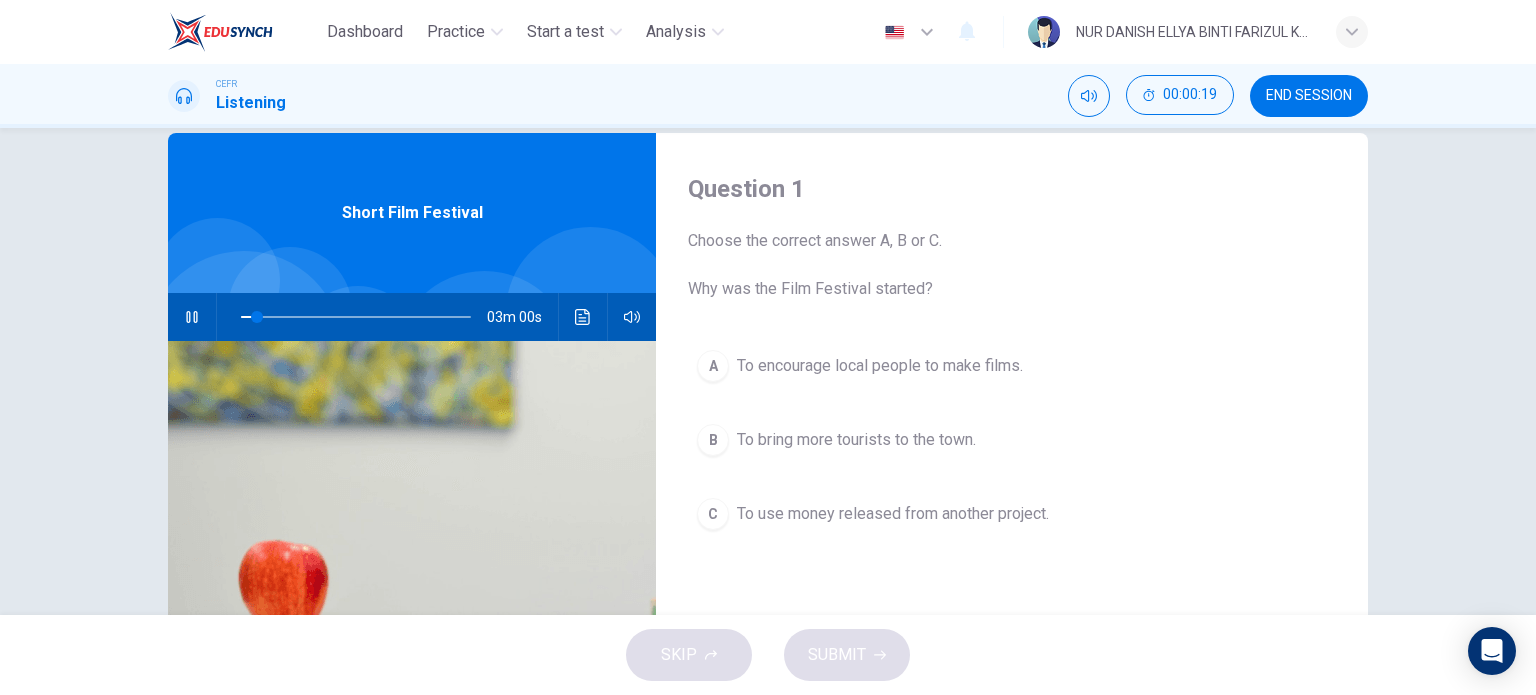 click on "CEFR Listening 00:00:19 END SESSION" at bounding box center (768, 96) 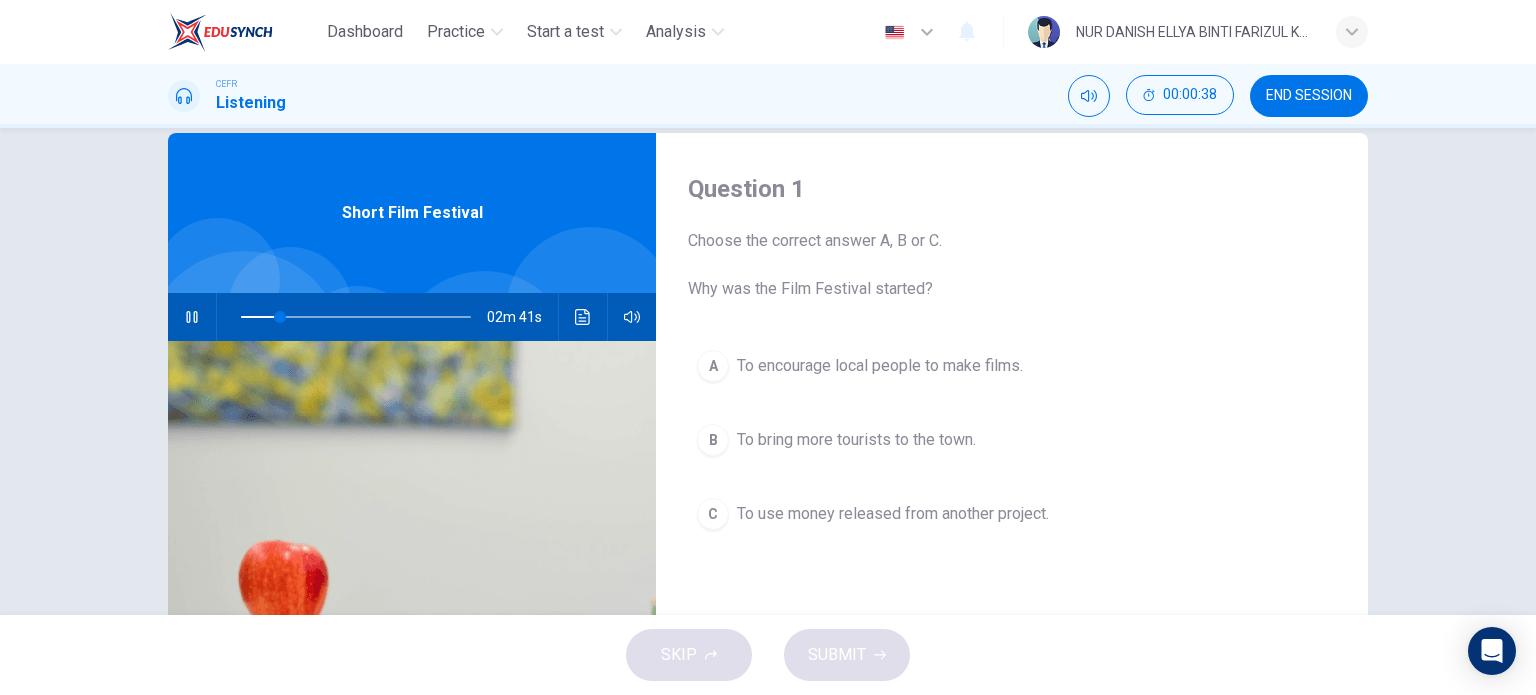 click on "B" at bounding box center [713, 366] 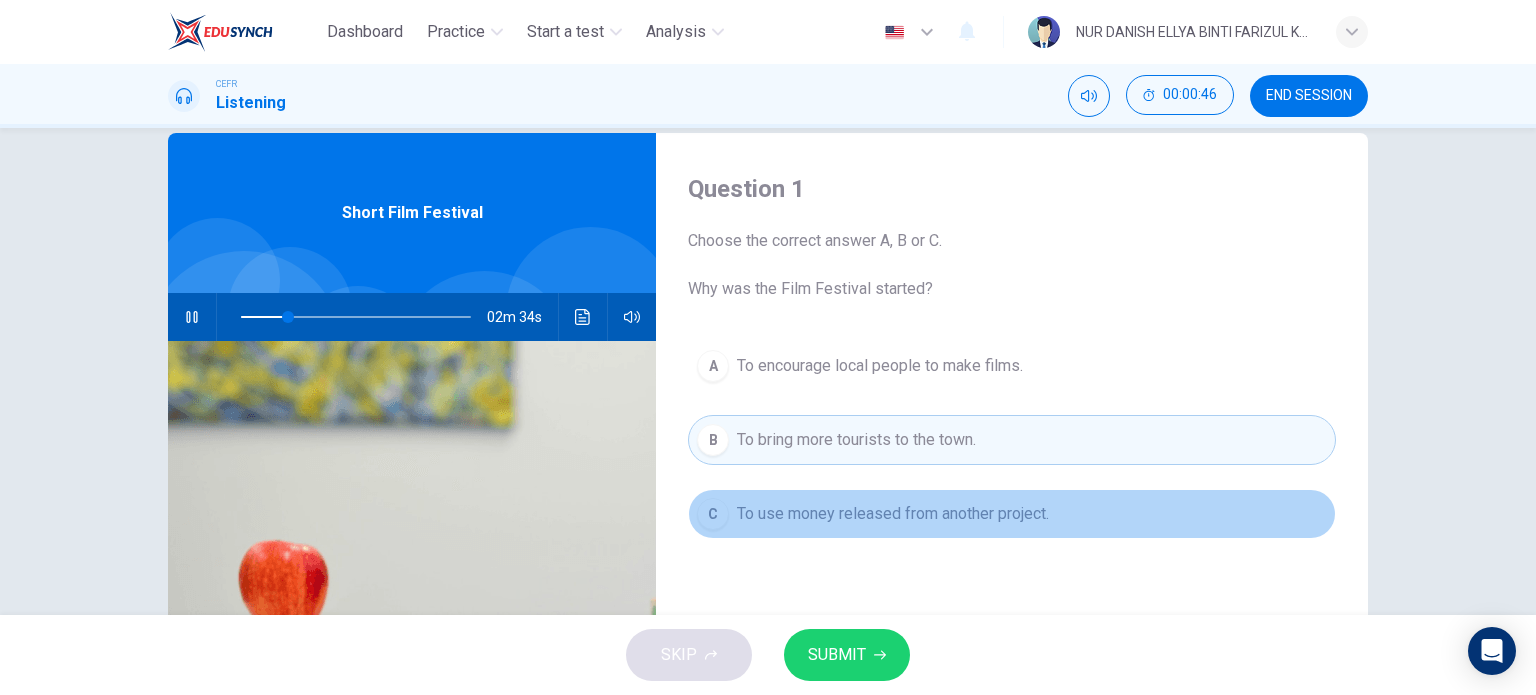 click on "C" at bounding box center [713, 366] 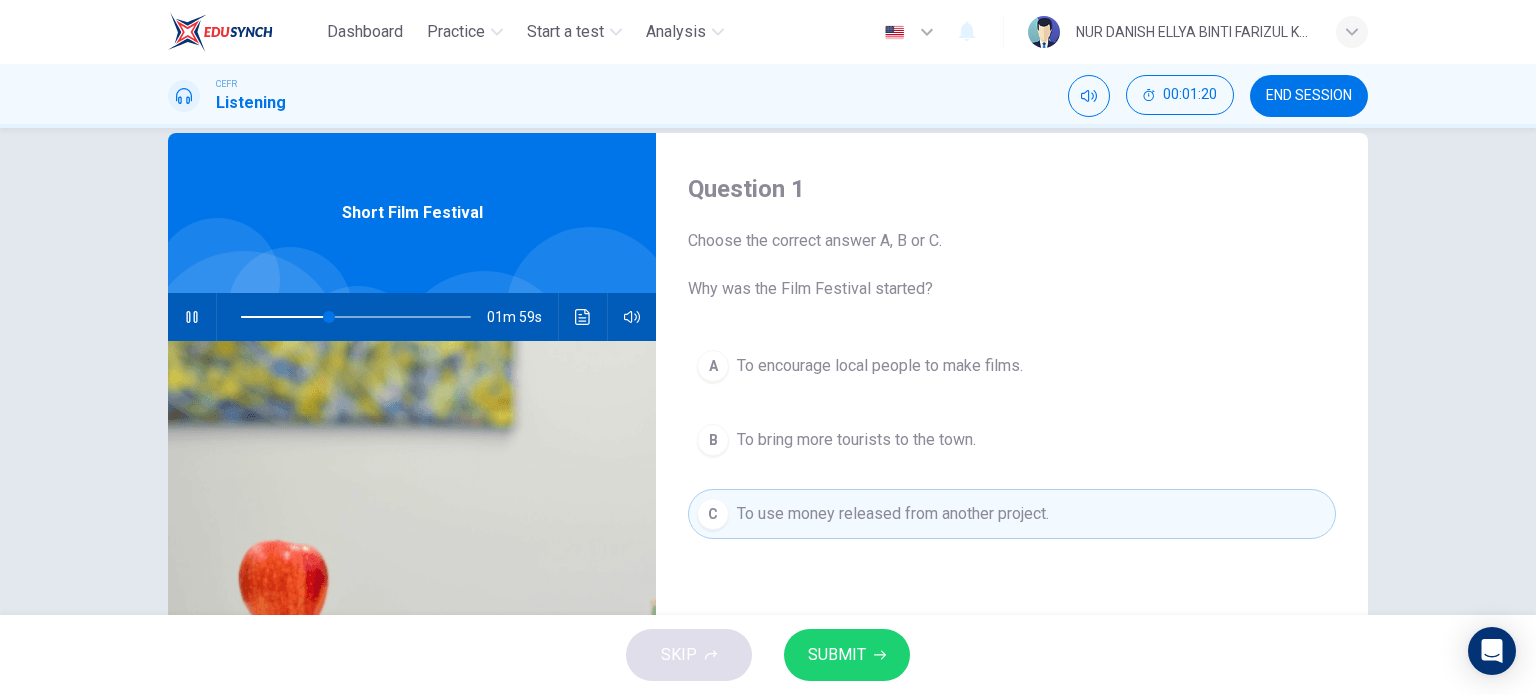 scroll, scrollTop: 192, scrollLeft: 0, axis: vertical 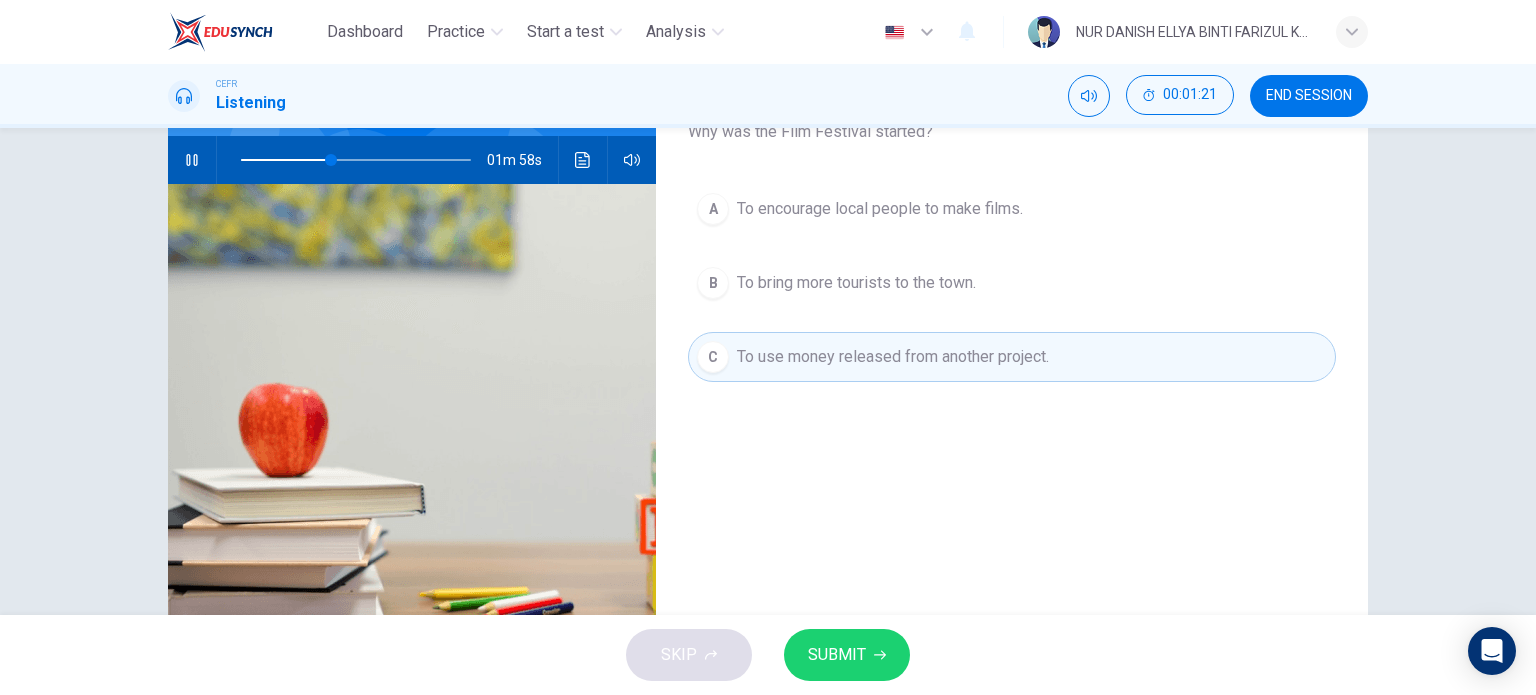 drag, startPoint x: 895, startPoint y: 494, endPoint x: 899, endPoint y: 559, distance: 65.12296 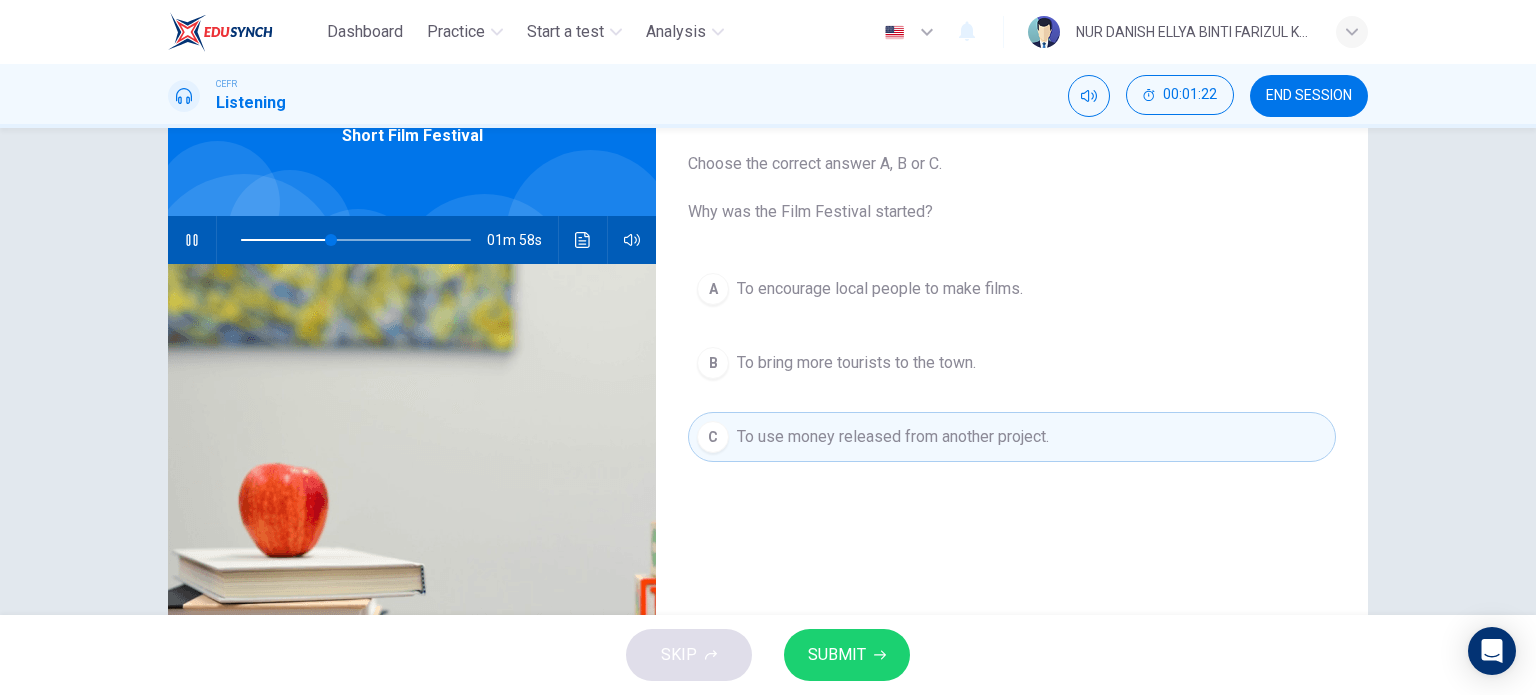 scroll, scrollTop: 100, scrollLeft: 0, axis: vertical 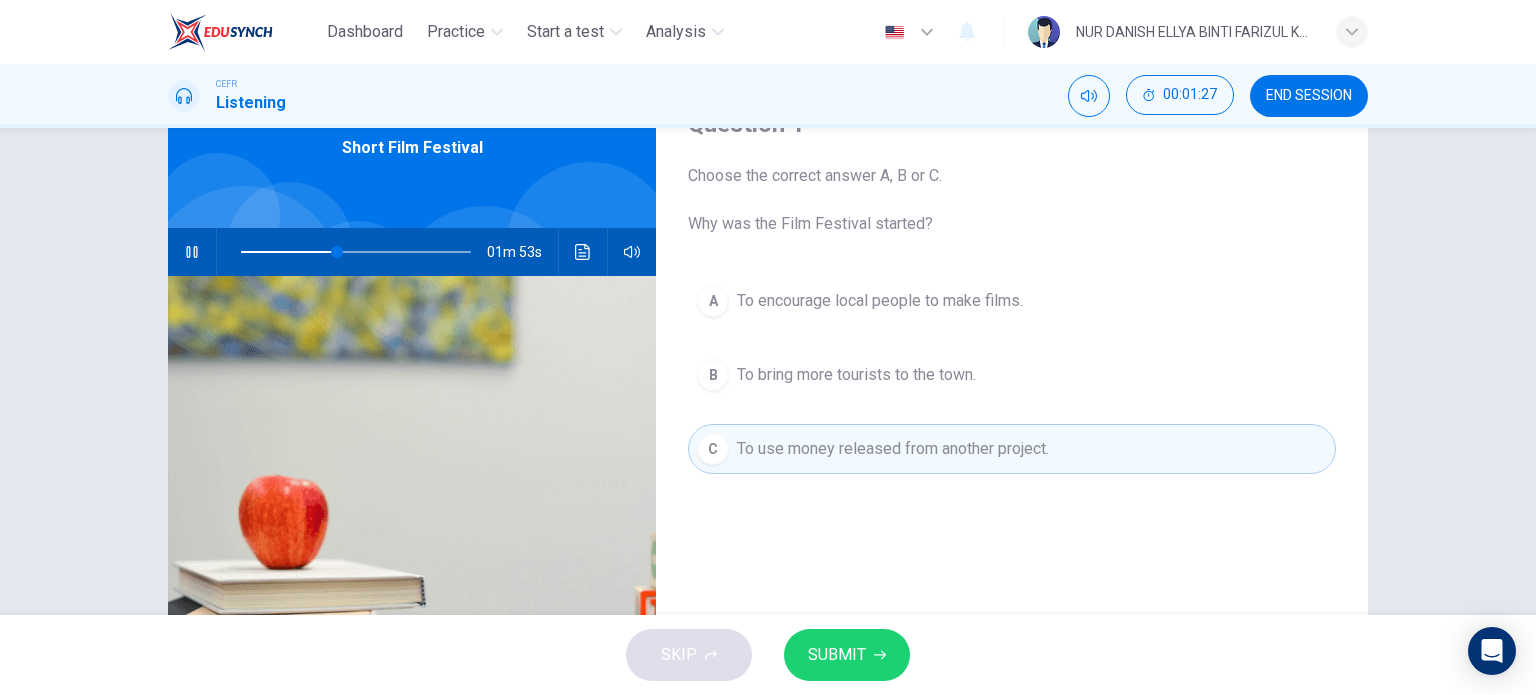 click on "SUBMIT" at bounding box center (837, 655) 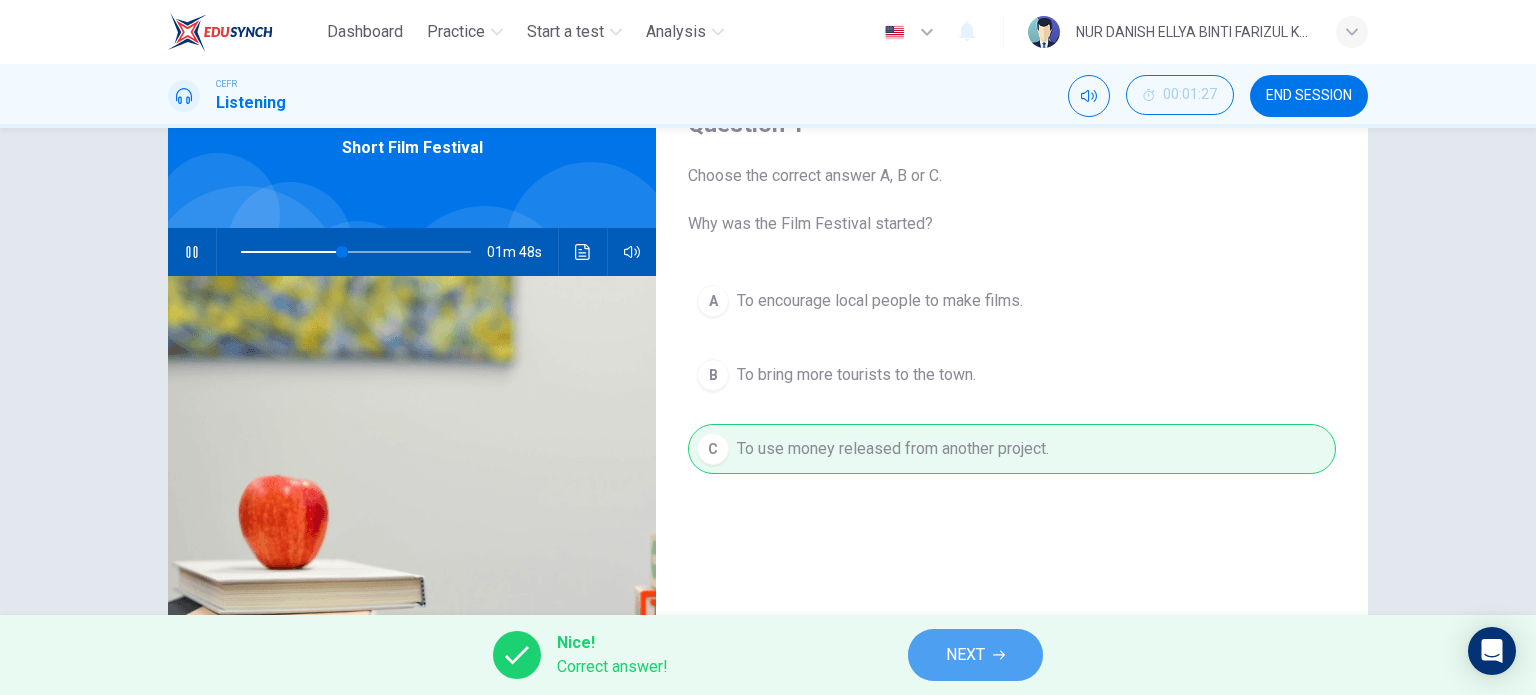 click on "NEXT" at bounding box center [975, 655] 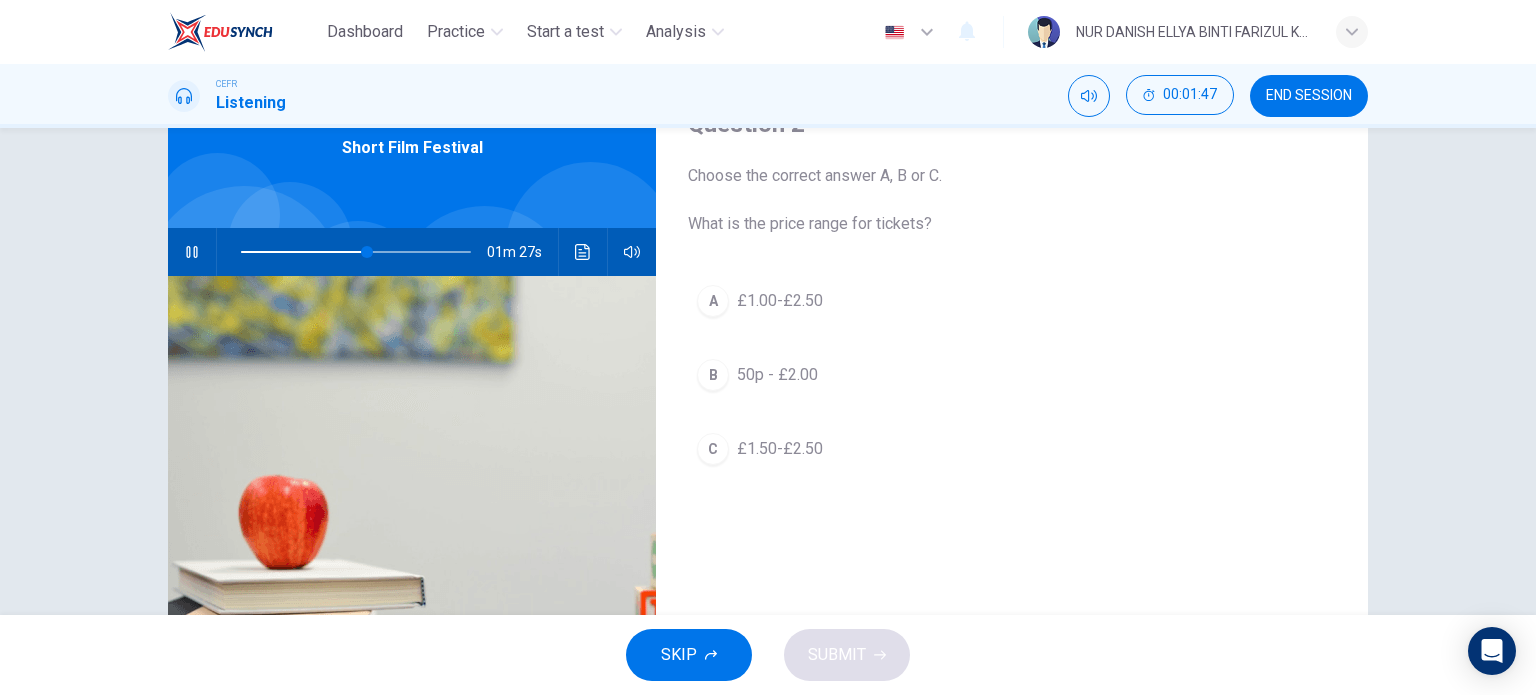 click at bounding box center [191, 252] 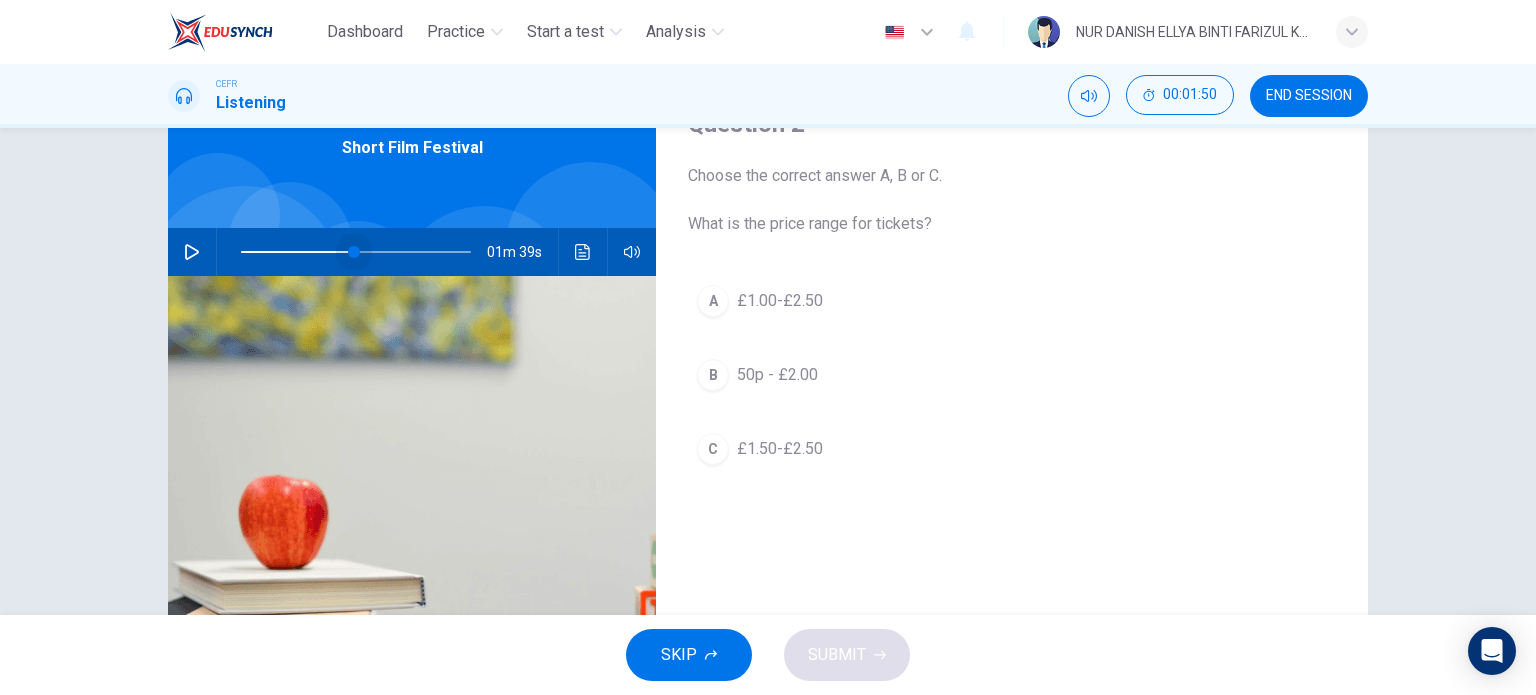 click at bounding box center (354, 252) 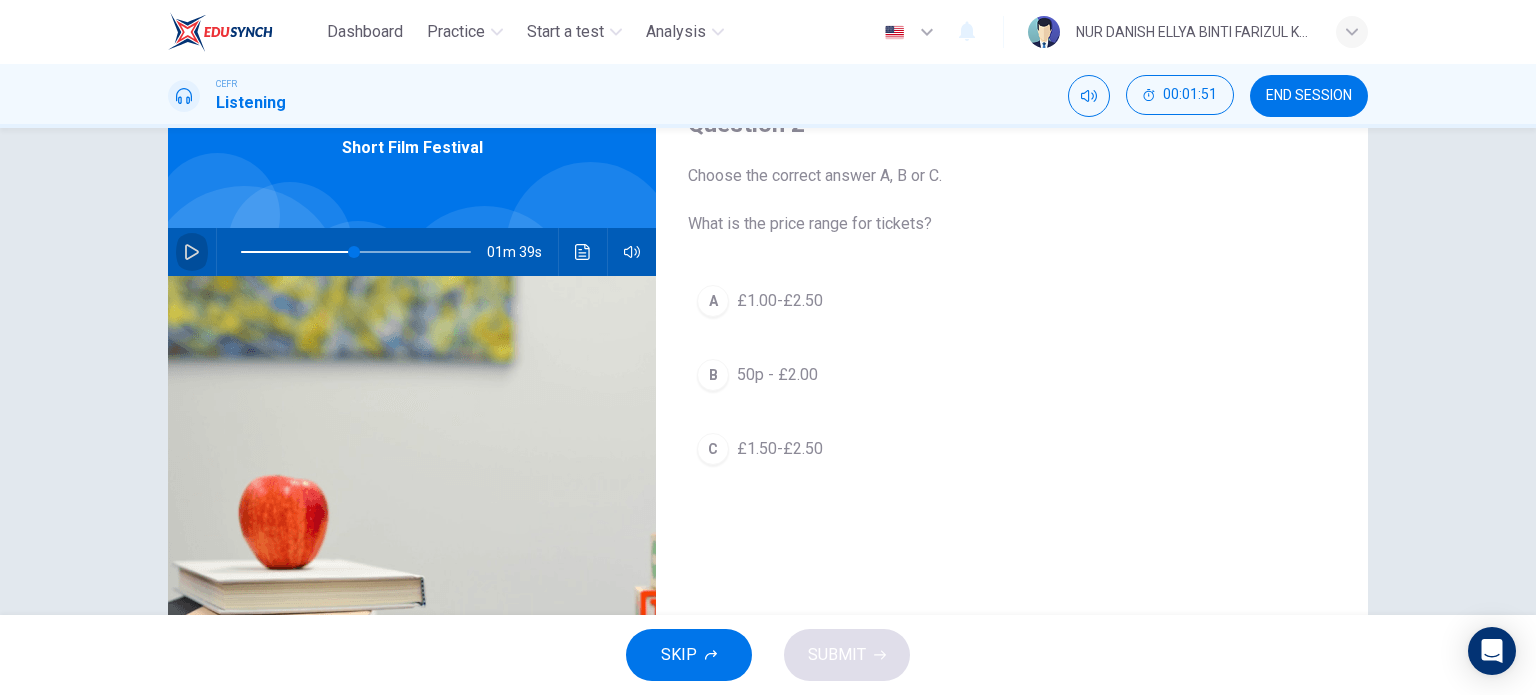 click at bounding box center [192, 252] 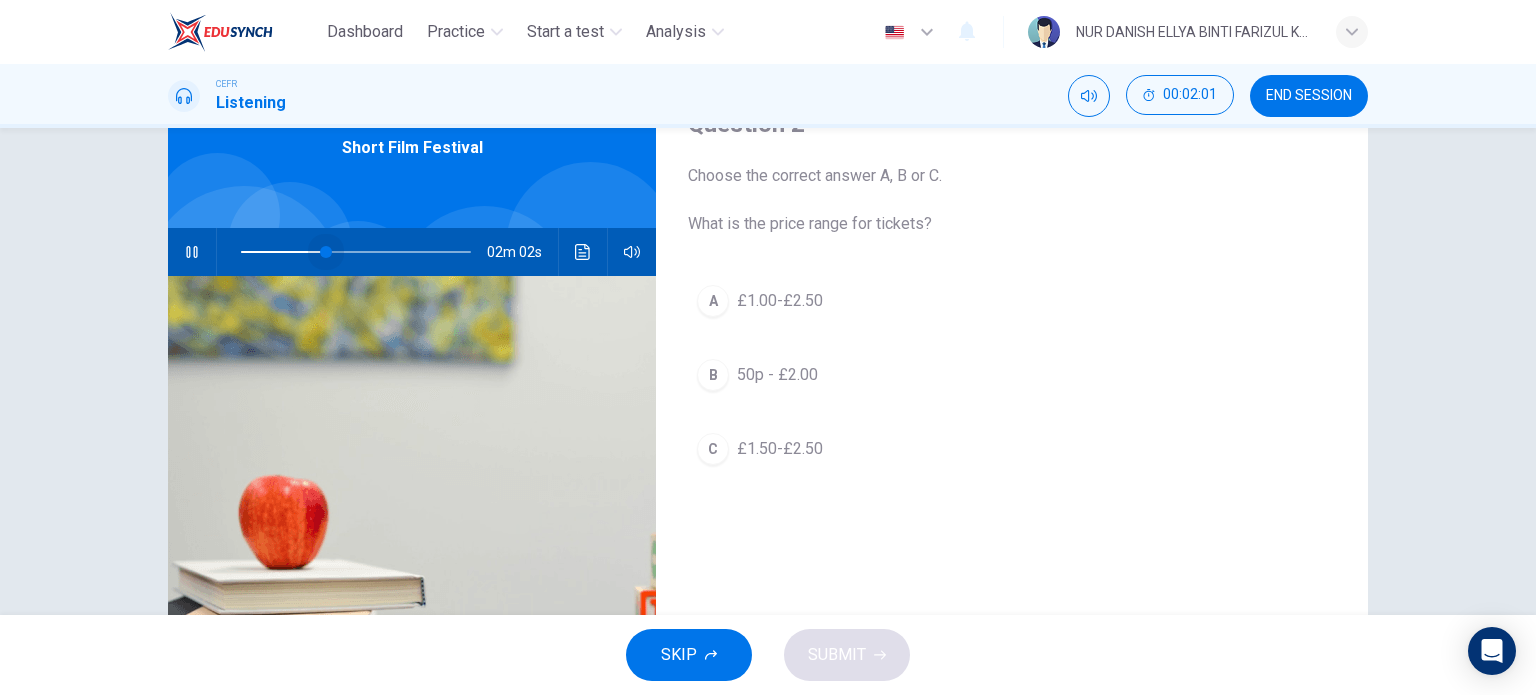 click at bounding box center (356, 252) 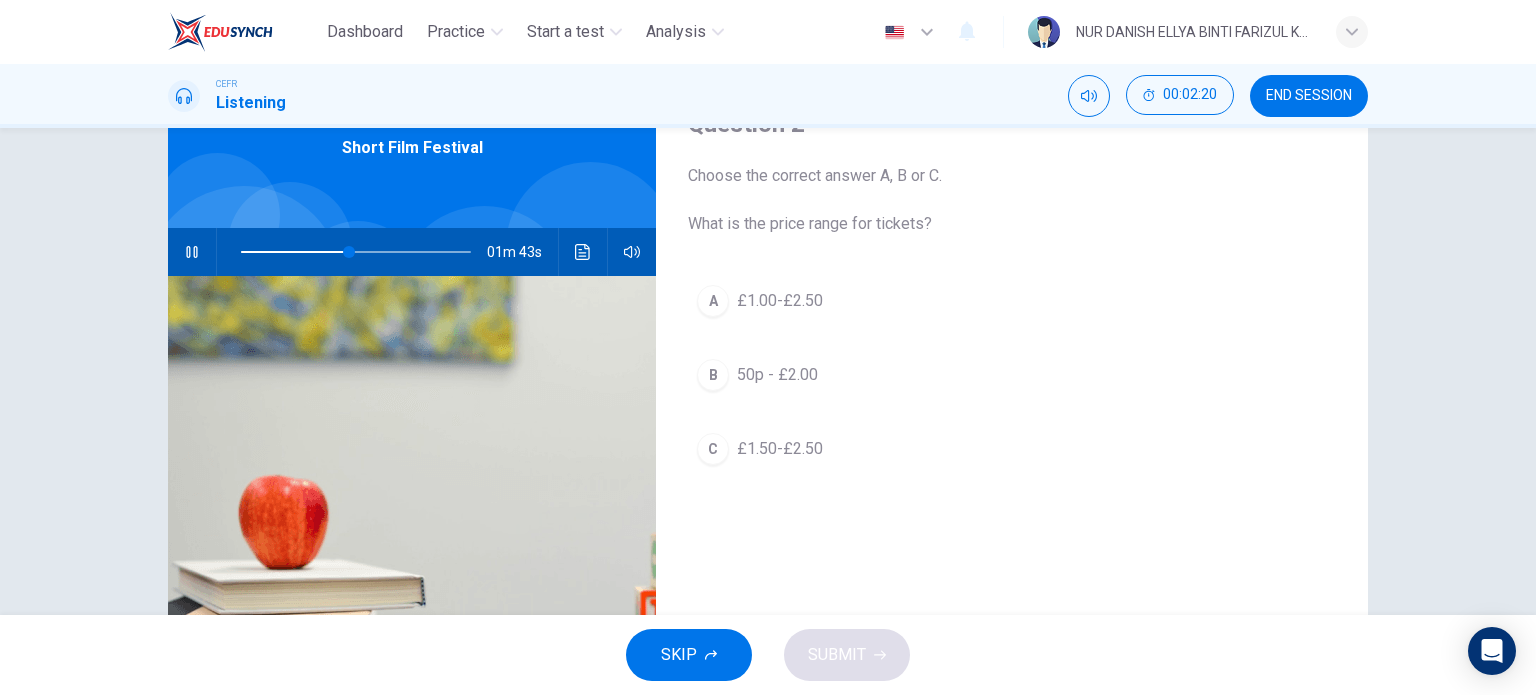 click on "A" at bounding box center (713, 301) 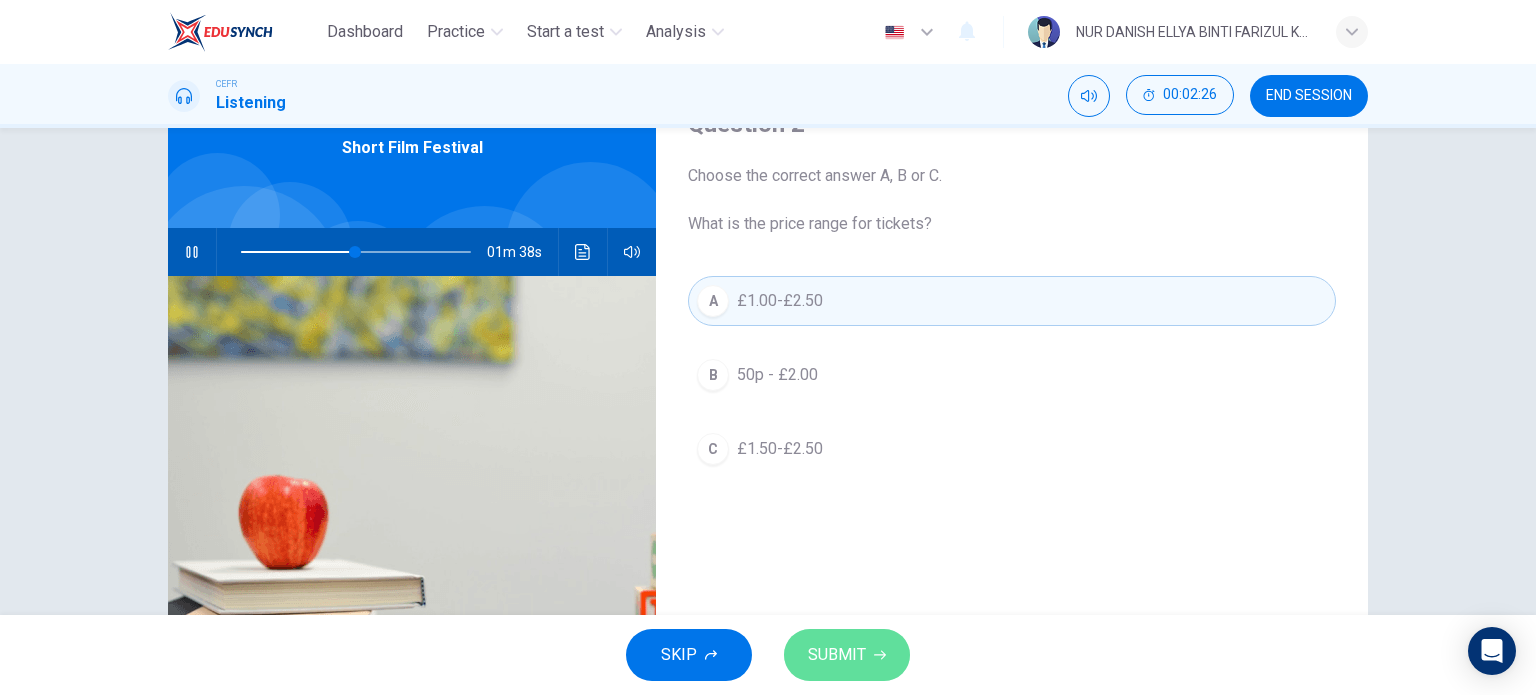 click on "SUBMIT" at bounding box center (837, 655) 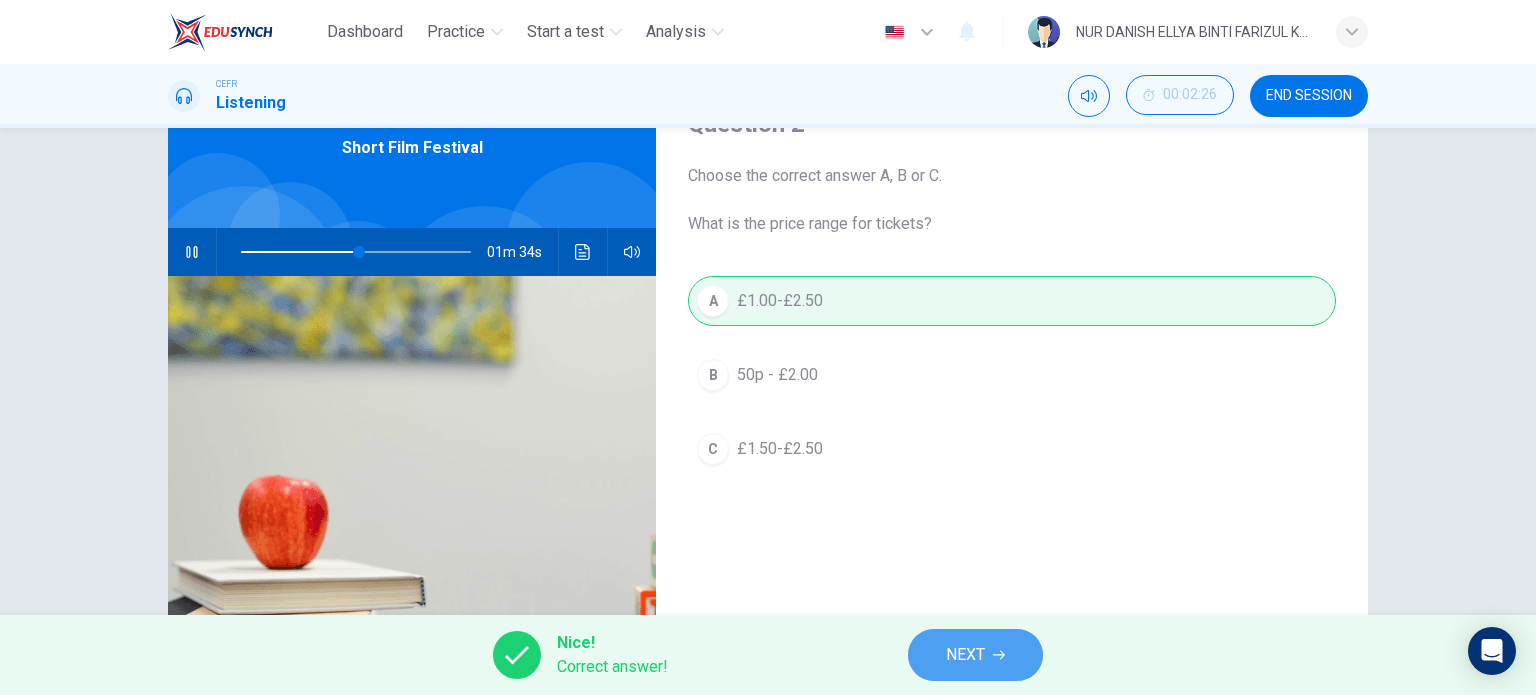click on "NEXT" at bounding box center [975, 655] 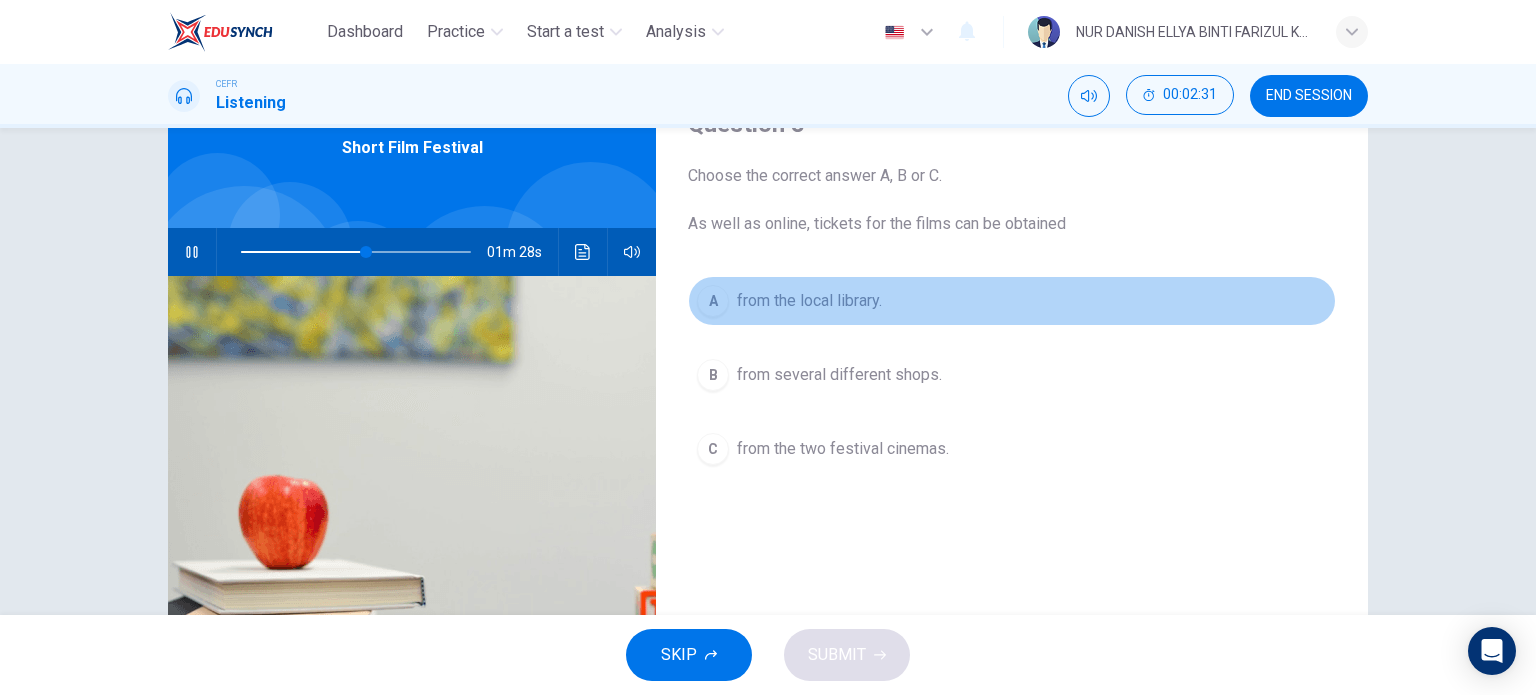 click on "A" at bounding box center [713, 301] 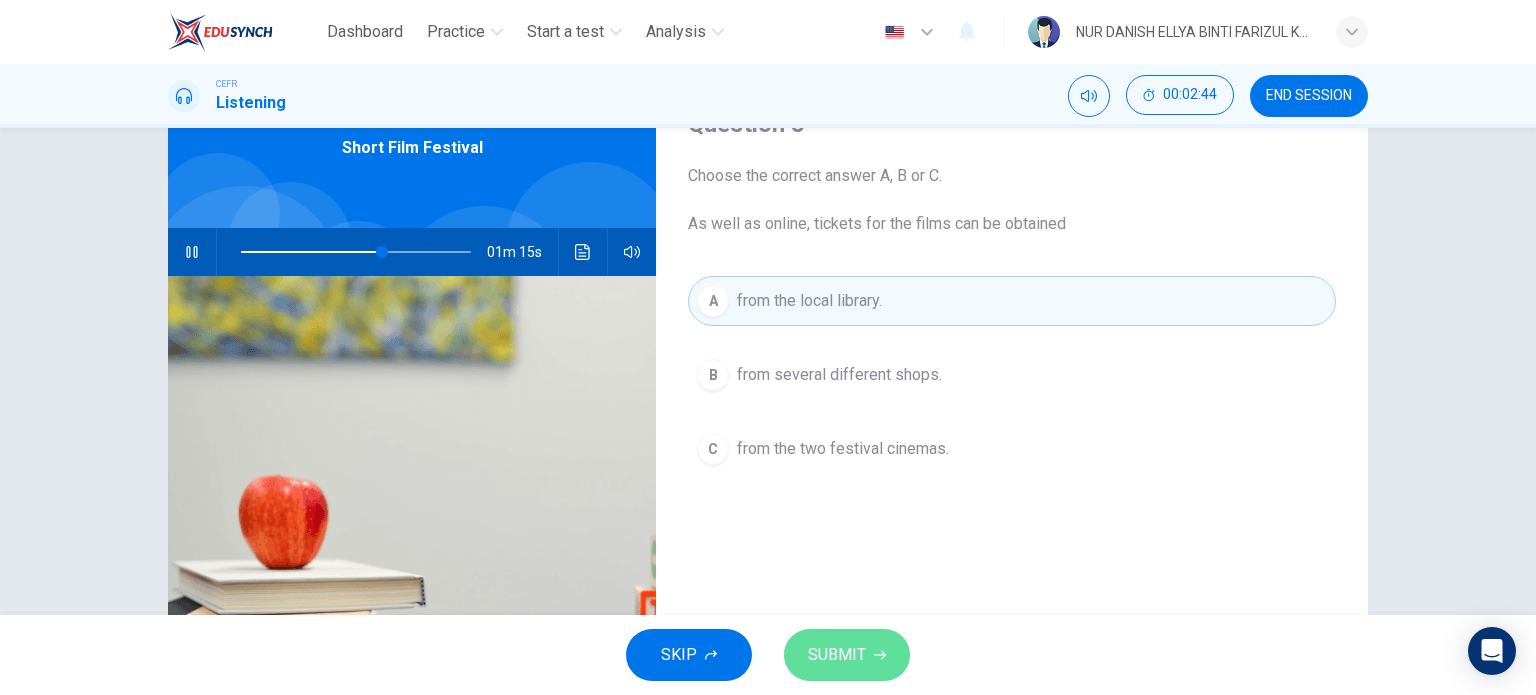 click on "SUBMIT" at bounding box center (847, 655) 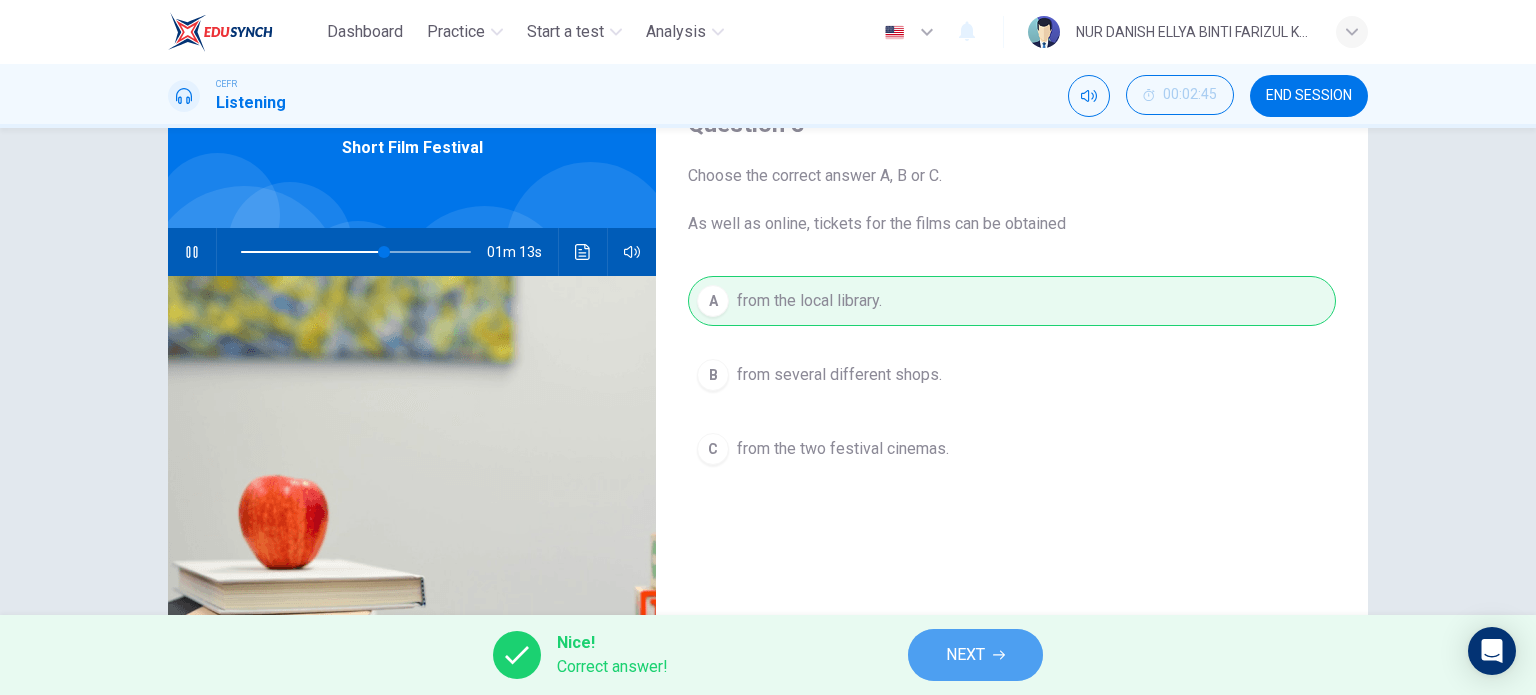 click on "NEXT" at bounding box center [975, 655] 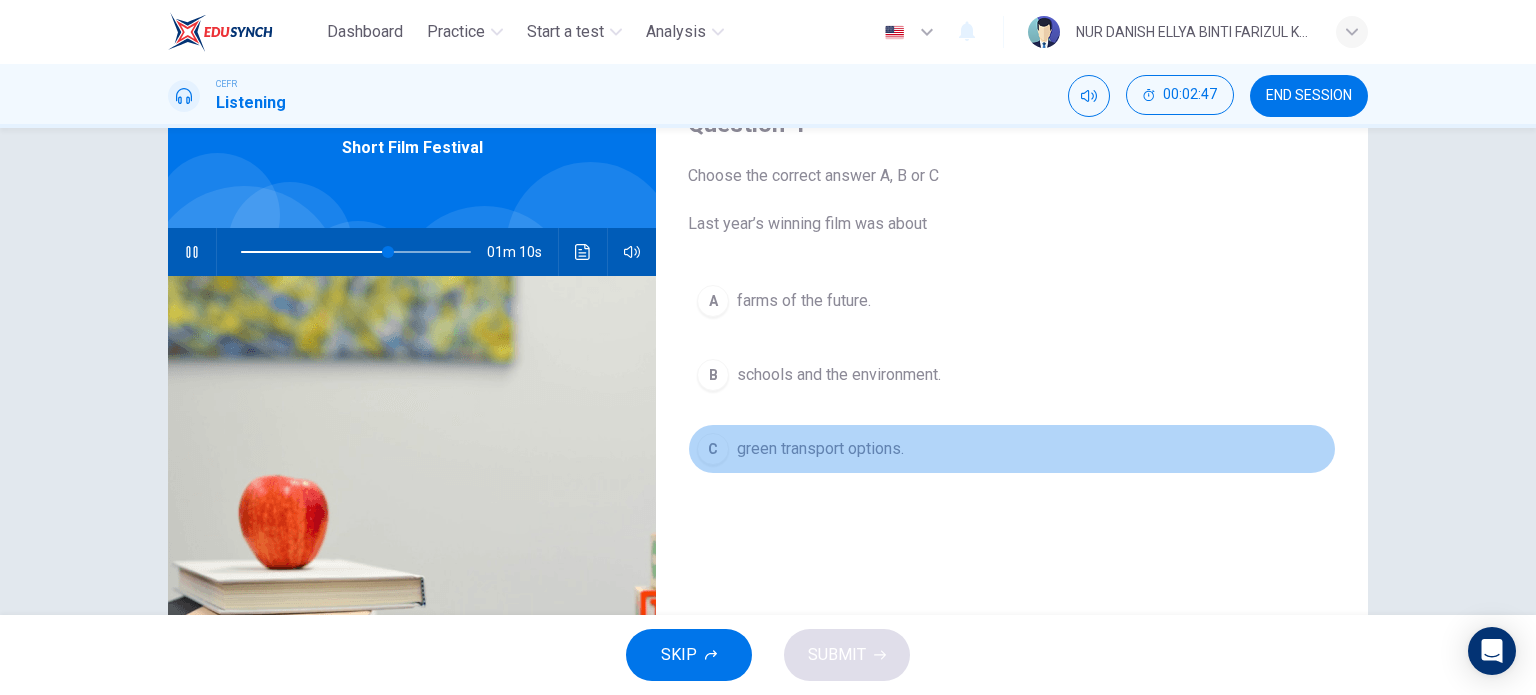 click on "C" at bounding box center (713, 301) 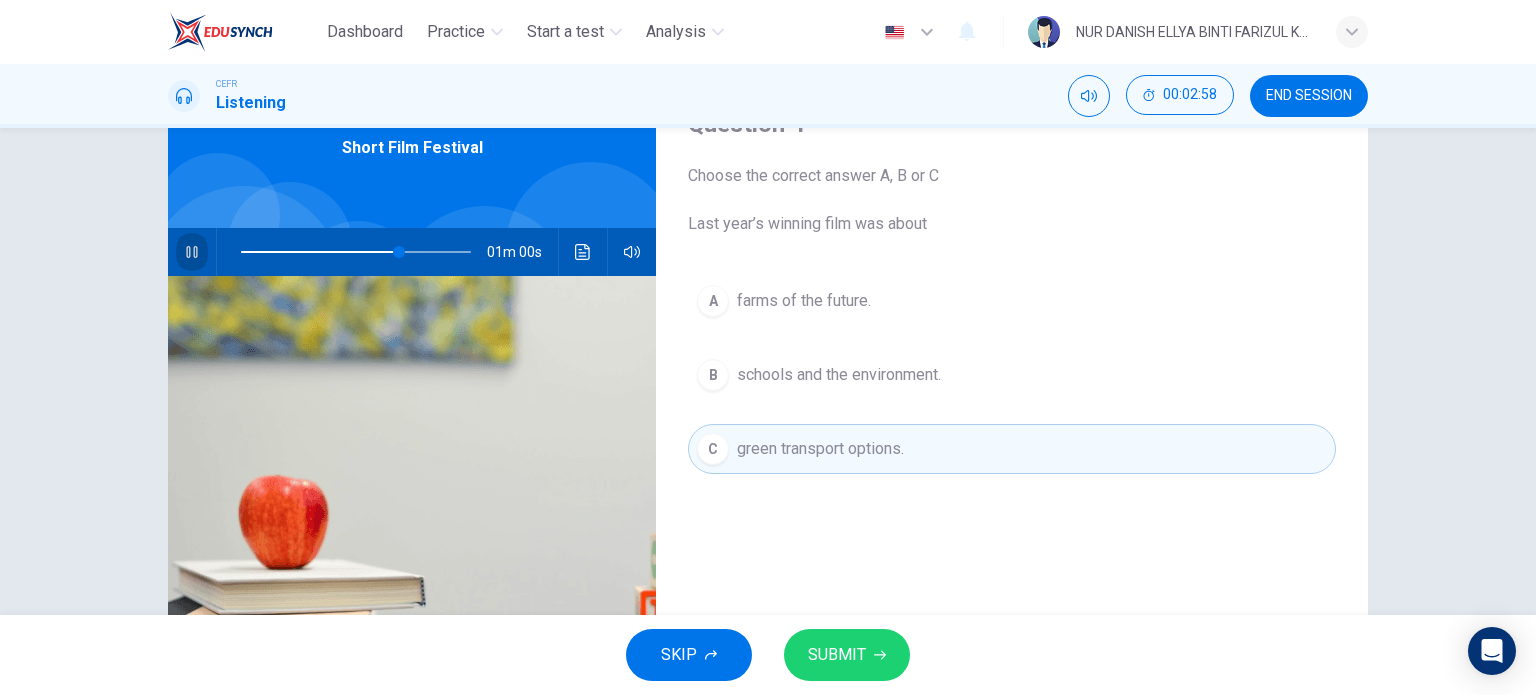 click at bounding box center (192, 252) 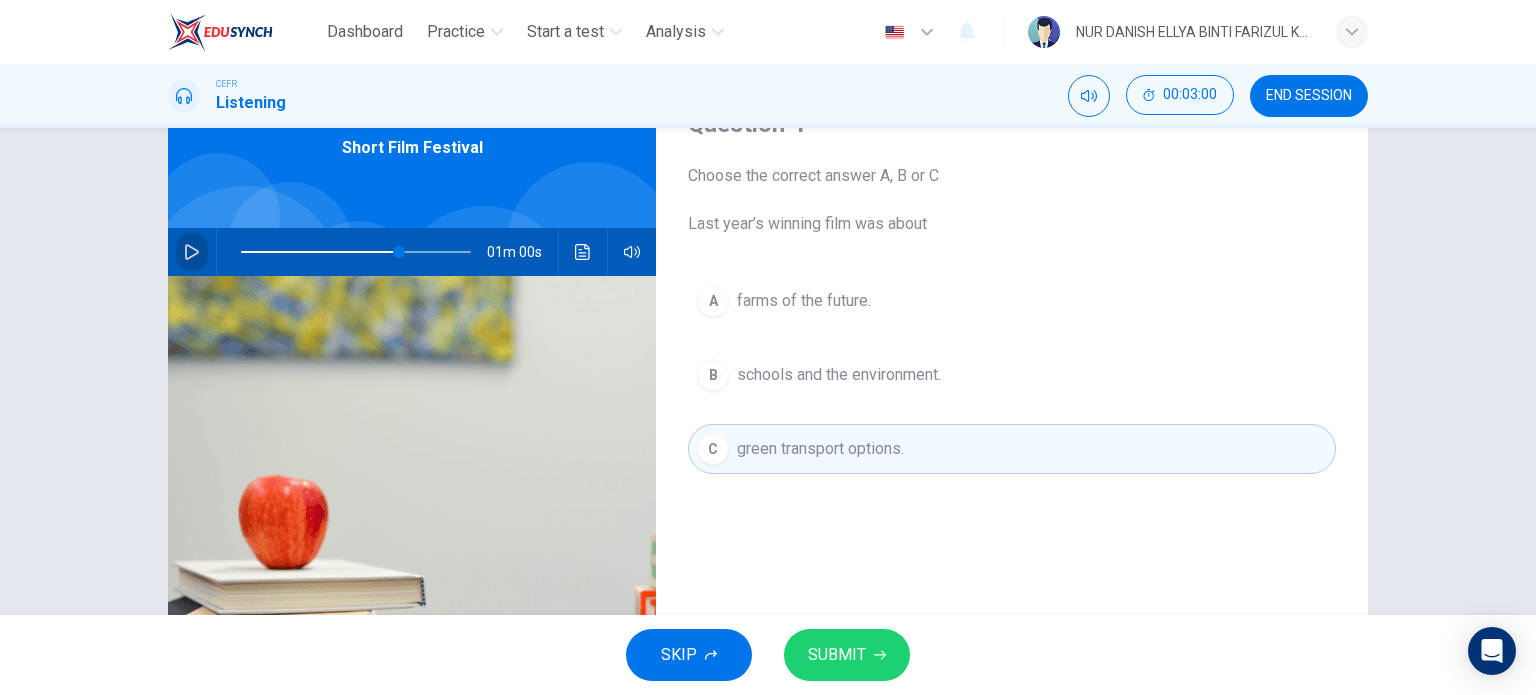 click at bounding box center [192, 252] 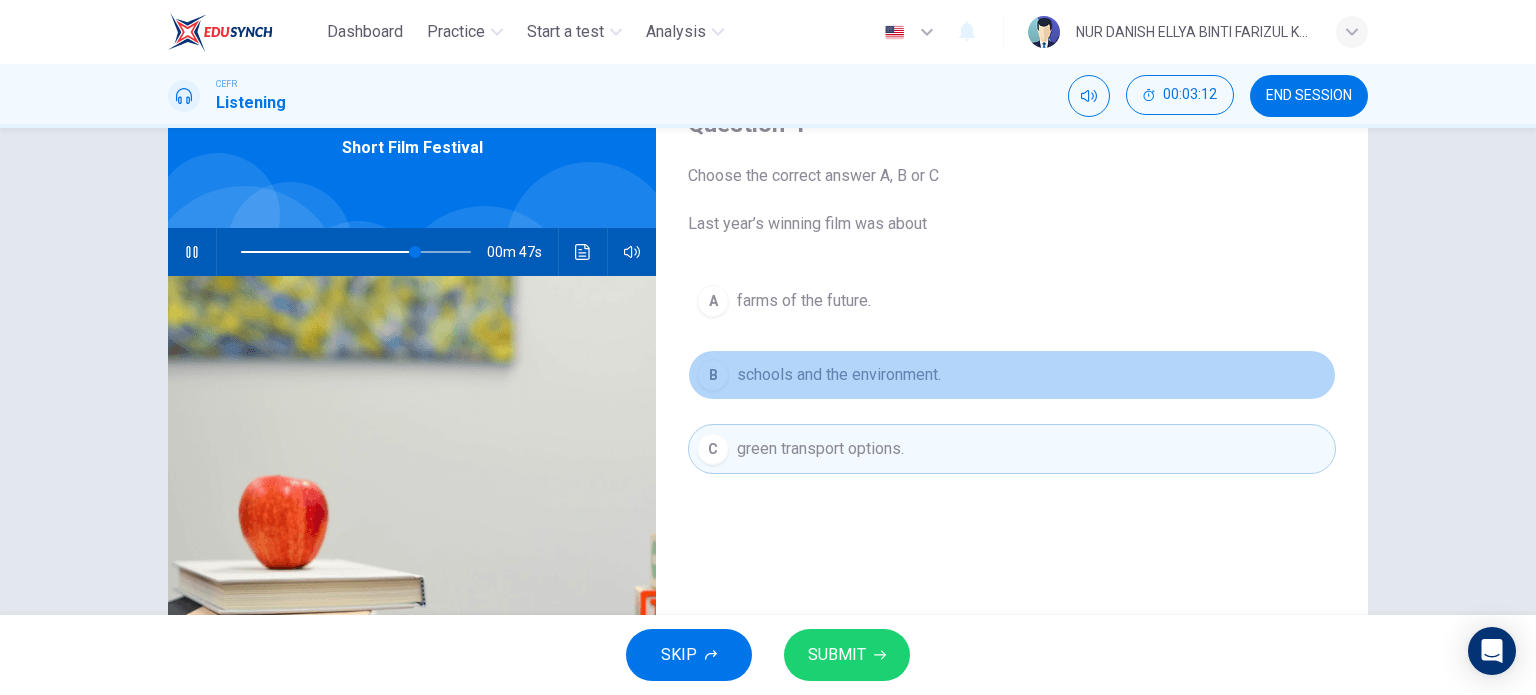click on "B" at bounding box center (713, 301) 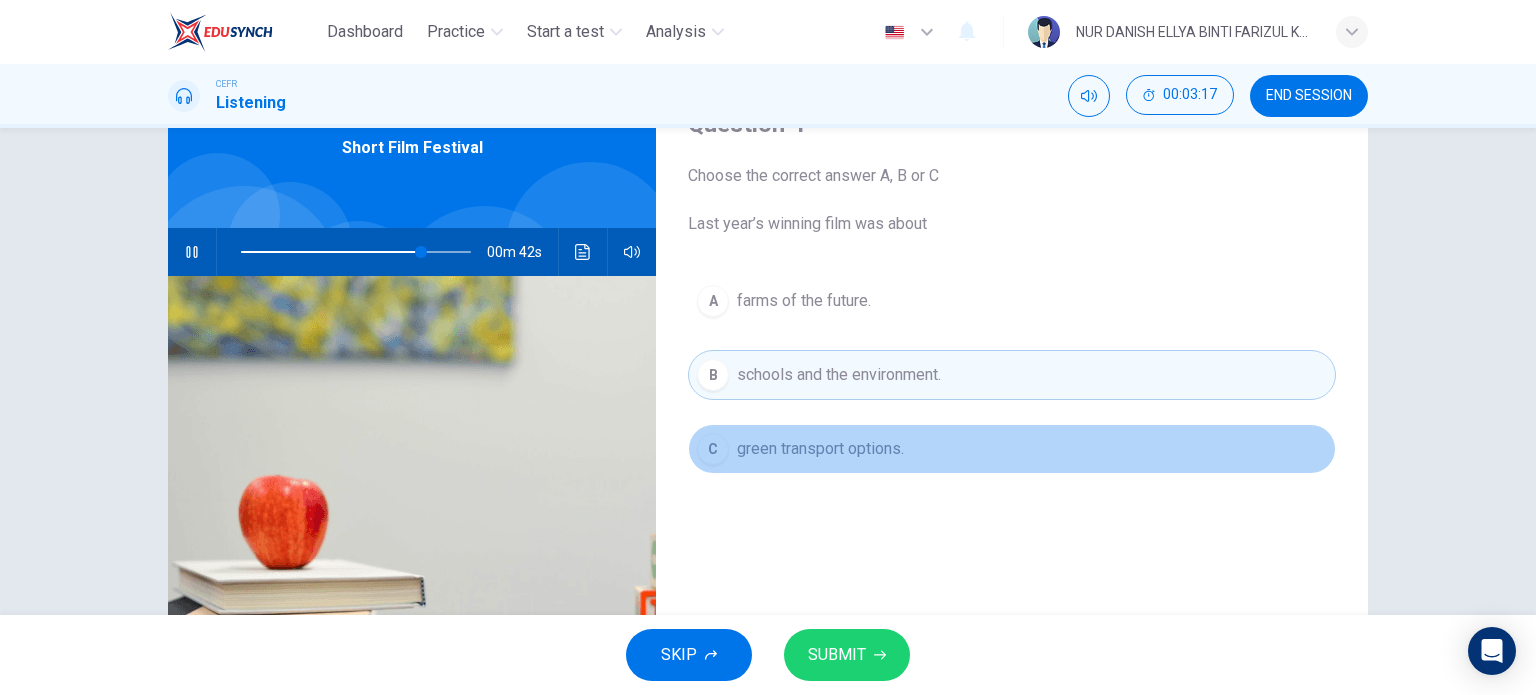 click on "C green transport options." at bounding box center (1012, 449) 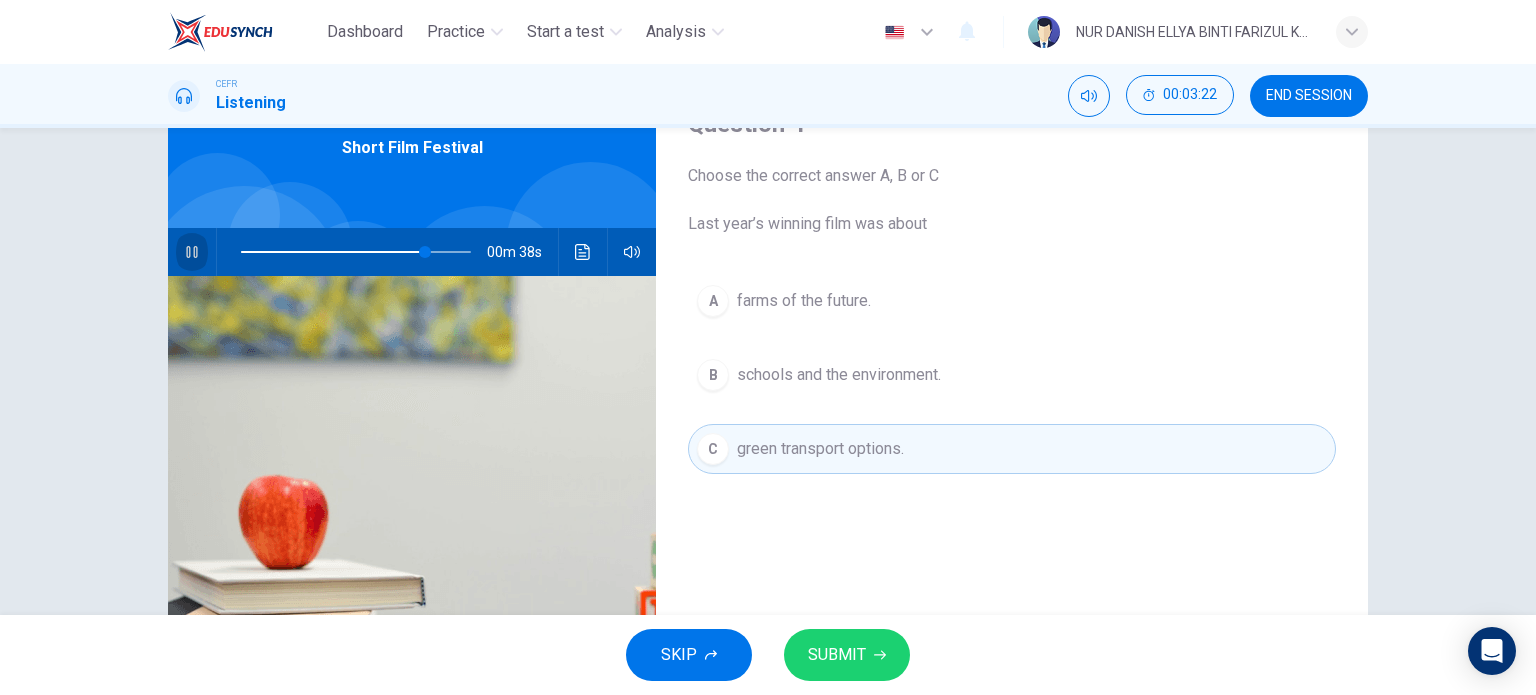 click at bounding box center (192, 252) 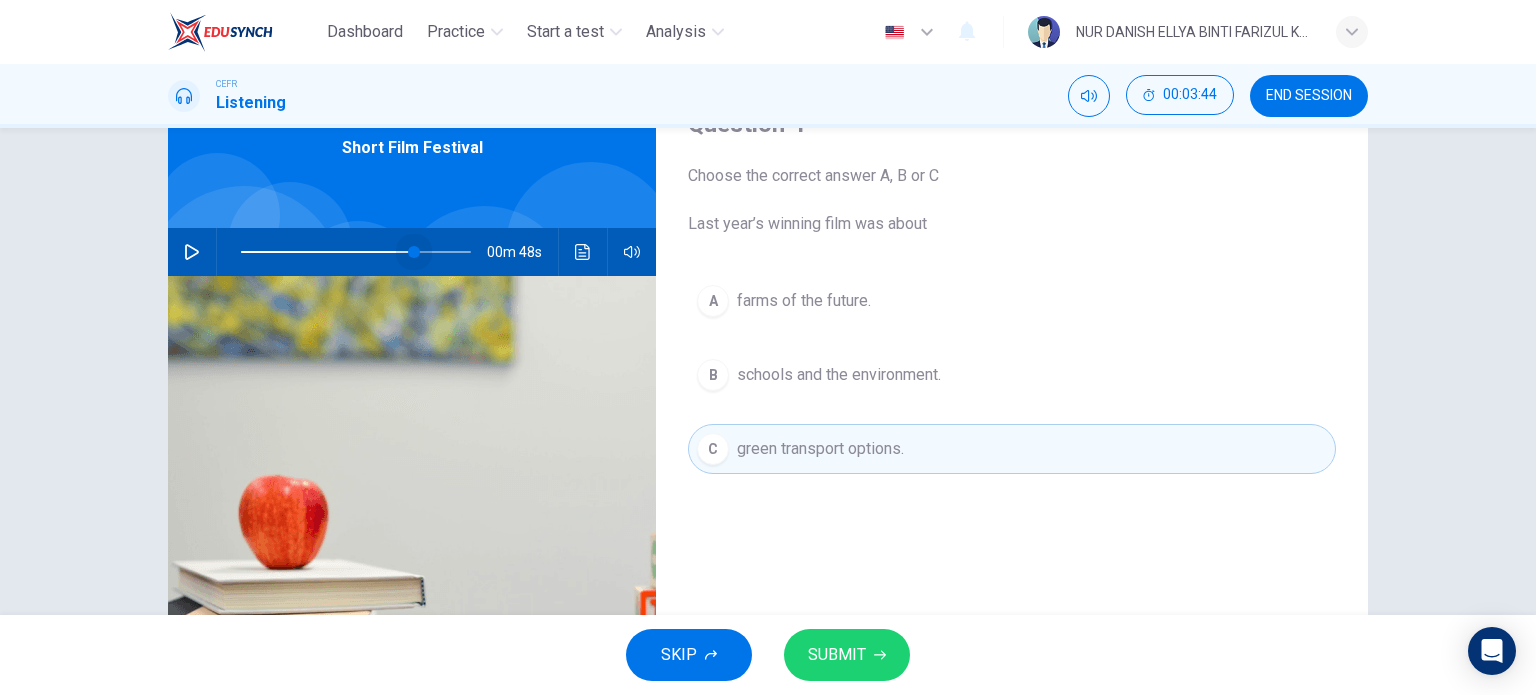 click at bounding box center [414, 252] 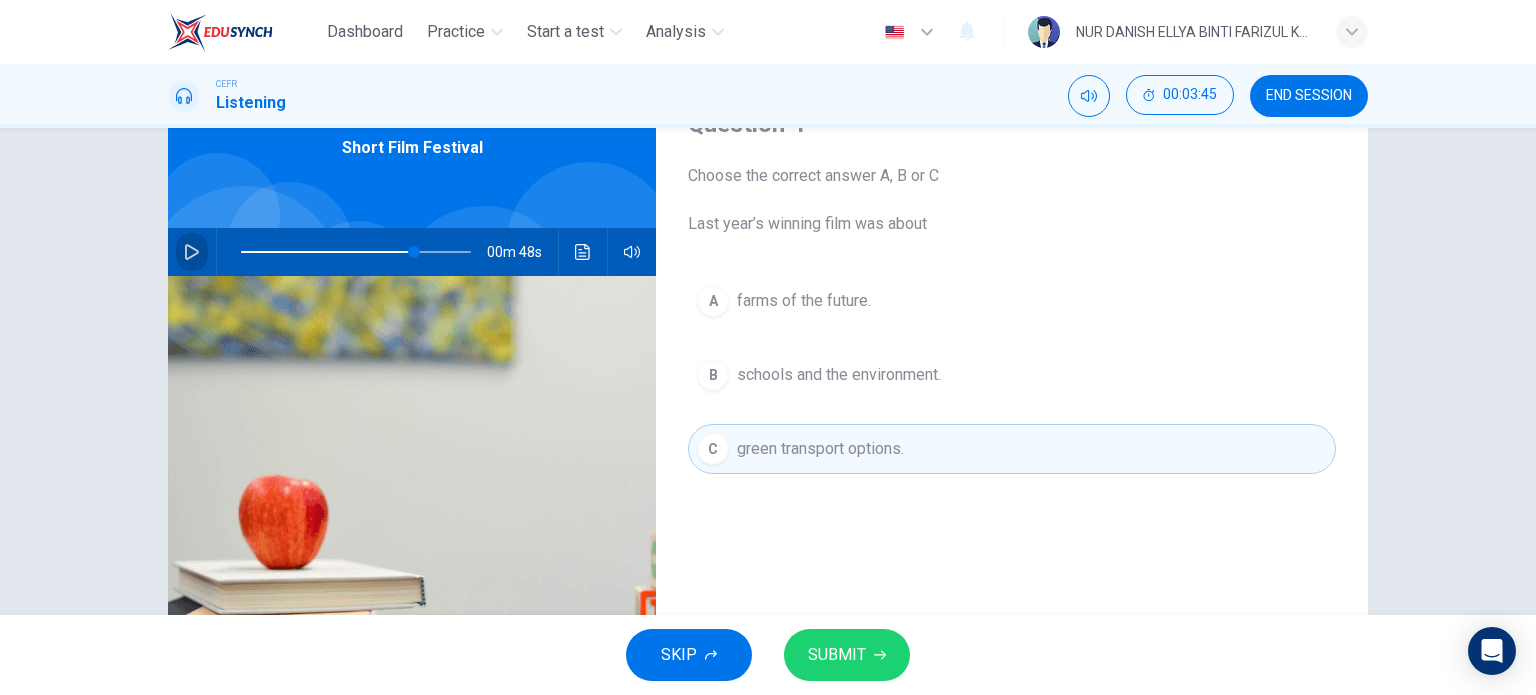 click at bounding box center [192, 252] 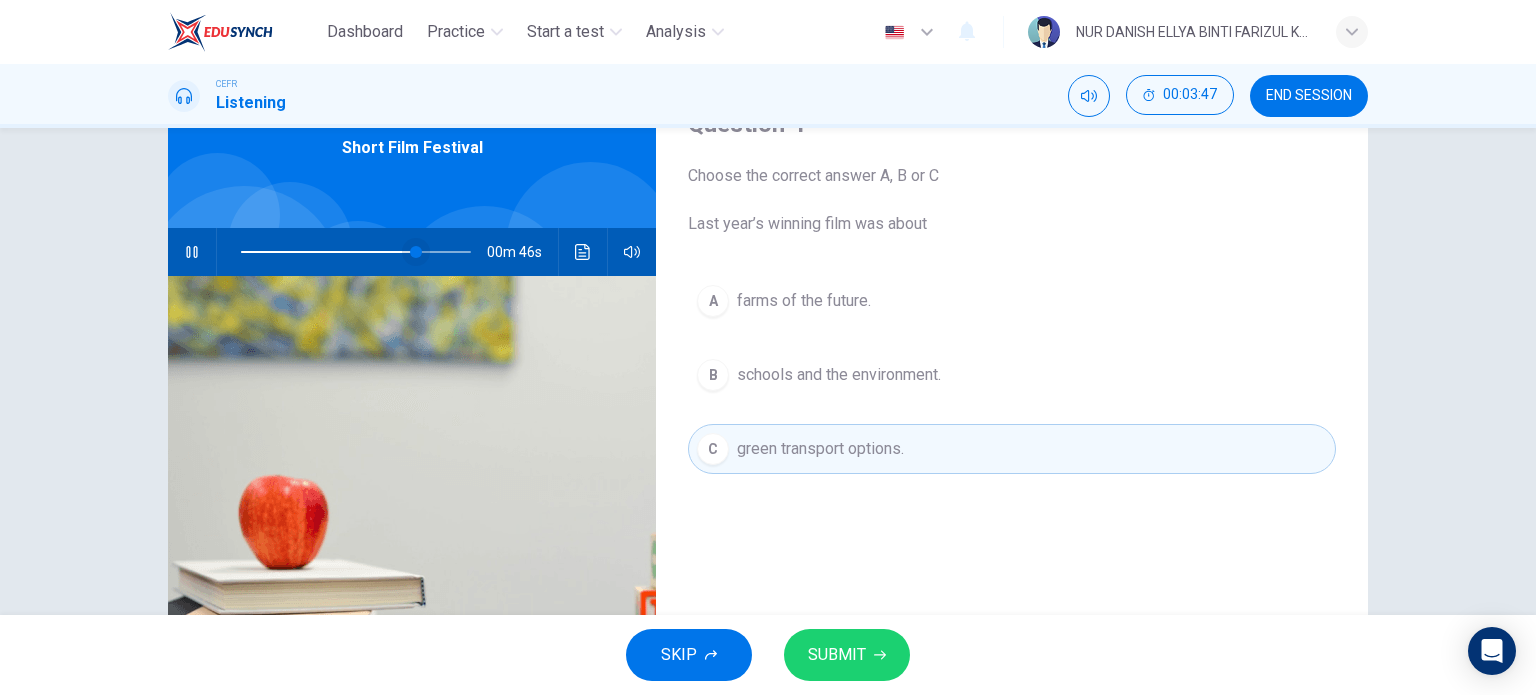 click at bounding box center [416, 252] 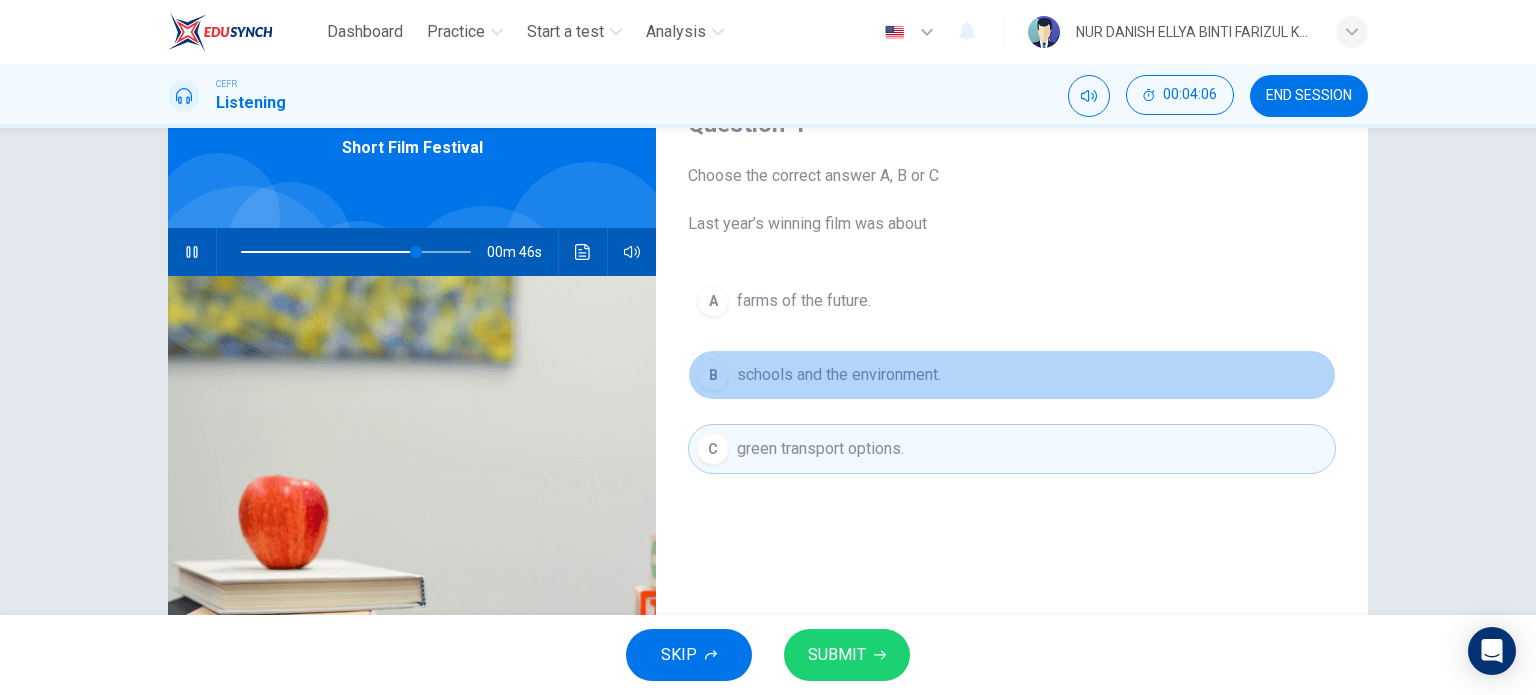 click on "B" at bounding box center (713, 301) 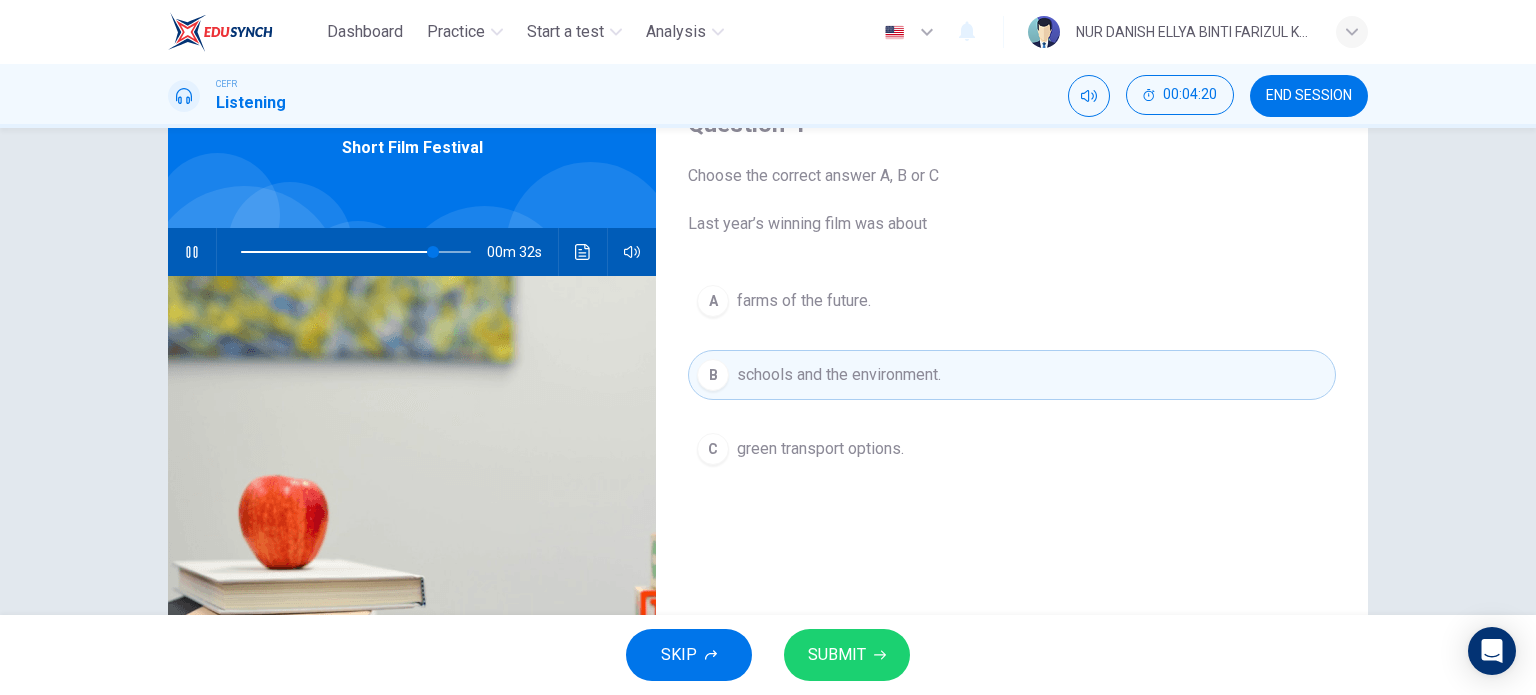 click on "SKIP SUBMIT" at bounding box center [768, 655] 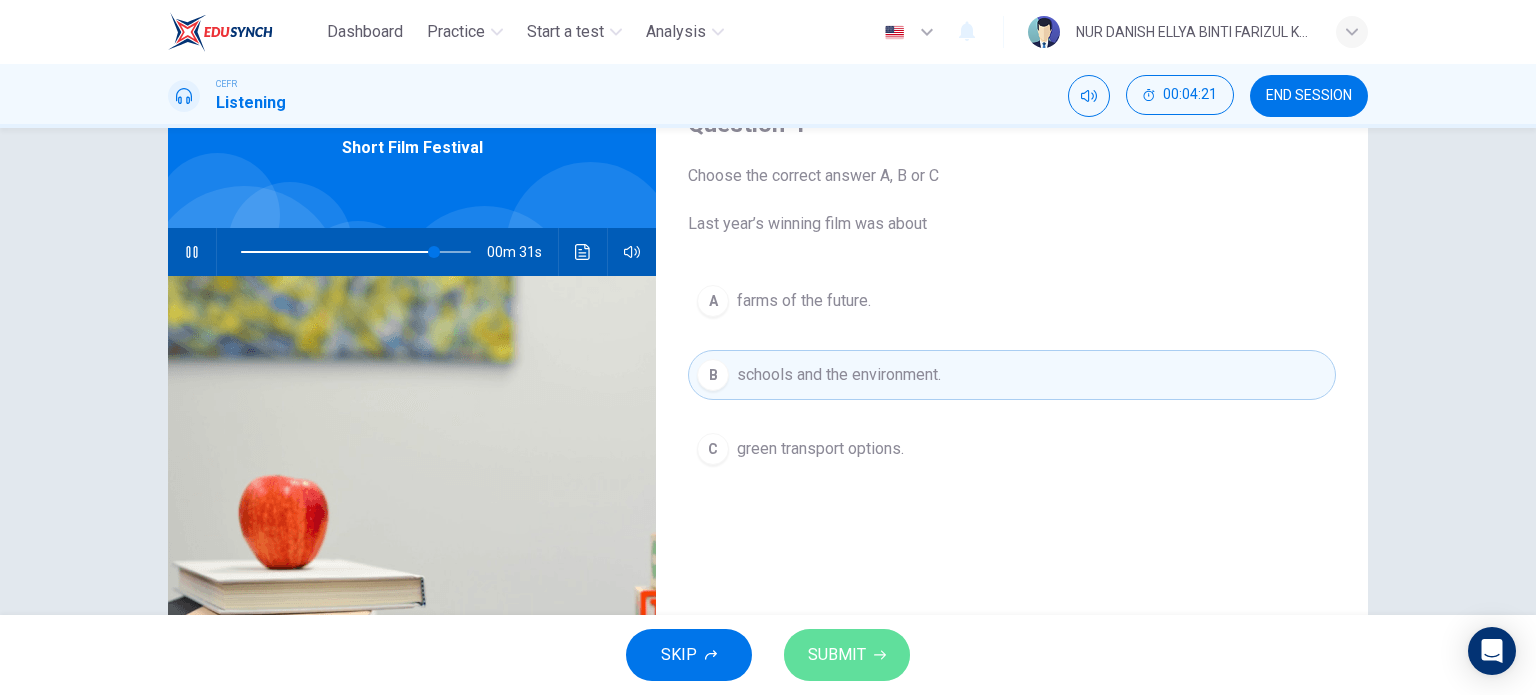 click on "SUBMIT" at bounding box center (847, 655) 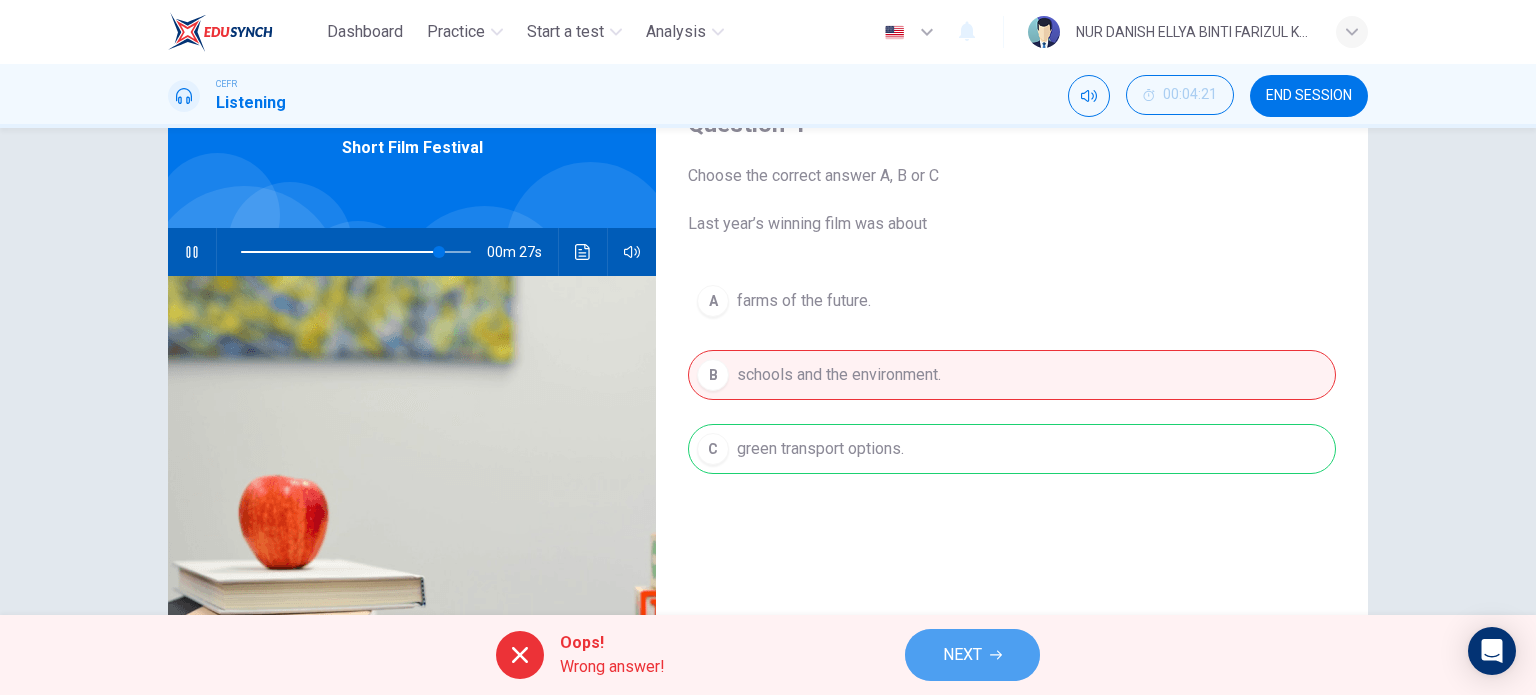 click on "NEXT" at bounding box center [962, 655] 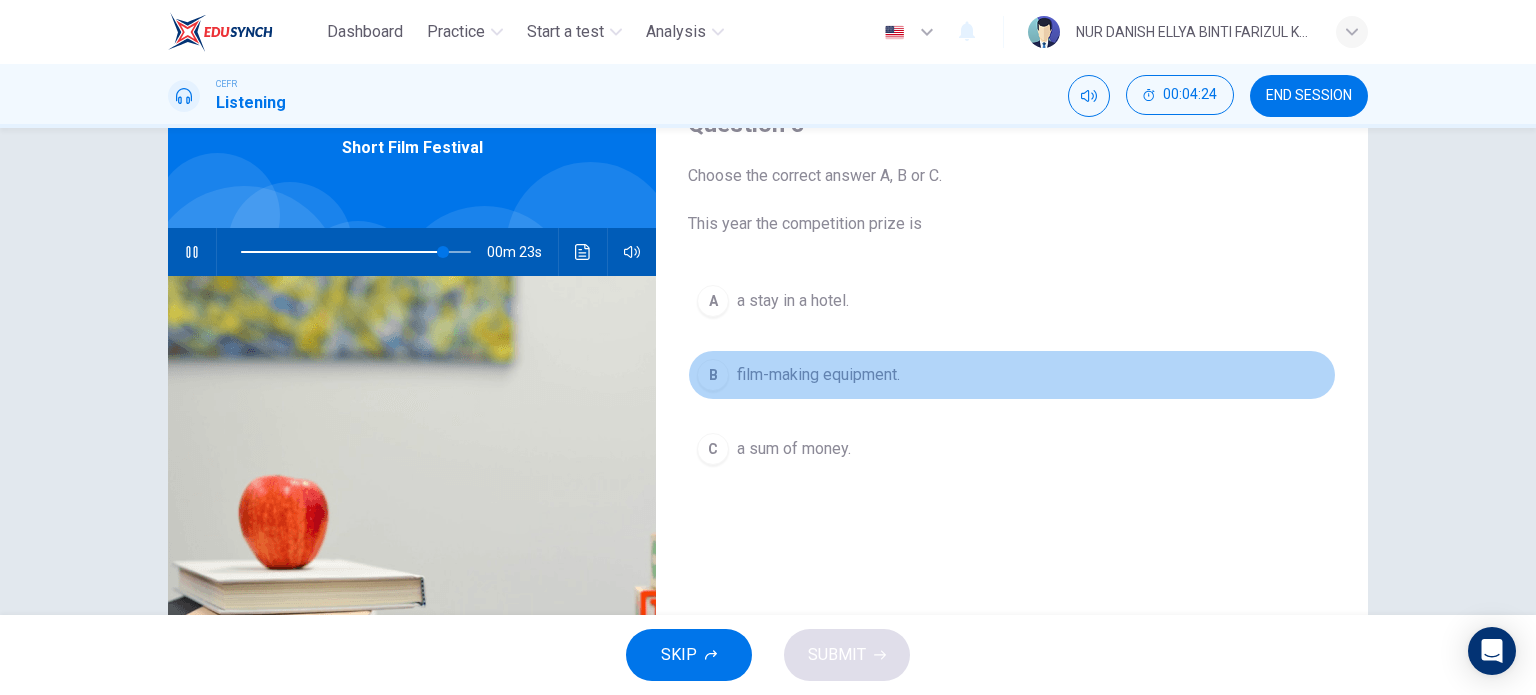 click on "film-making equipment." at bounding box center (793, 301) 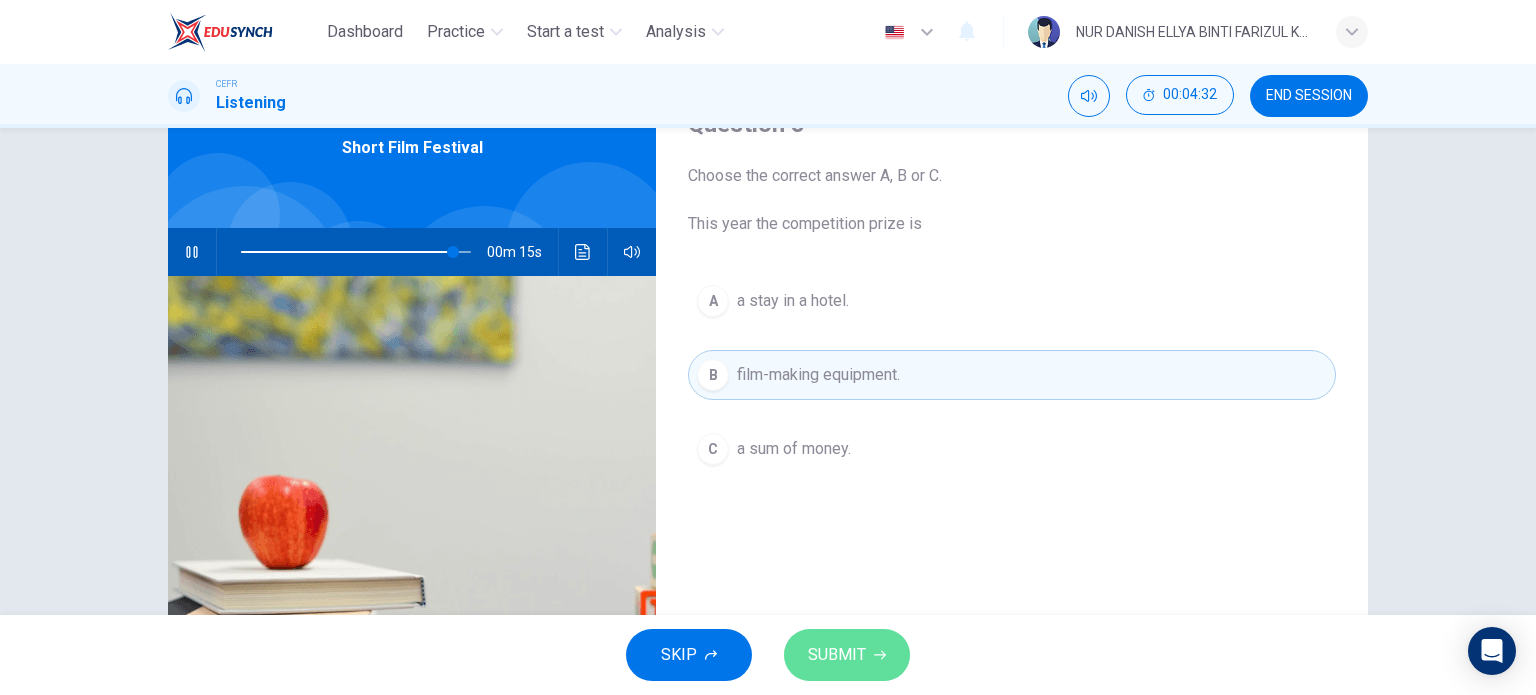 click on "SUBMIT" at bounding box center (837, 655) 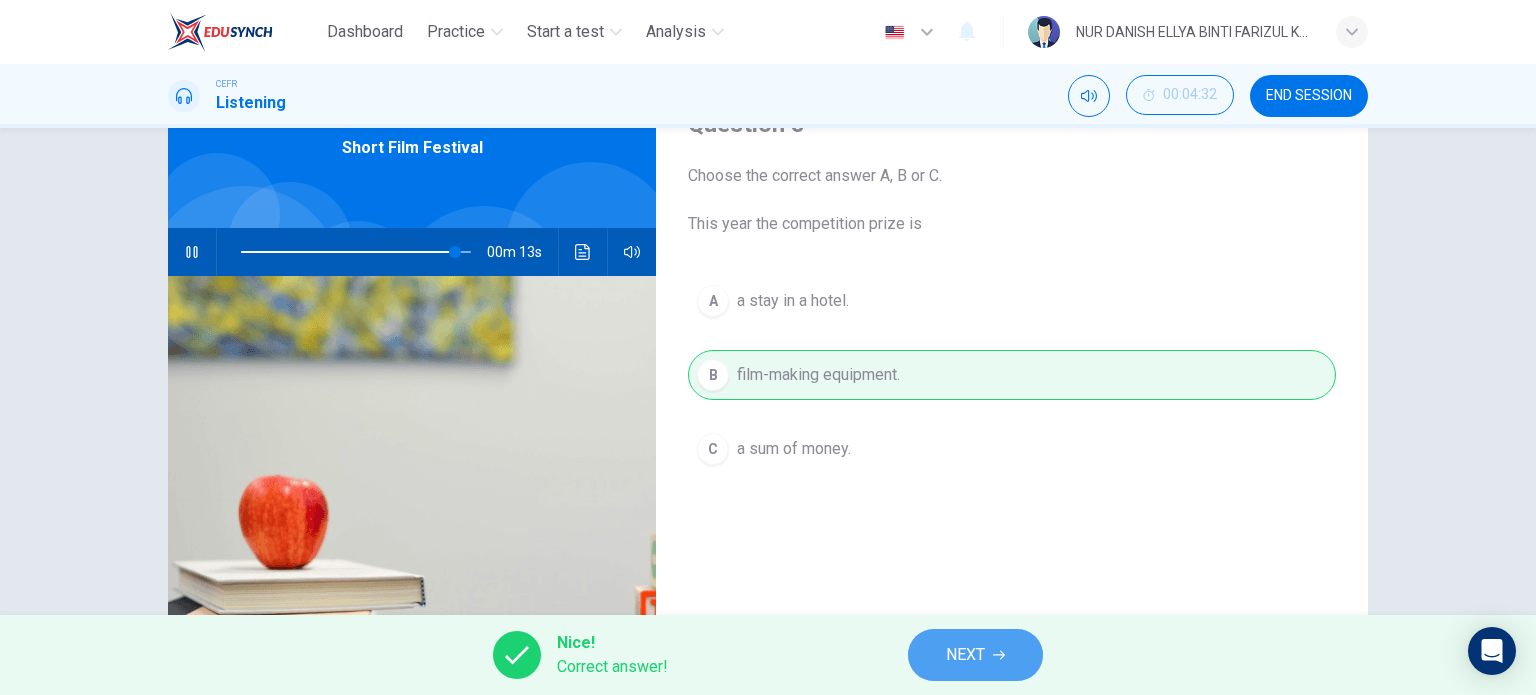 click on "NEXT" at bounding box center [975, 655] 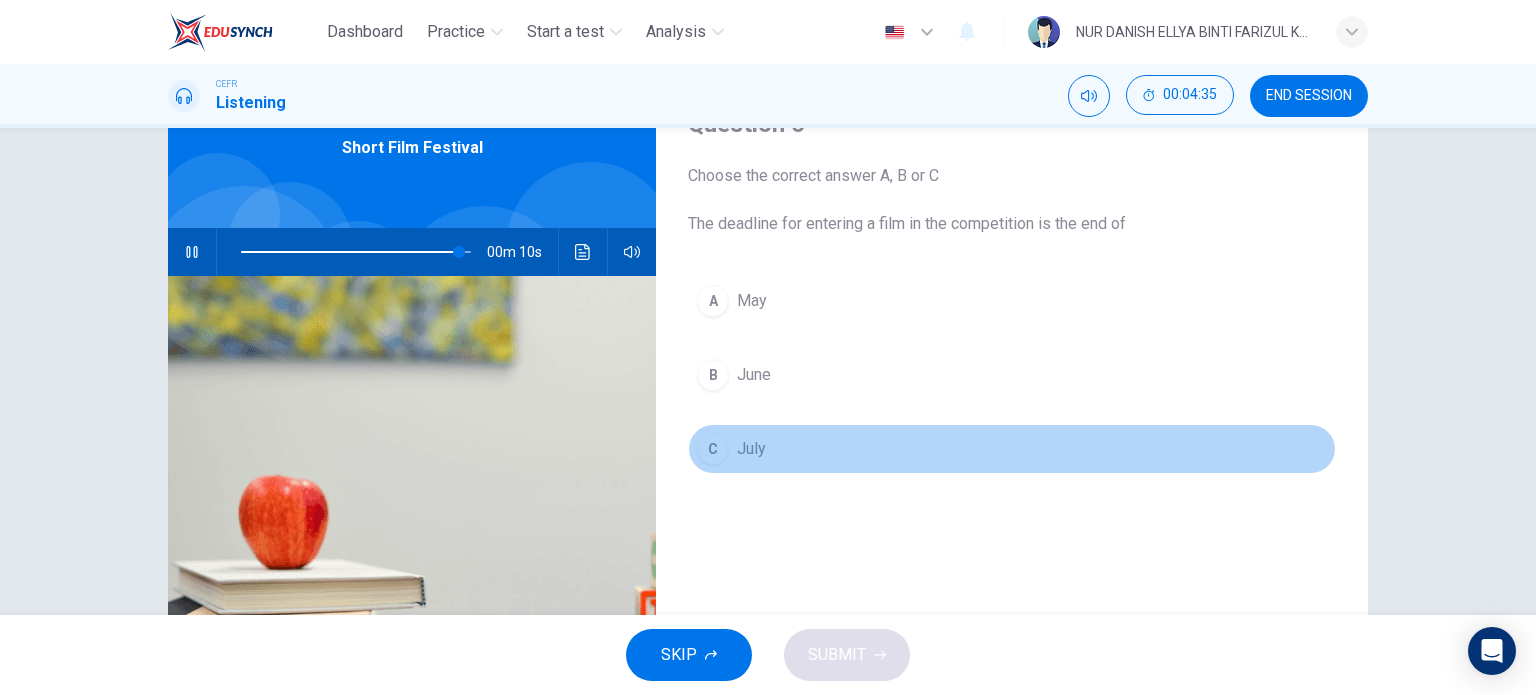 click on "C" at bounding box center (713, 301) 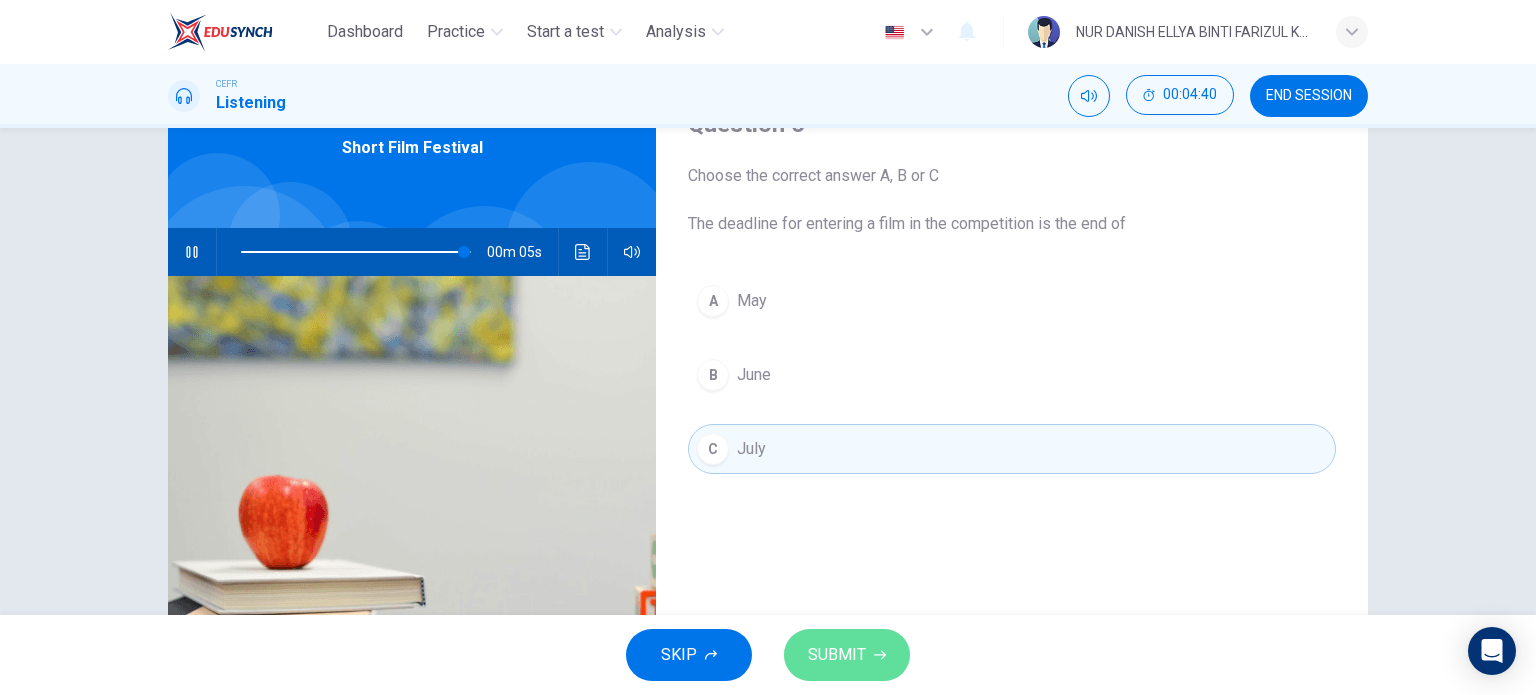 click on "SUBMIT" at bounding box center [837, 655] 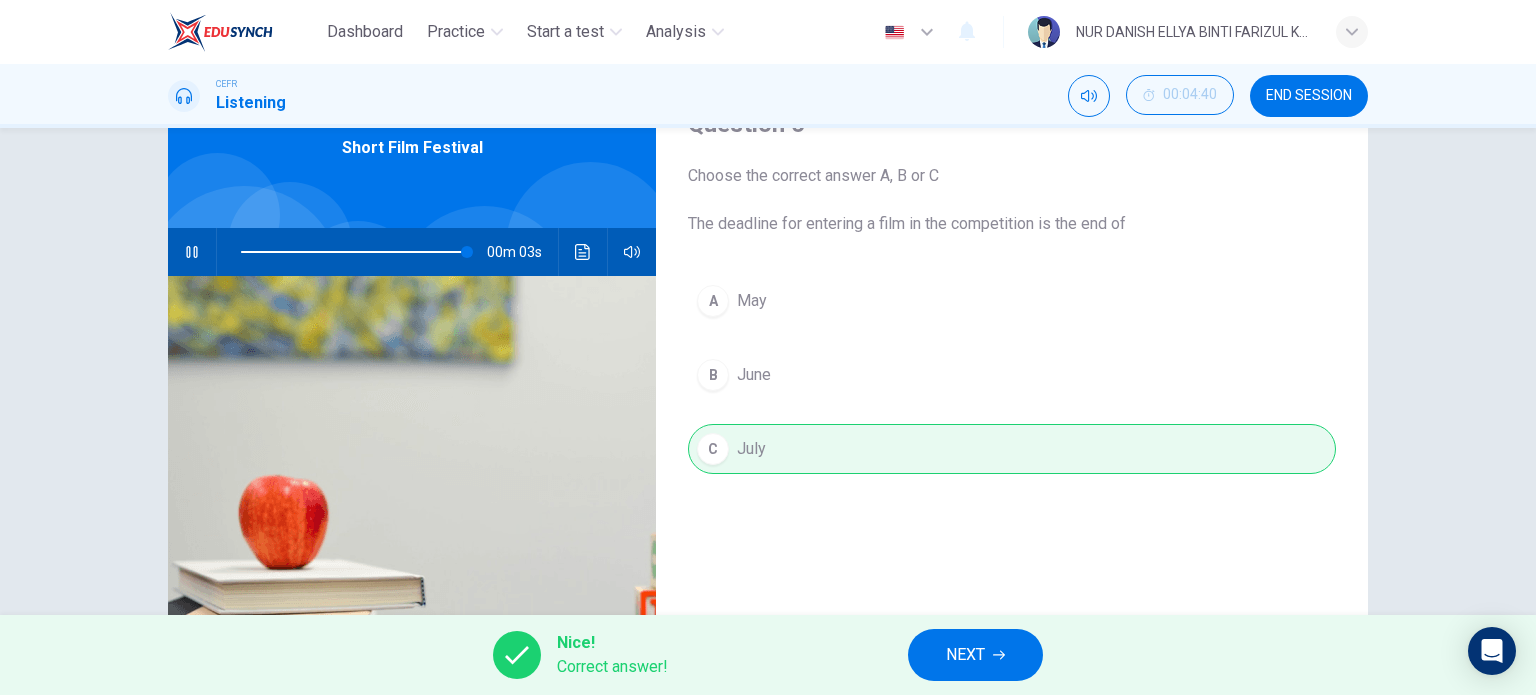 click on "NEXT" at bounding box center (965, 655) 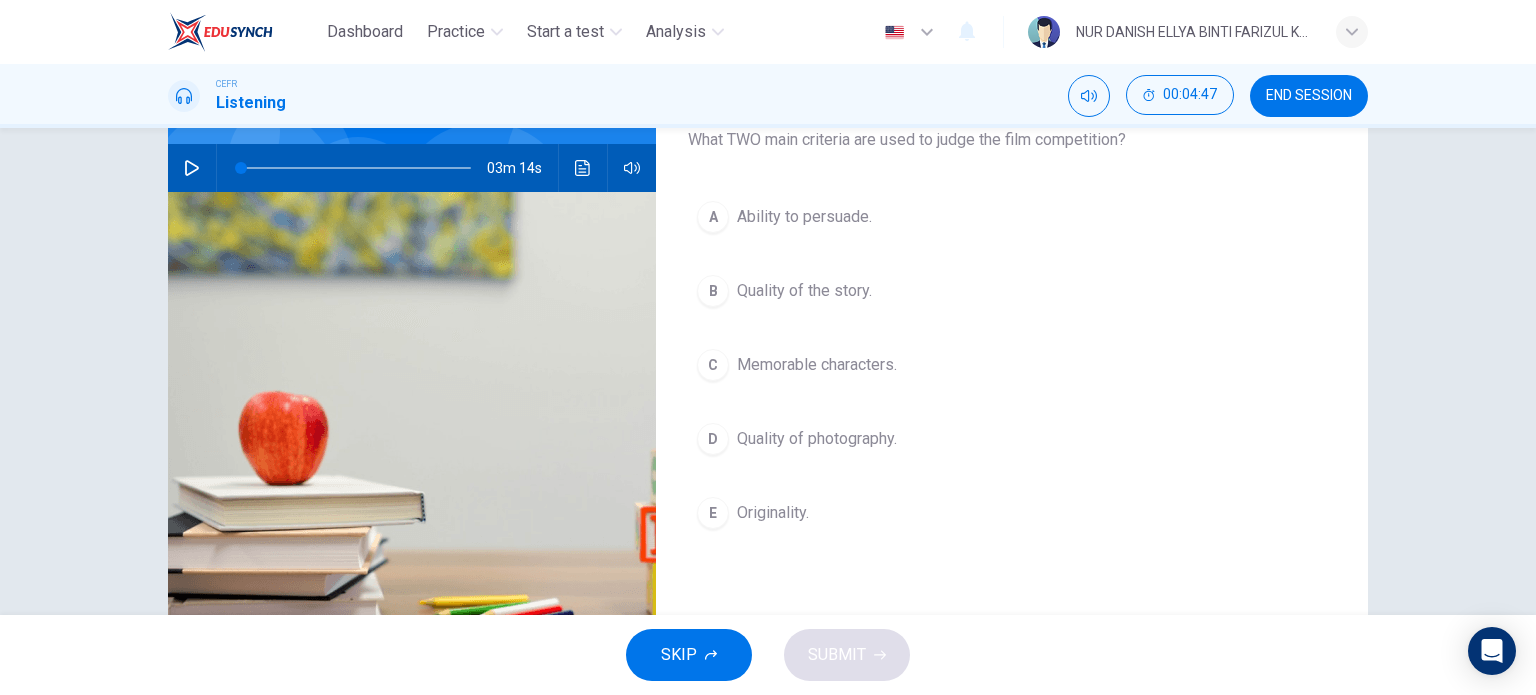 scroll, scrollTop: 184, scrollLeft: 0, axis: vertical 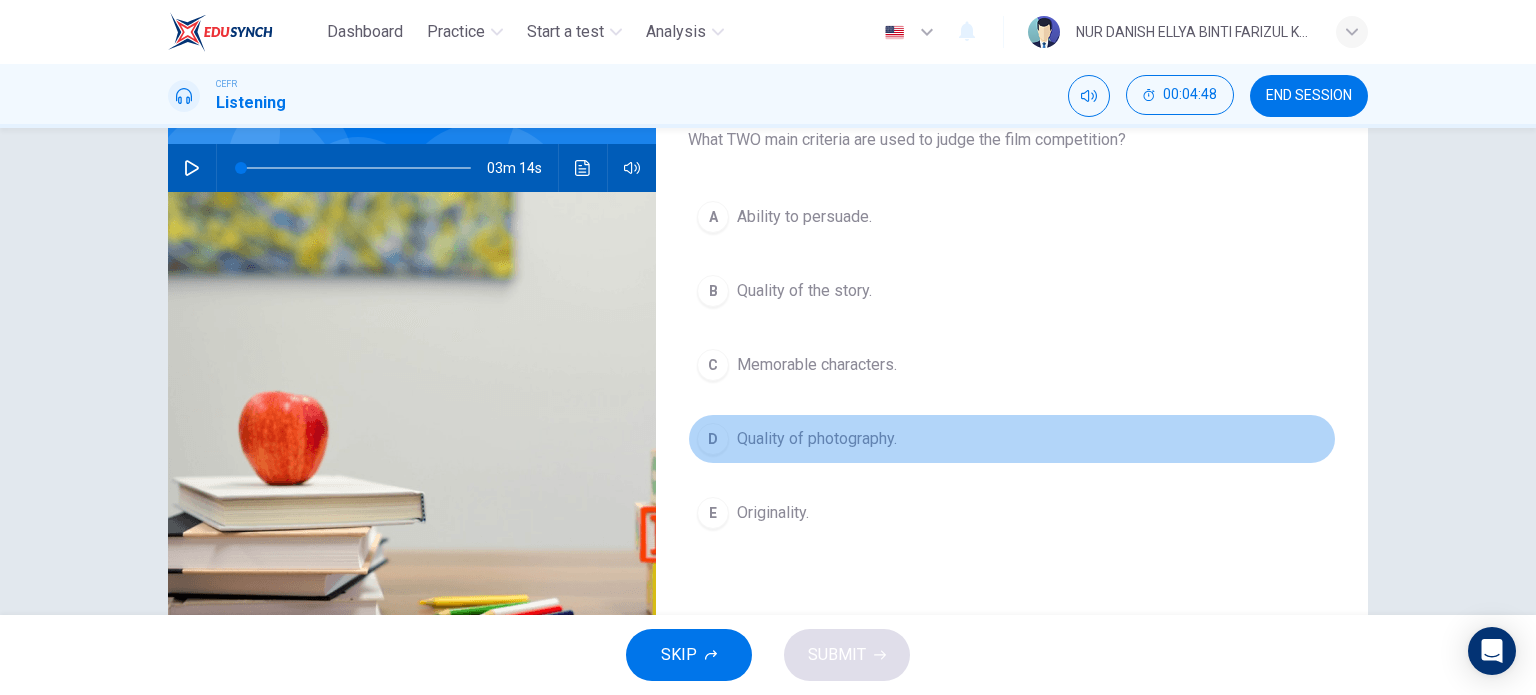 click on "D Quality of photography." at bounding box center [1012, 439] 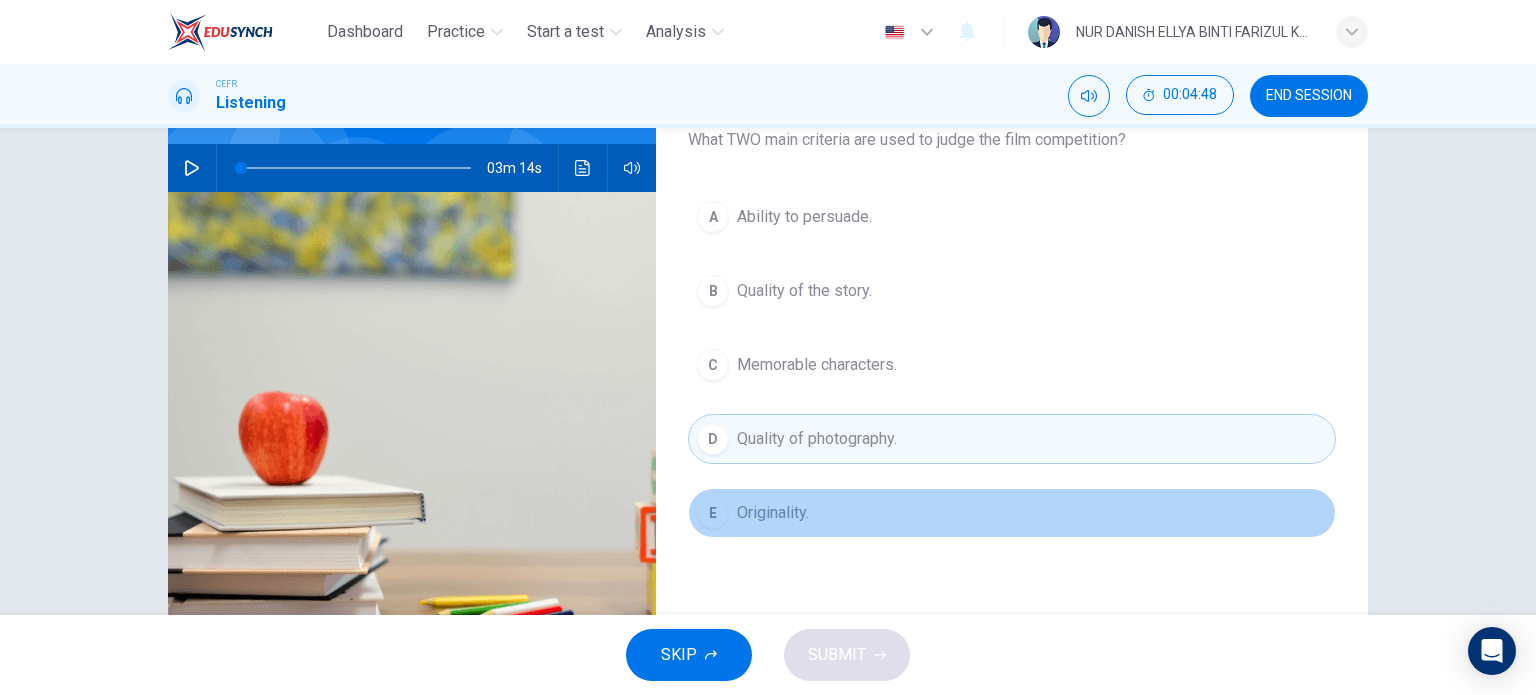 click on "Originality." at bounding box center (804, 217) 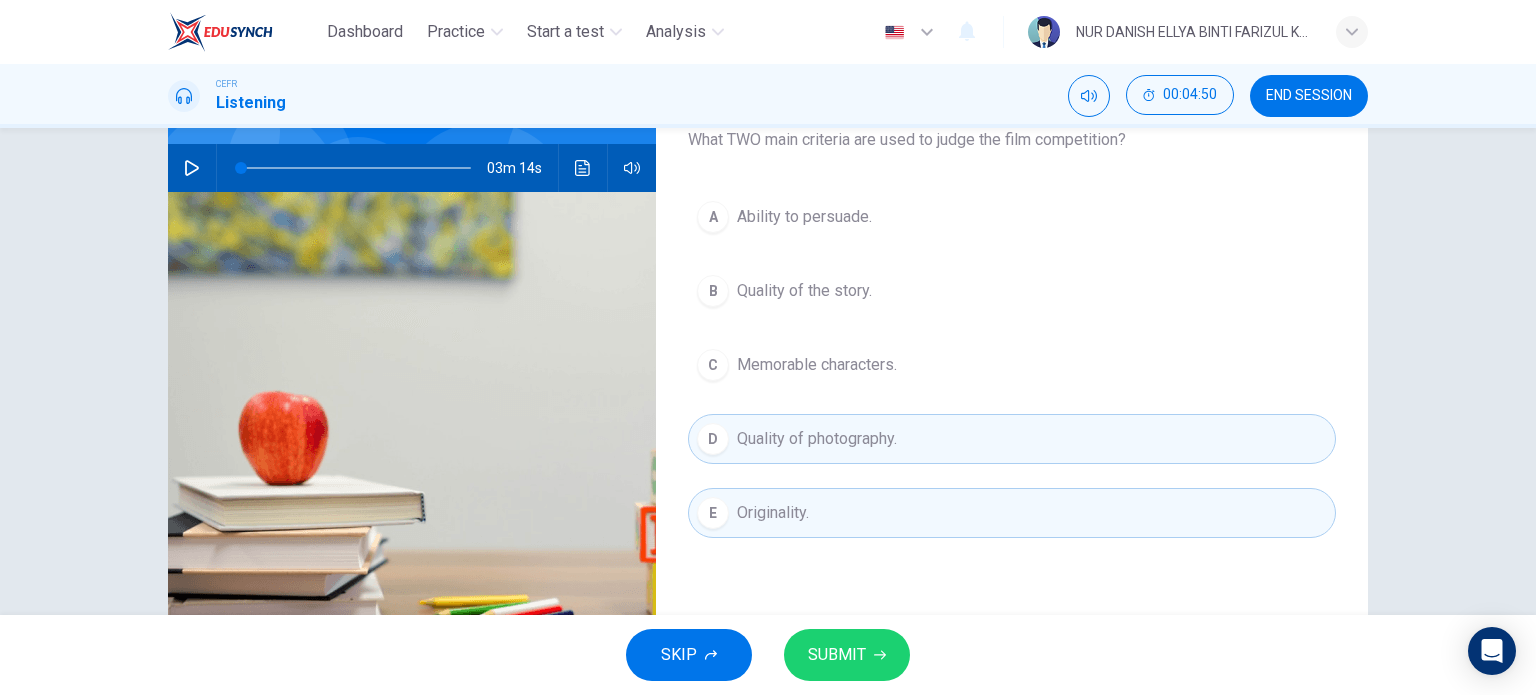 click on "A Ability to persuade. B Quality of the story. C Memorable characters. D Quality of photography. E Originality." at bounding box center (1012, 385) 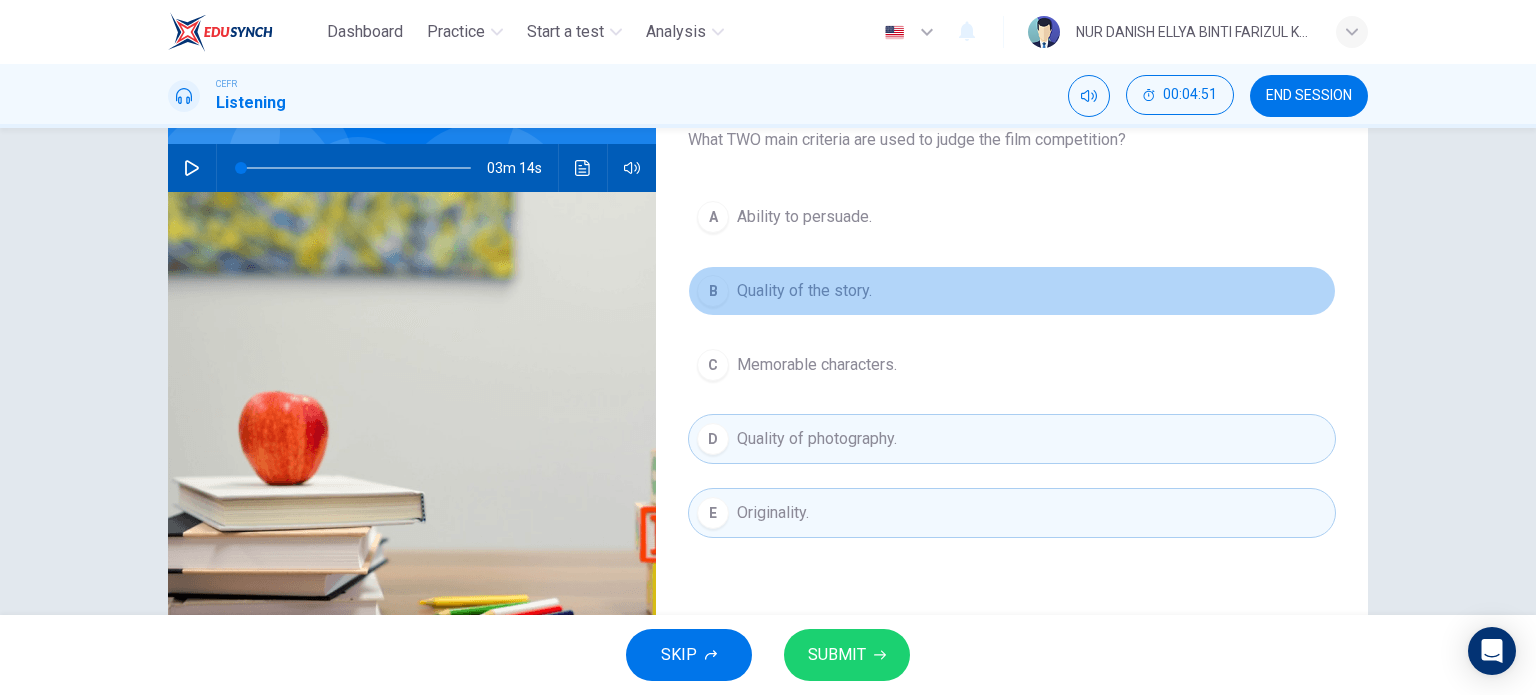 click on "Quality of the story." at bounding box center (804, 217) 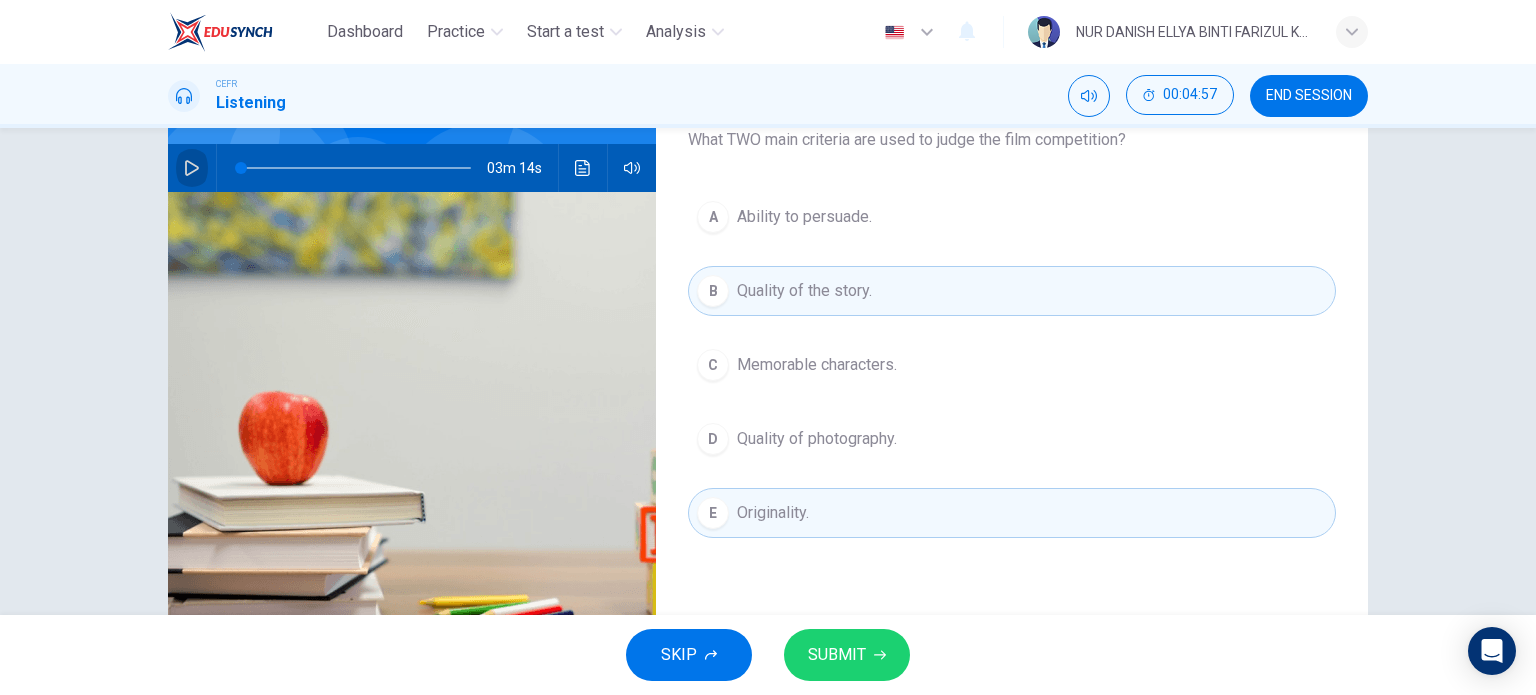 click at bounding box center [192, 168] 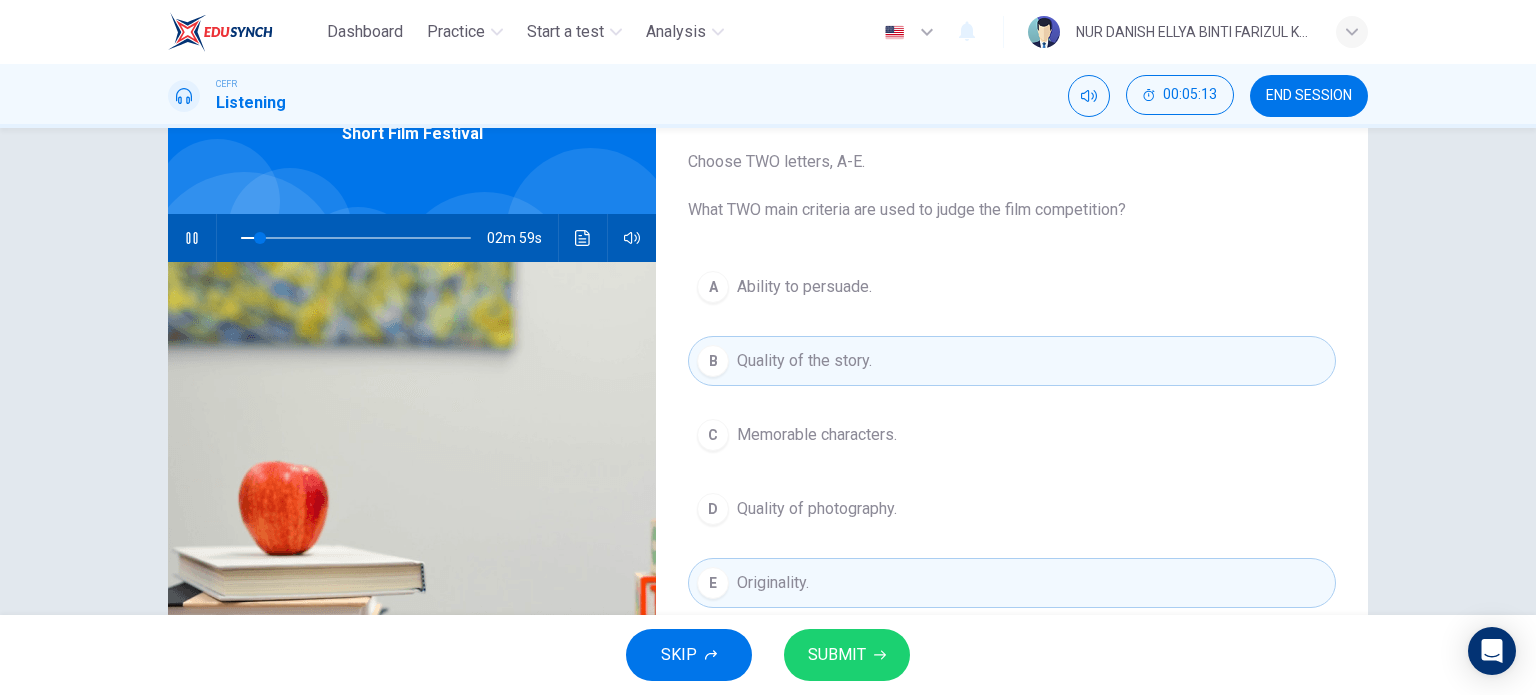 scroll, scrollTop: 114, scrollLeft: 0, axis: vertical 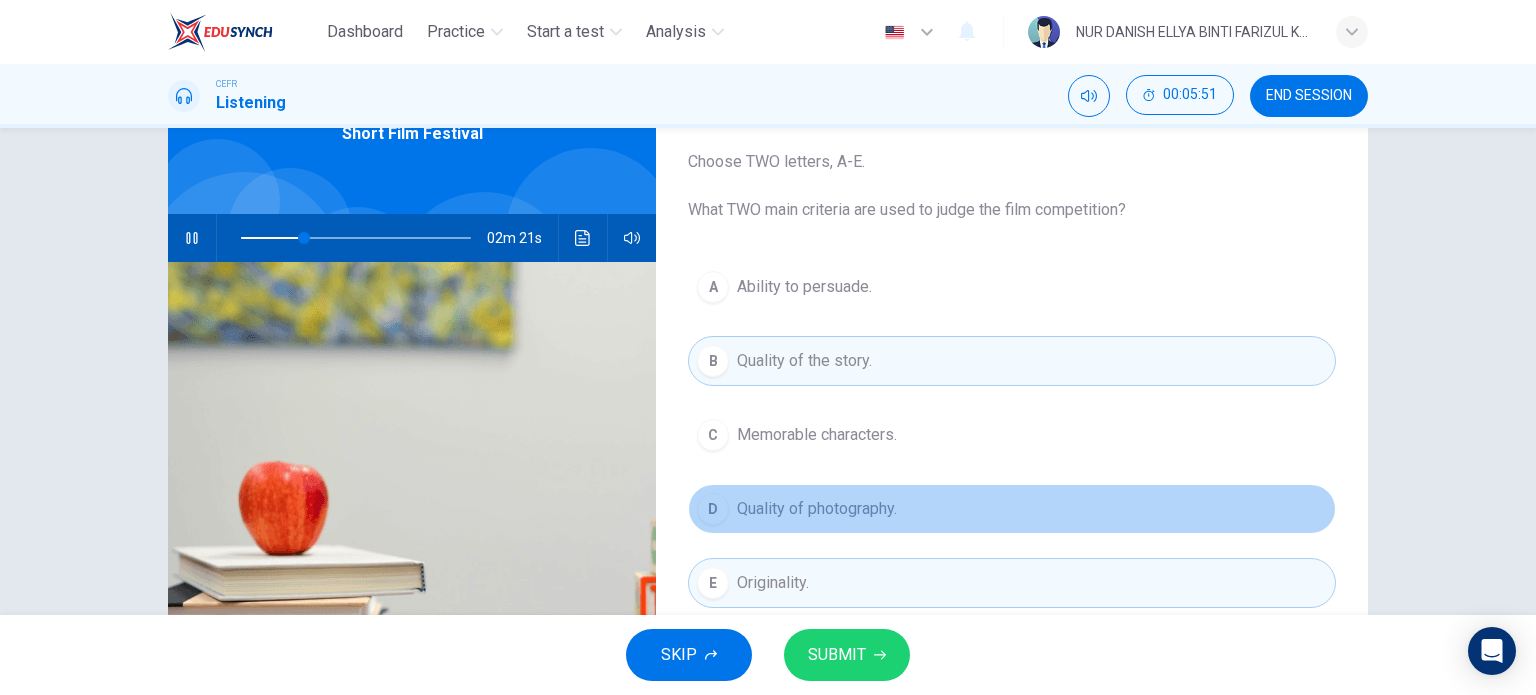 click on "Quality of photography." at bounding box center [804, 287] 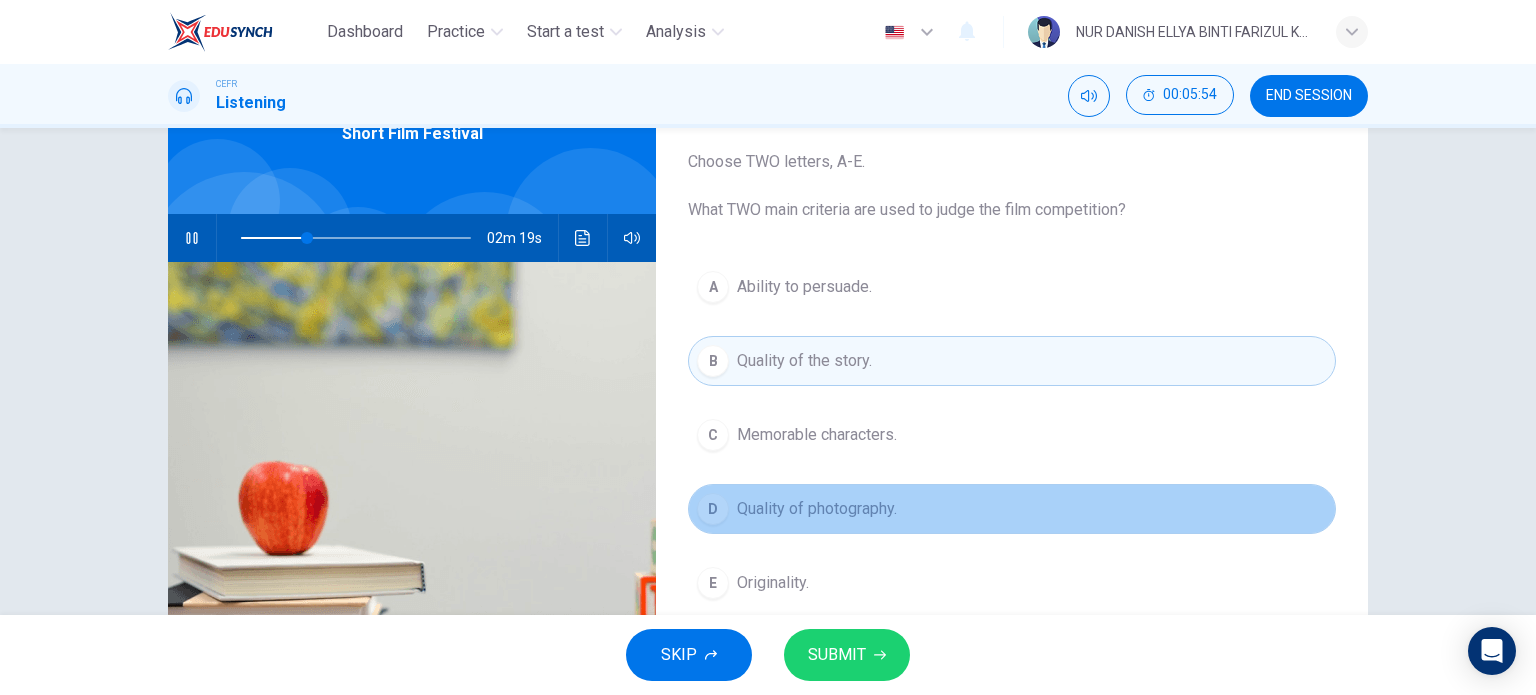 click on "Quality of photography." at bounding box center [804, 361] 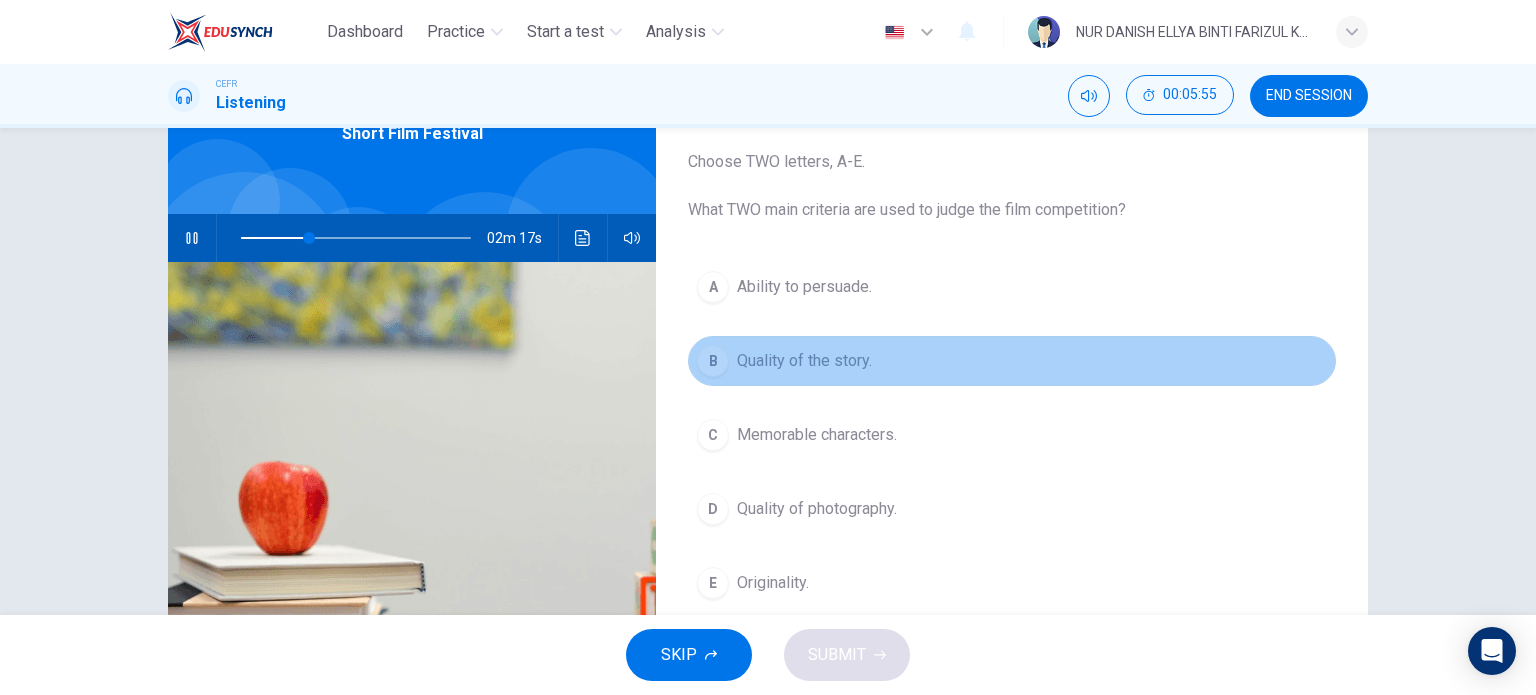 click on "Quality of the story." at bounding box center [804, 361] 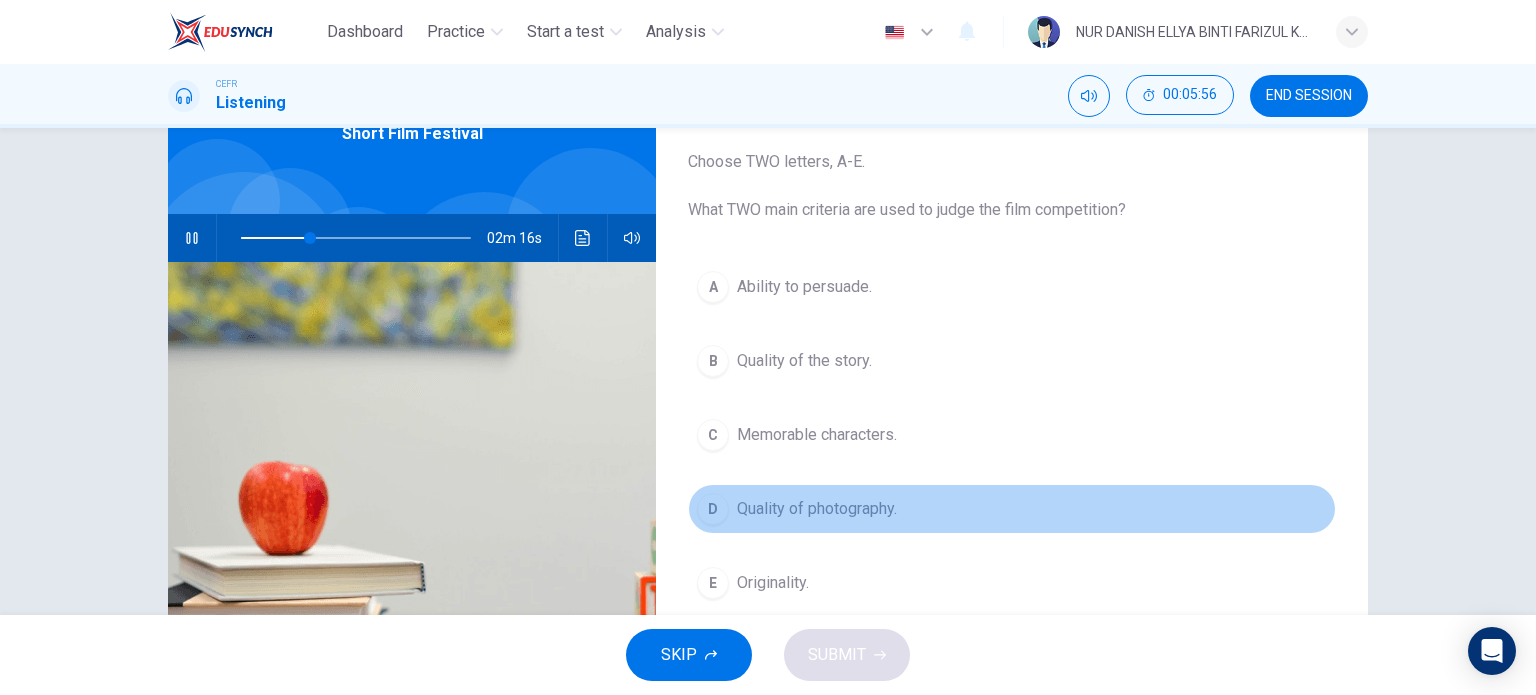 click on "Quality of photography." at bounding box center (804, 287) 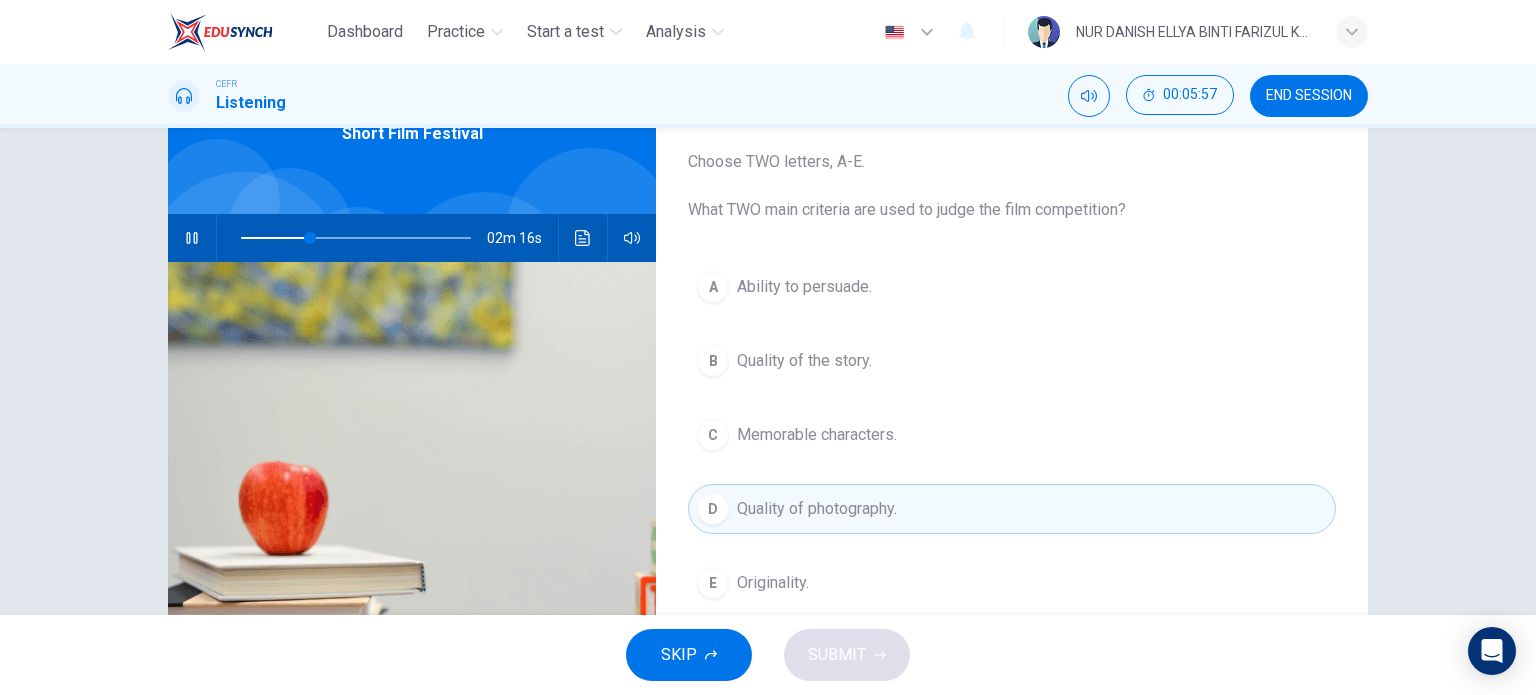 click on "Originality." at bounding box center [804, 287] 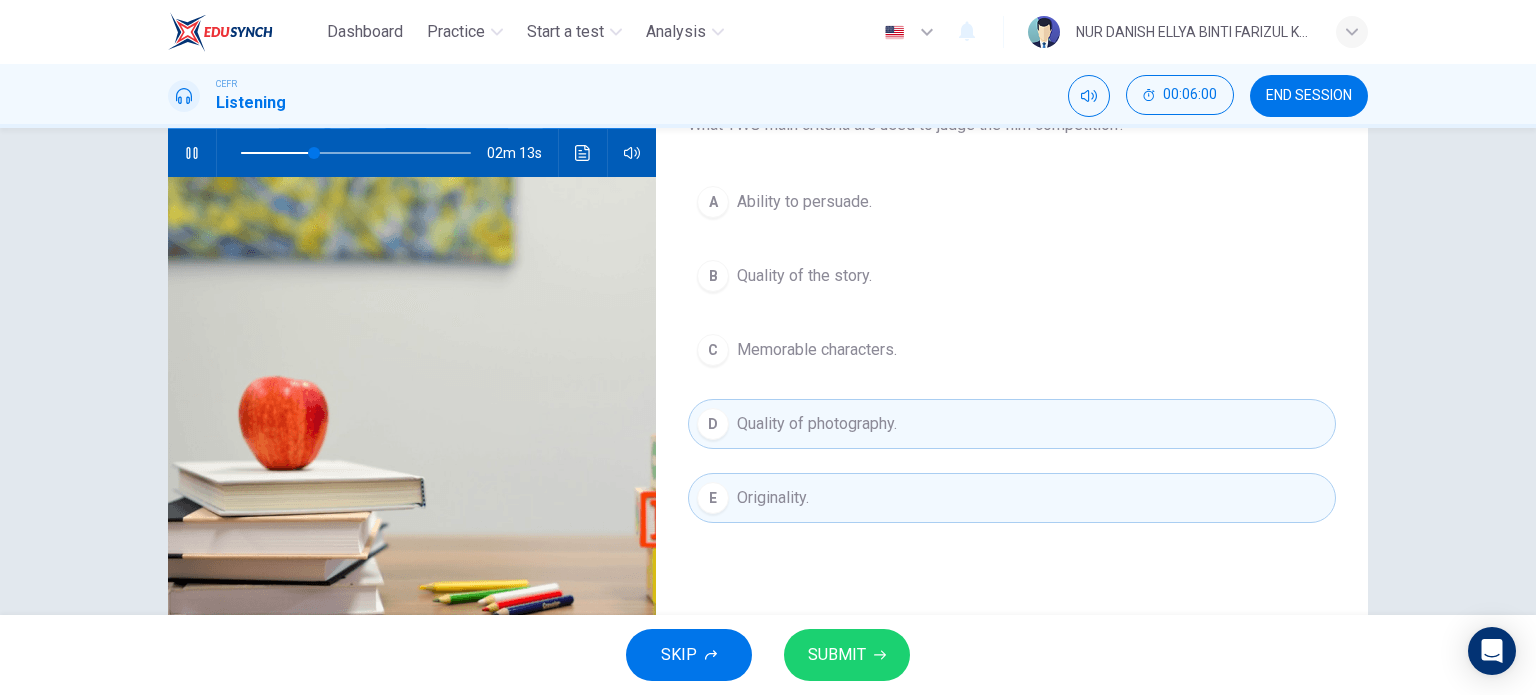 scroll, scrollTop: 203, scrollLeft: 0, axis: vertical 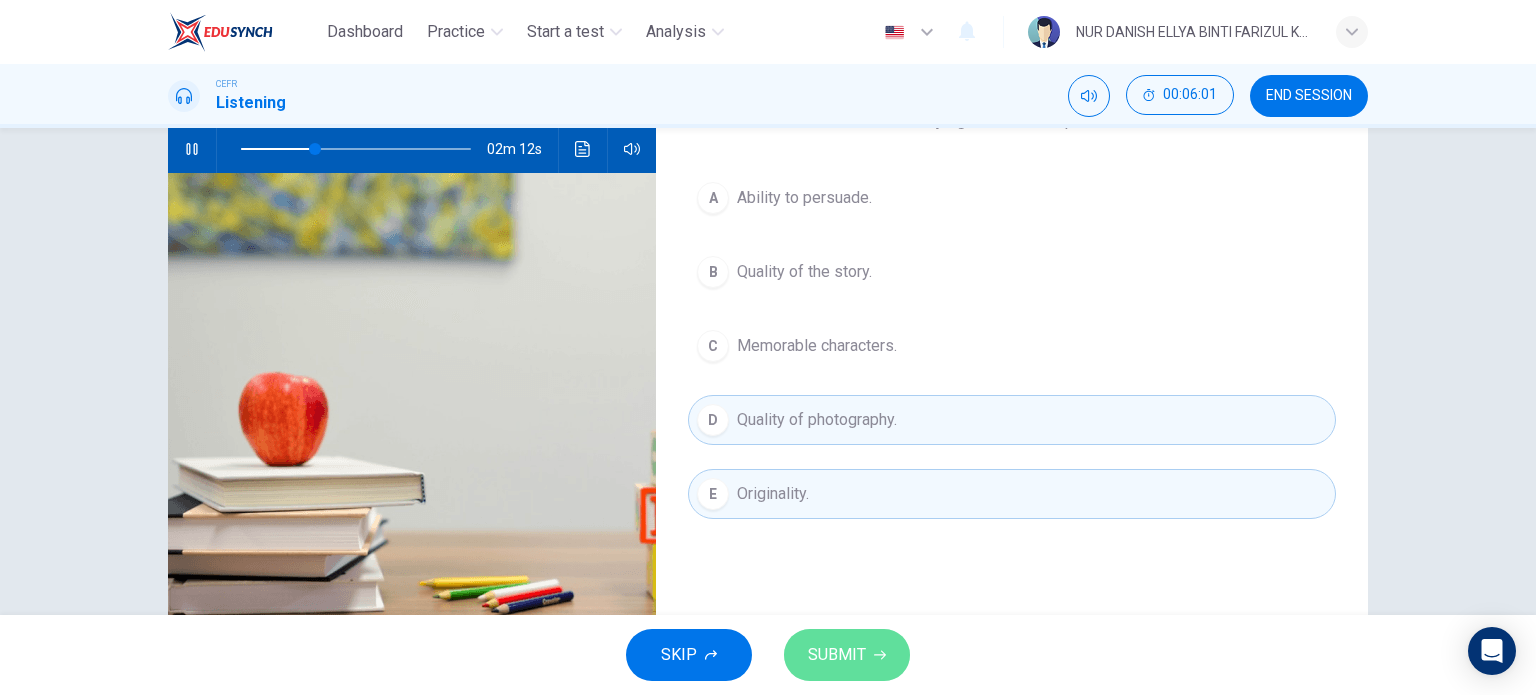 click on "SUBMIT" at bounding box center [847, 655] 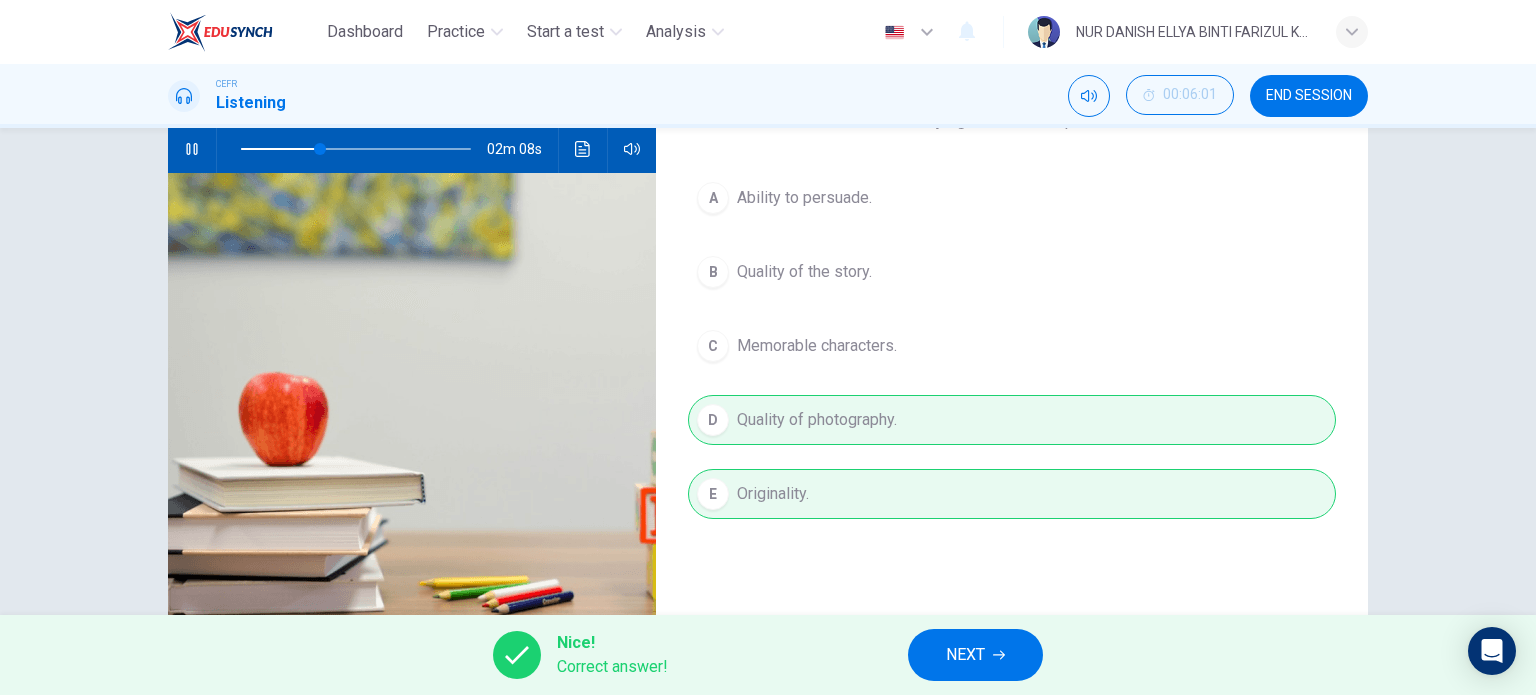 click on "NEXT" at bounding box center [975, 655] 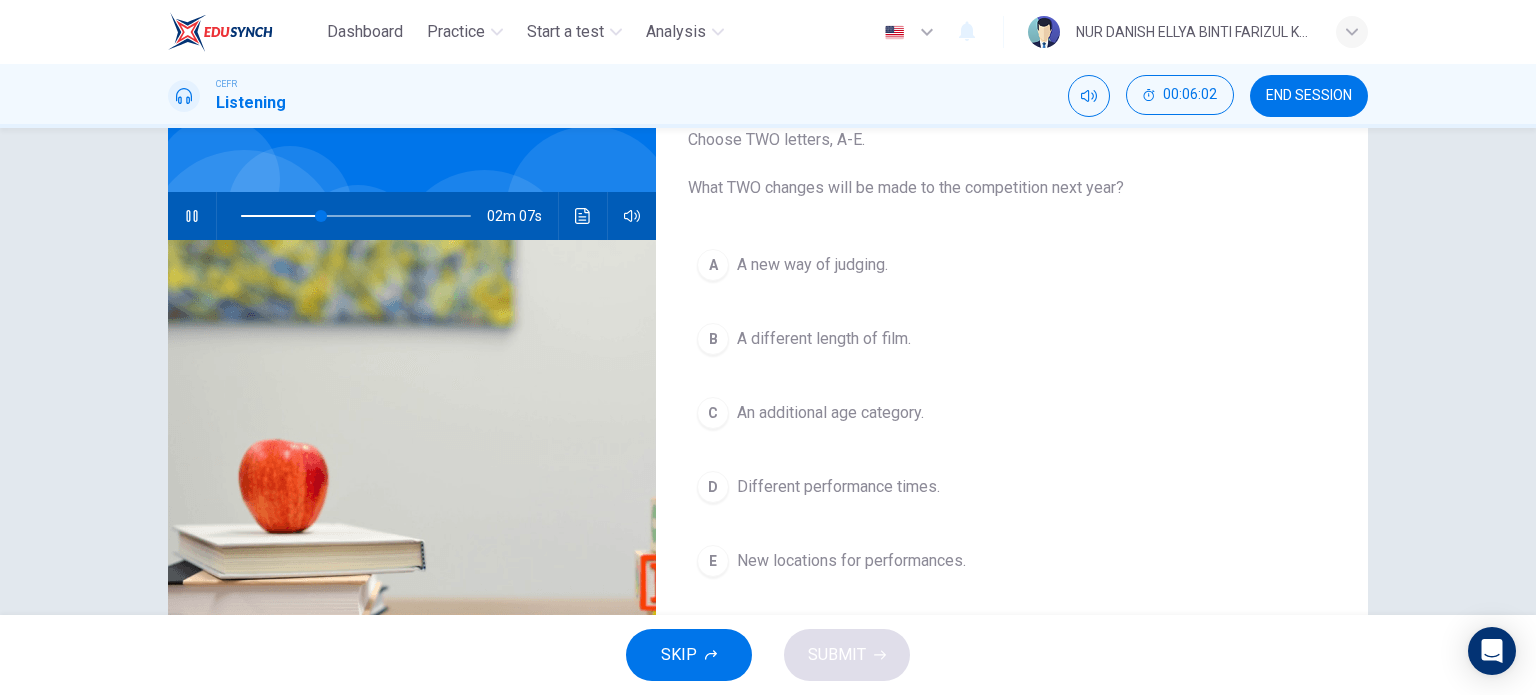 scroll, scrollTop: 135, scrollLeft: 0, axis: vertical 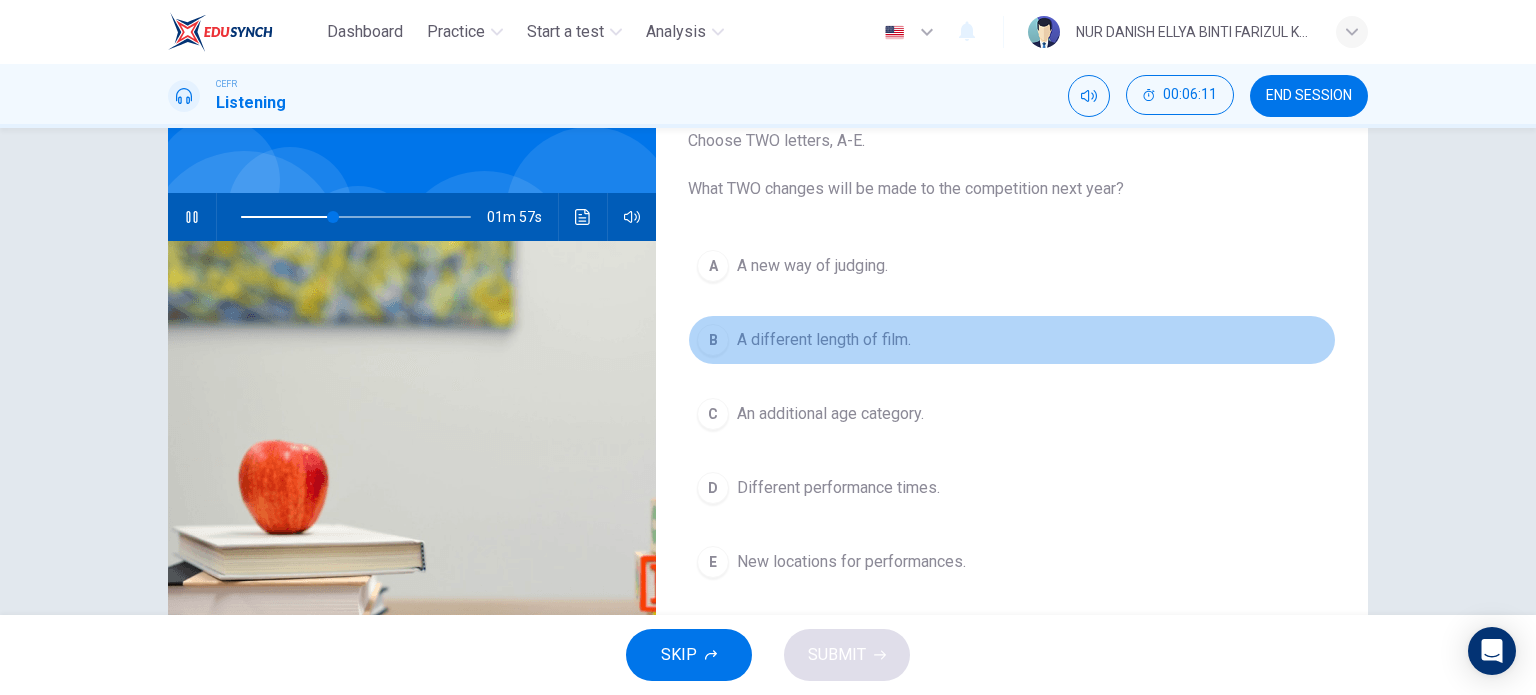 click on "A different length of film." at bounding box center (812, 266) 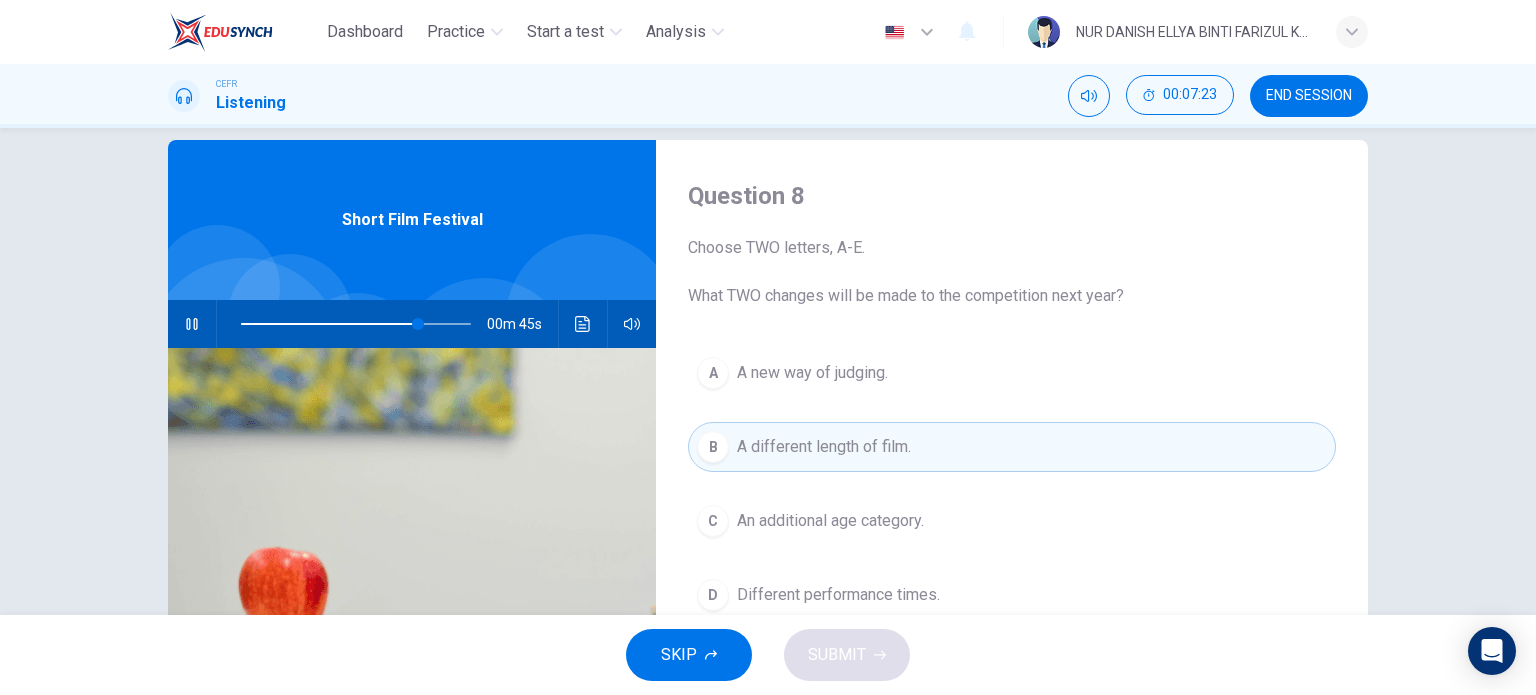 scroll, scrollTop: 151, scrollLeft: 0, axis: vertical 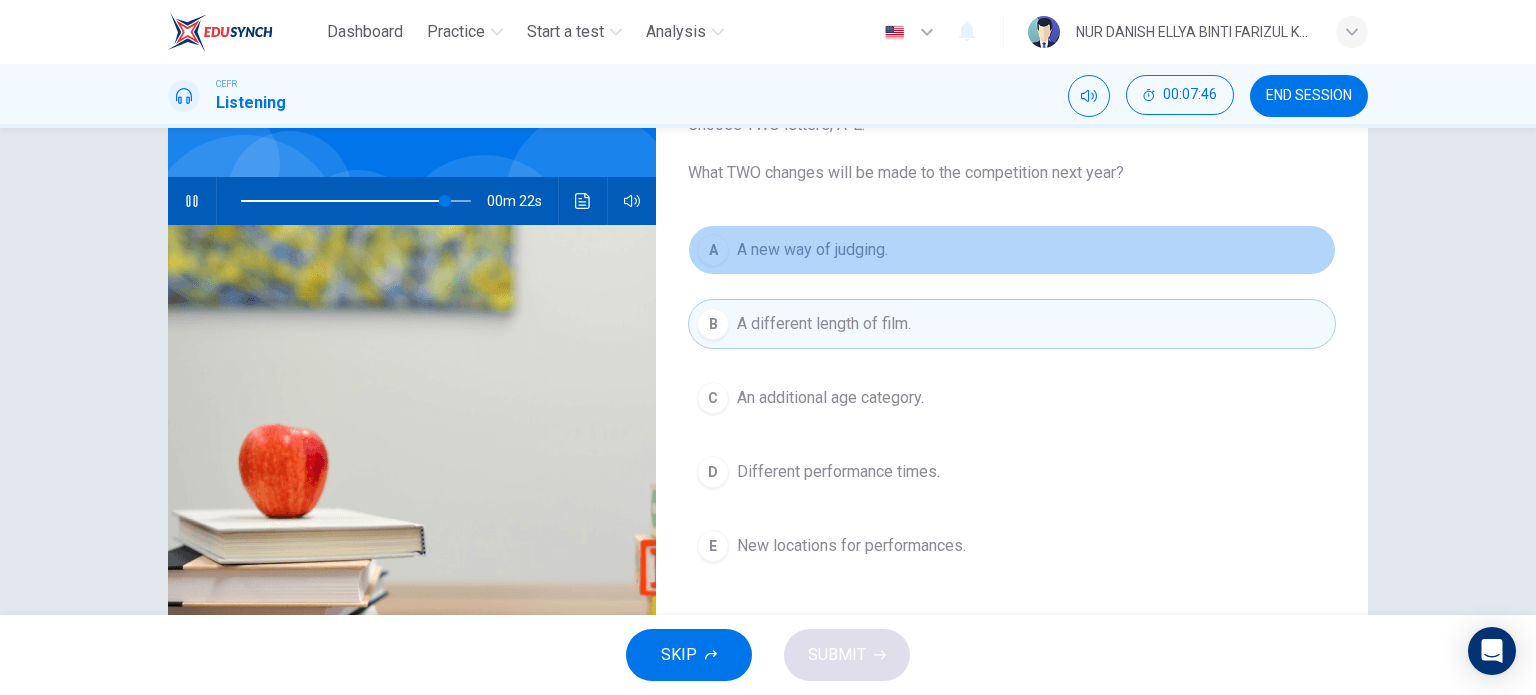 click on "A A new way of judging." at bounding box center [1012, 250] 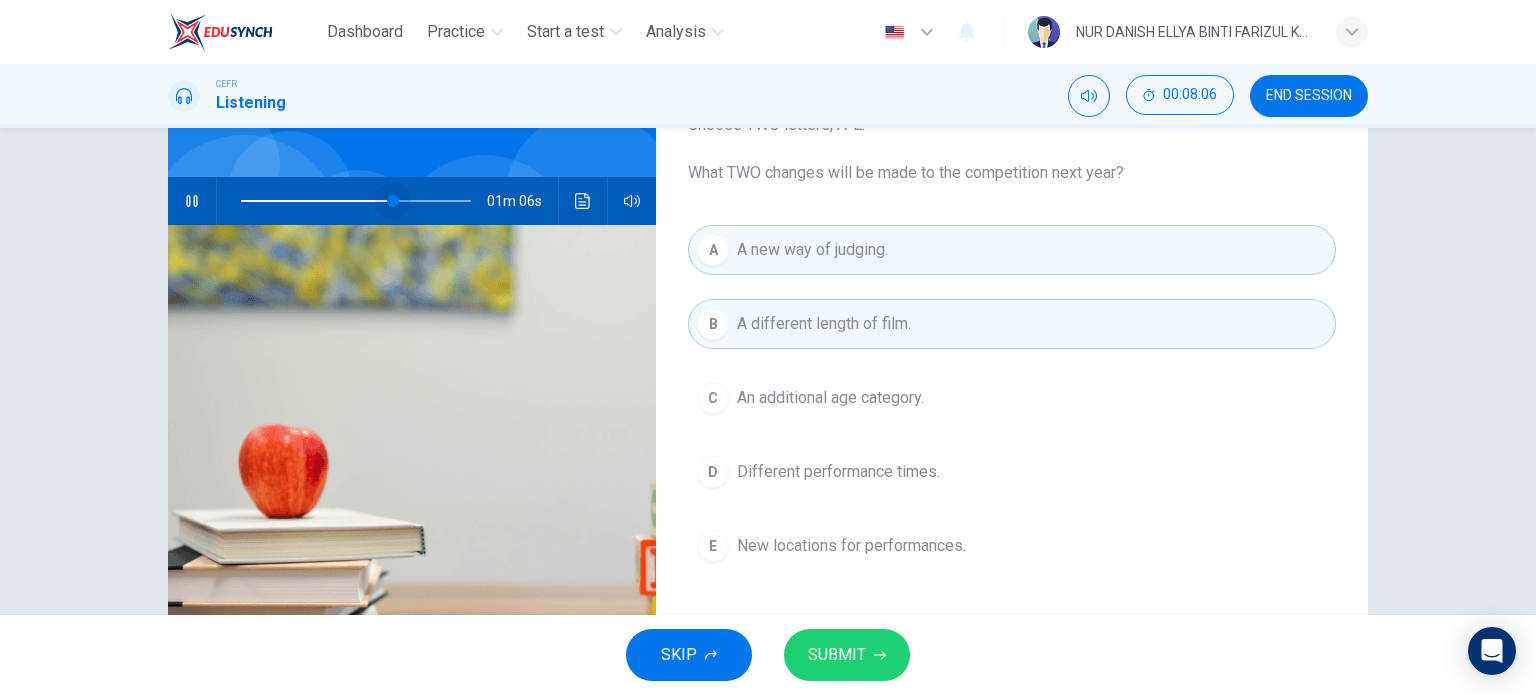click at bounding box center (356, 201) 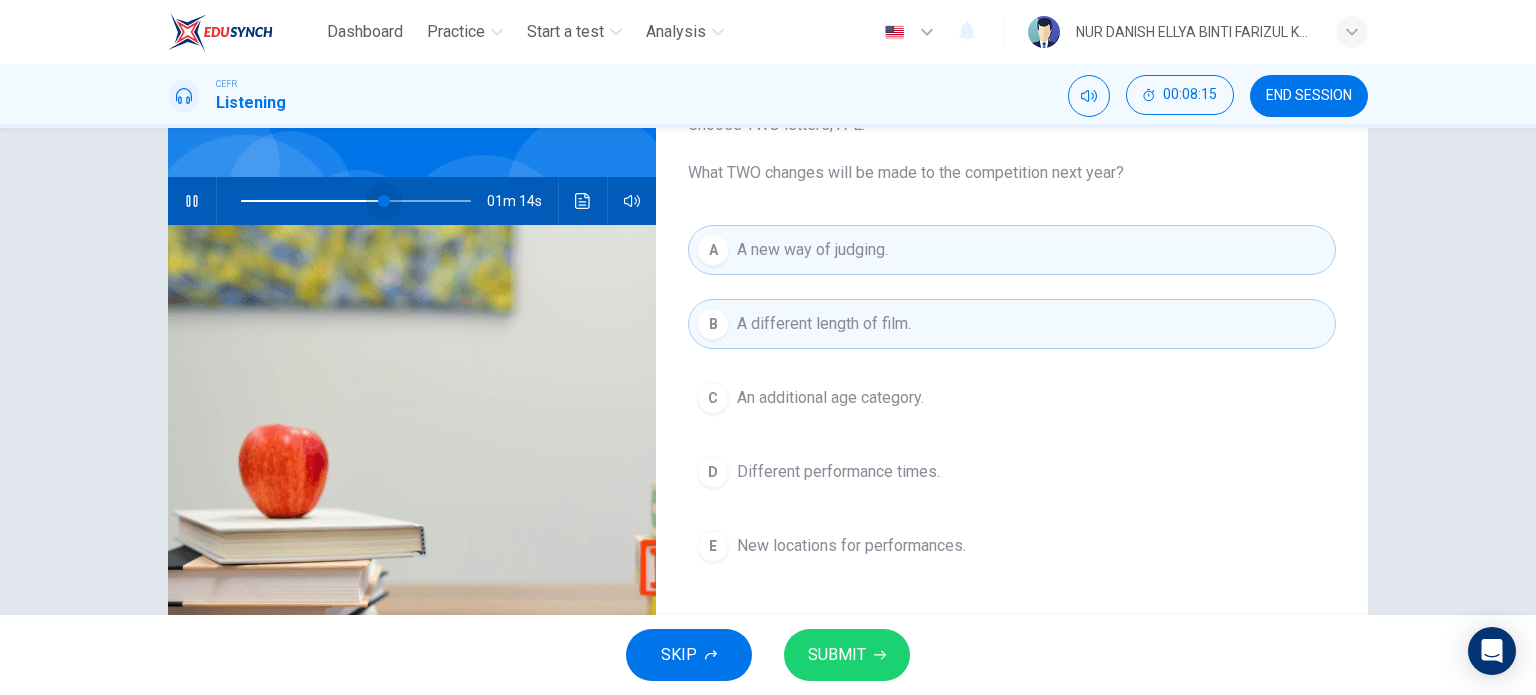 click at bounding box center (384, 201) 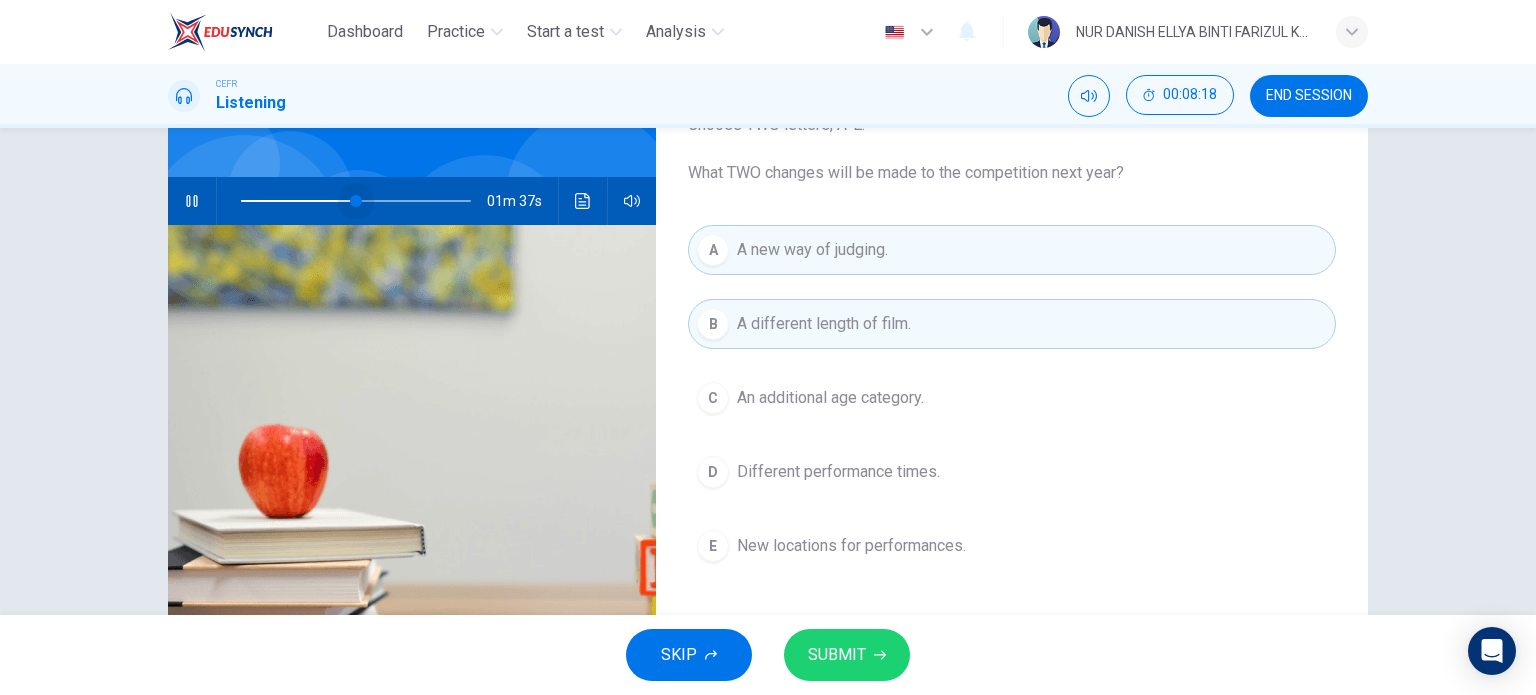 click at bounding box center (356, 201) 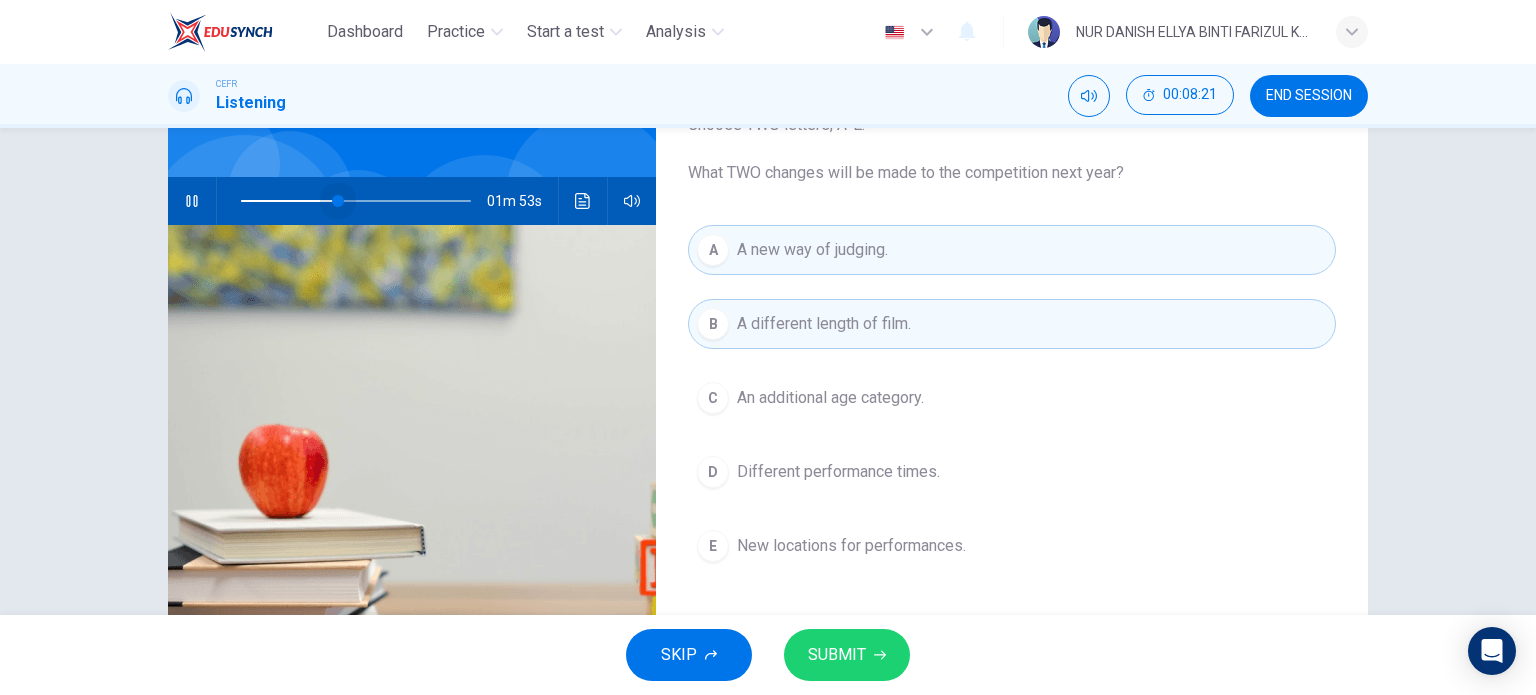 click at bounding box center (338, 201) 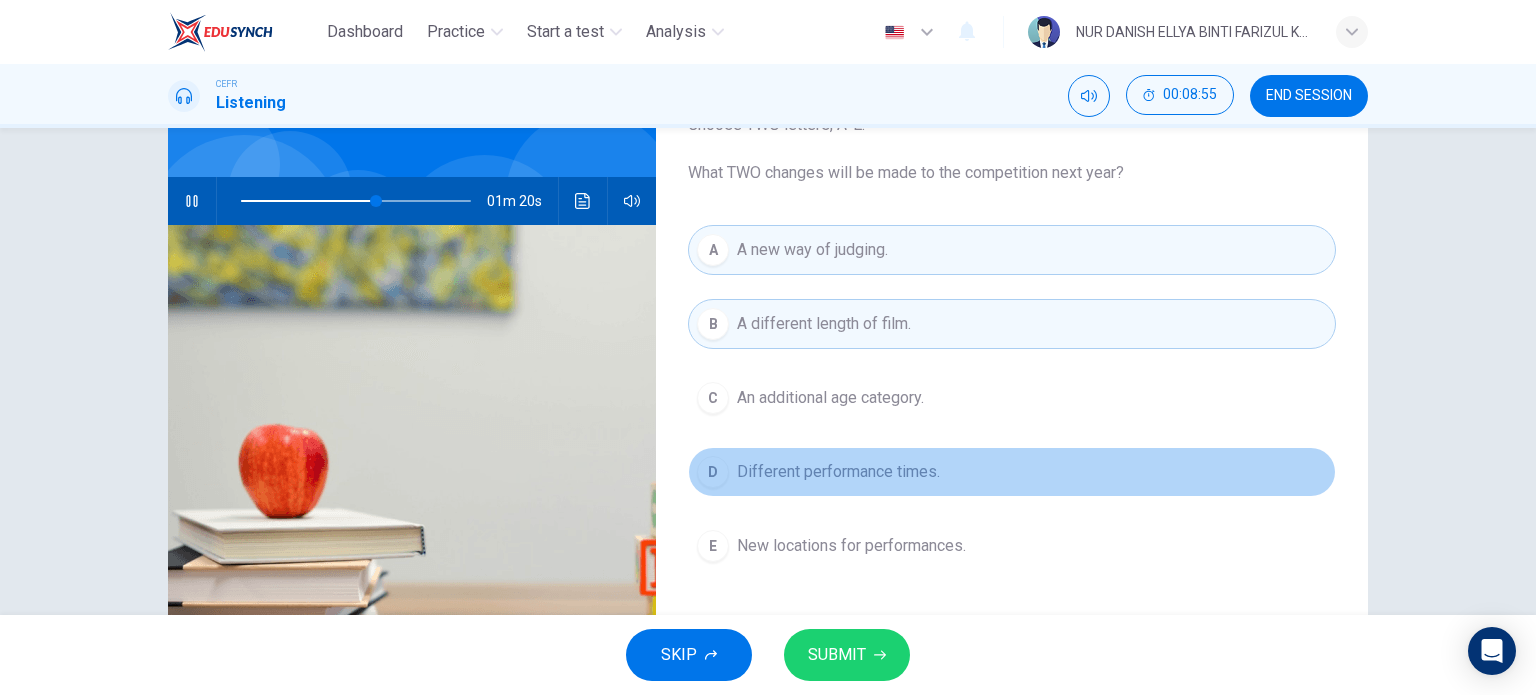 click on "Different performance times." at bounding box center [830, 398] 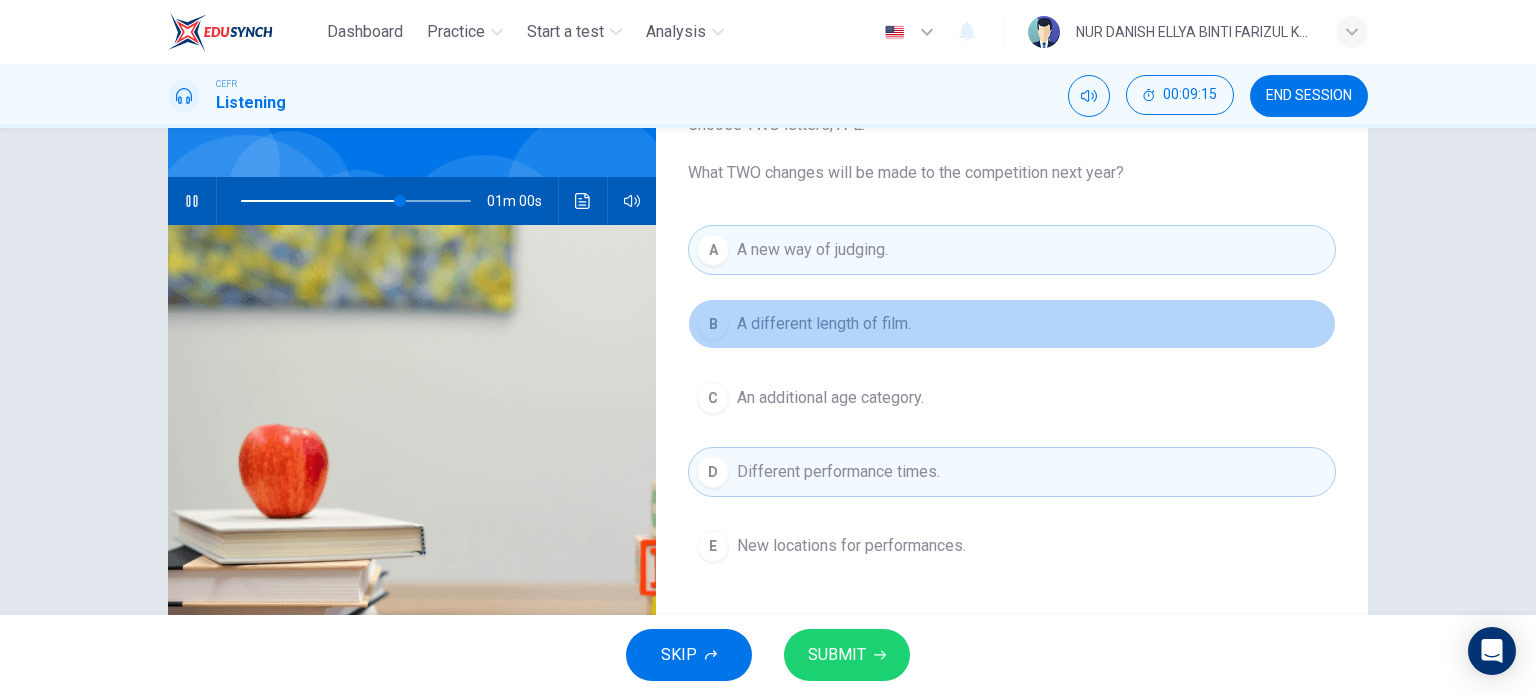 click on "A different length of film." at bounding box center (824, 324) 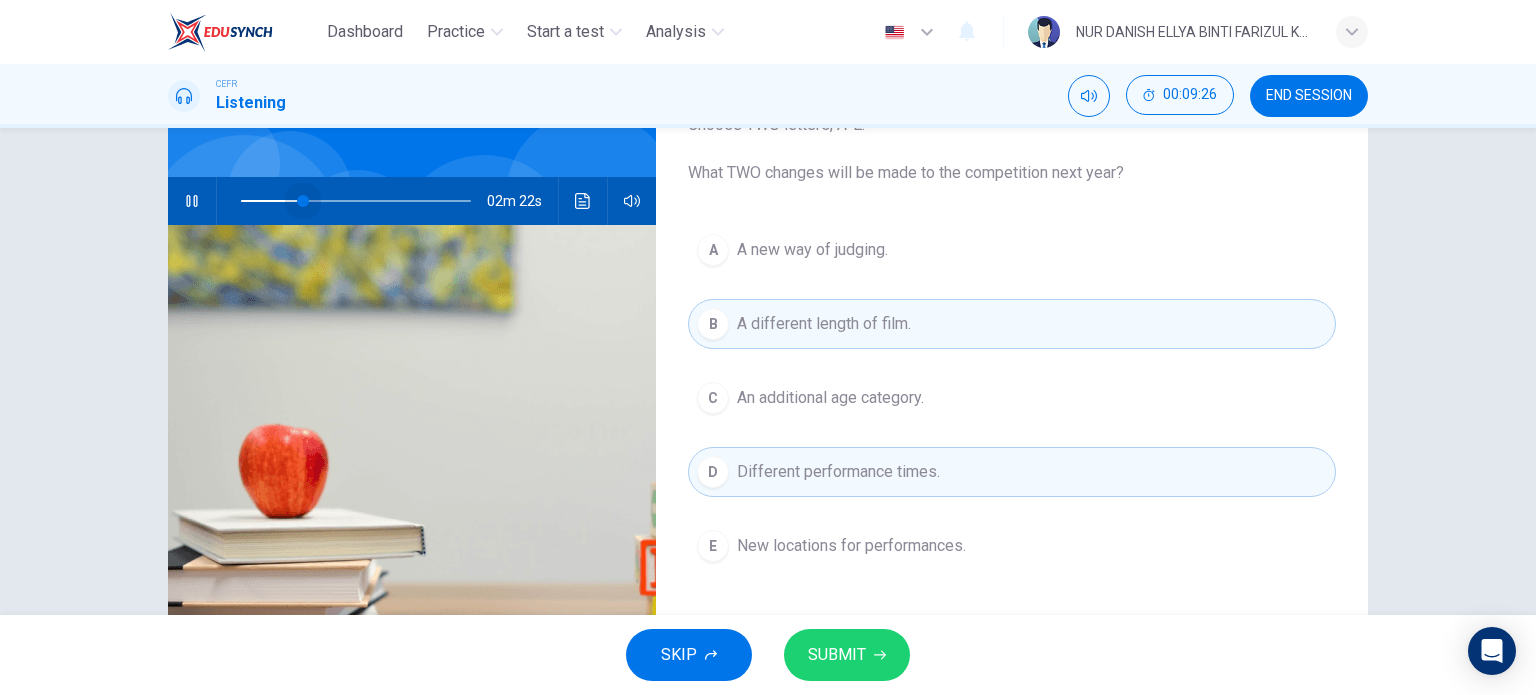 click at bounding box center [356, 201] 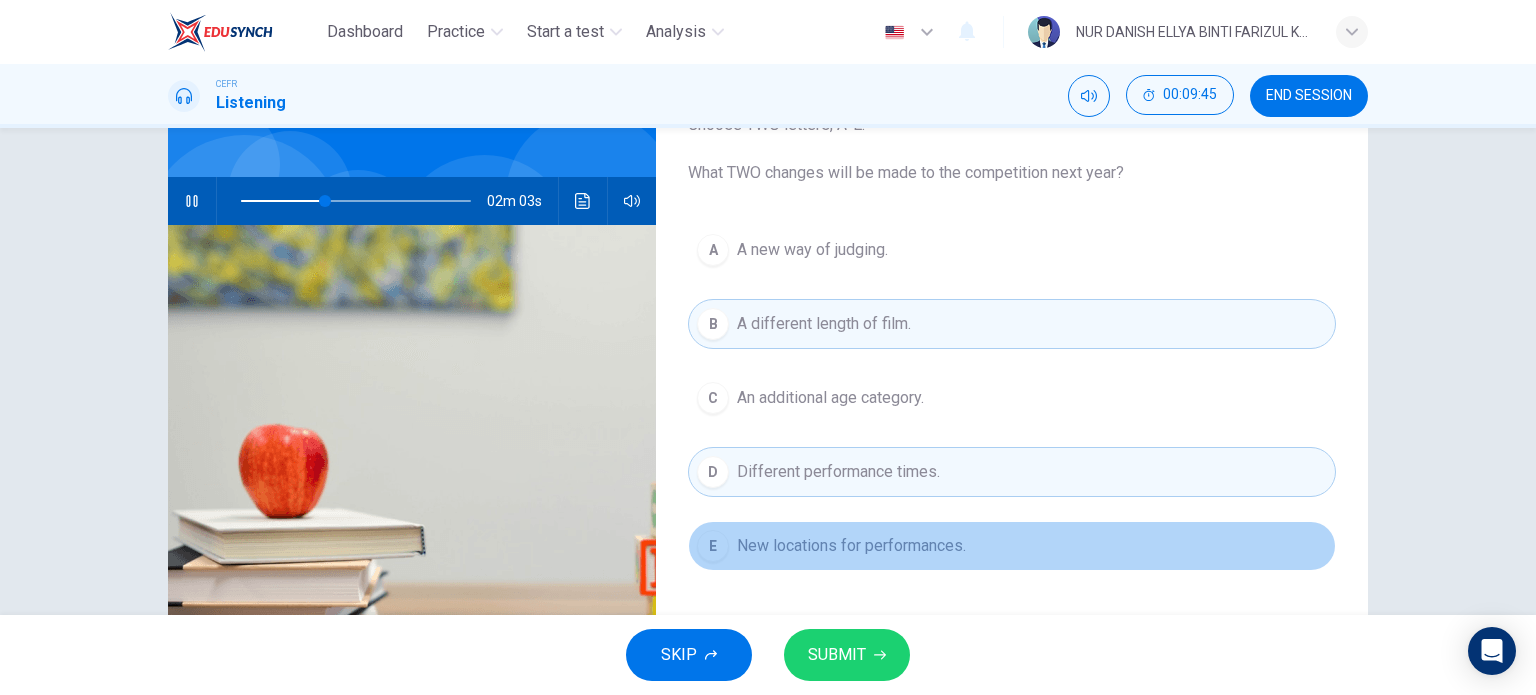 click on "New locations for performances." at bounding box center [812, 250] 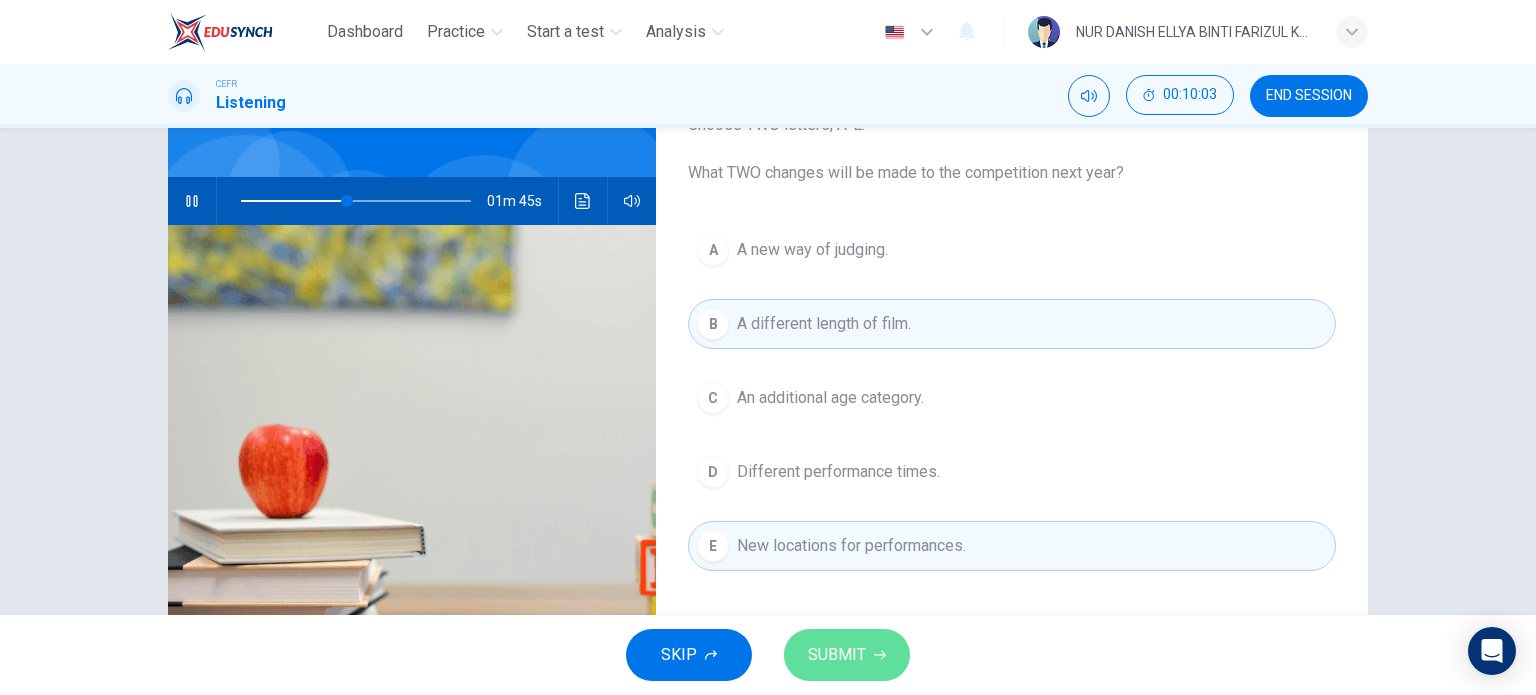click on "SUBMIT" at bounding box center [837, 655] 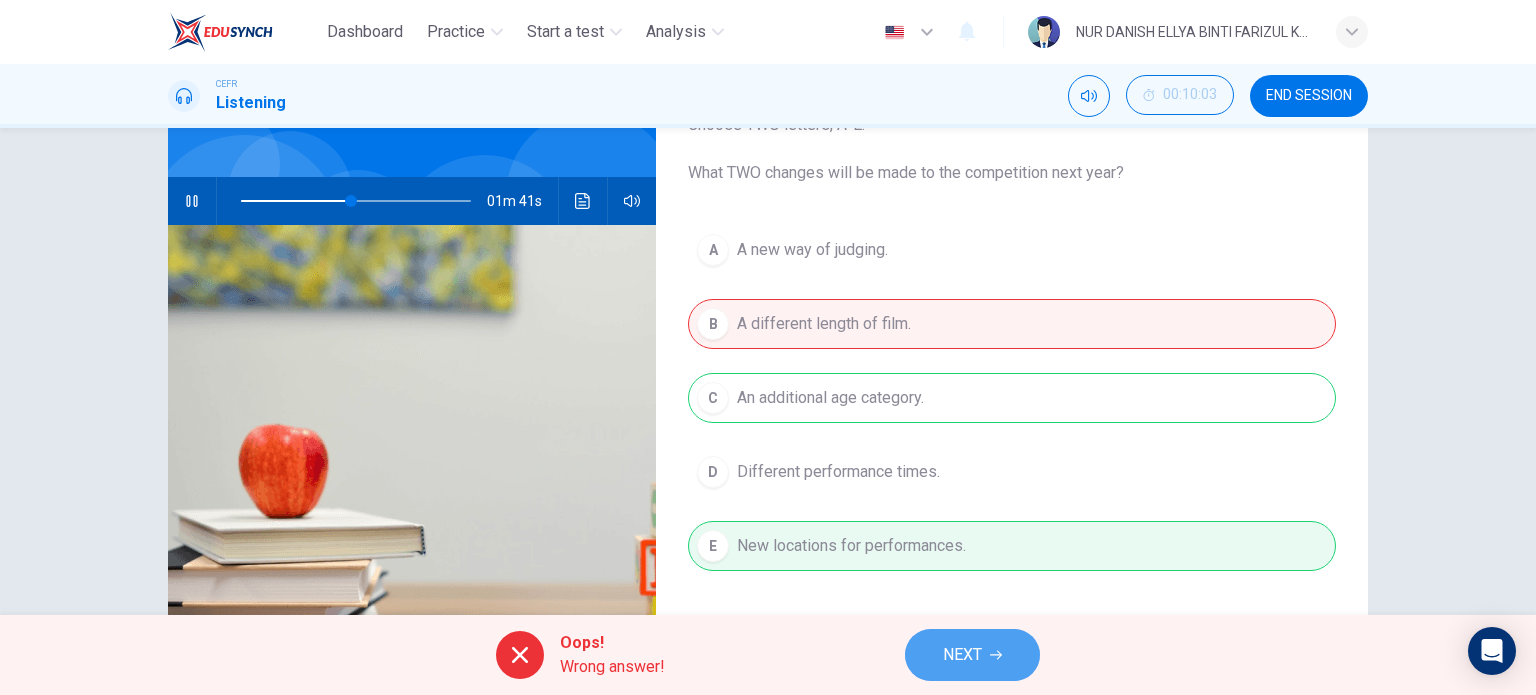 click on "NEXT" at bounding box center [962, 655] 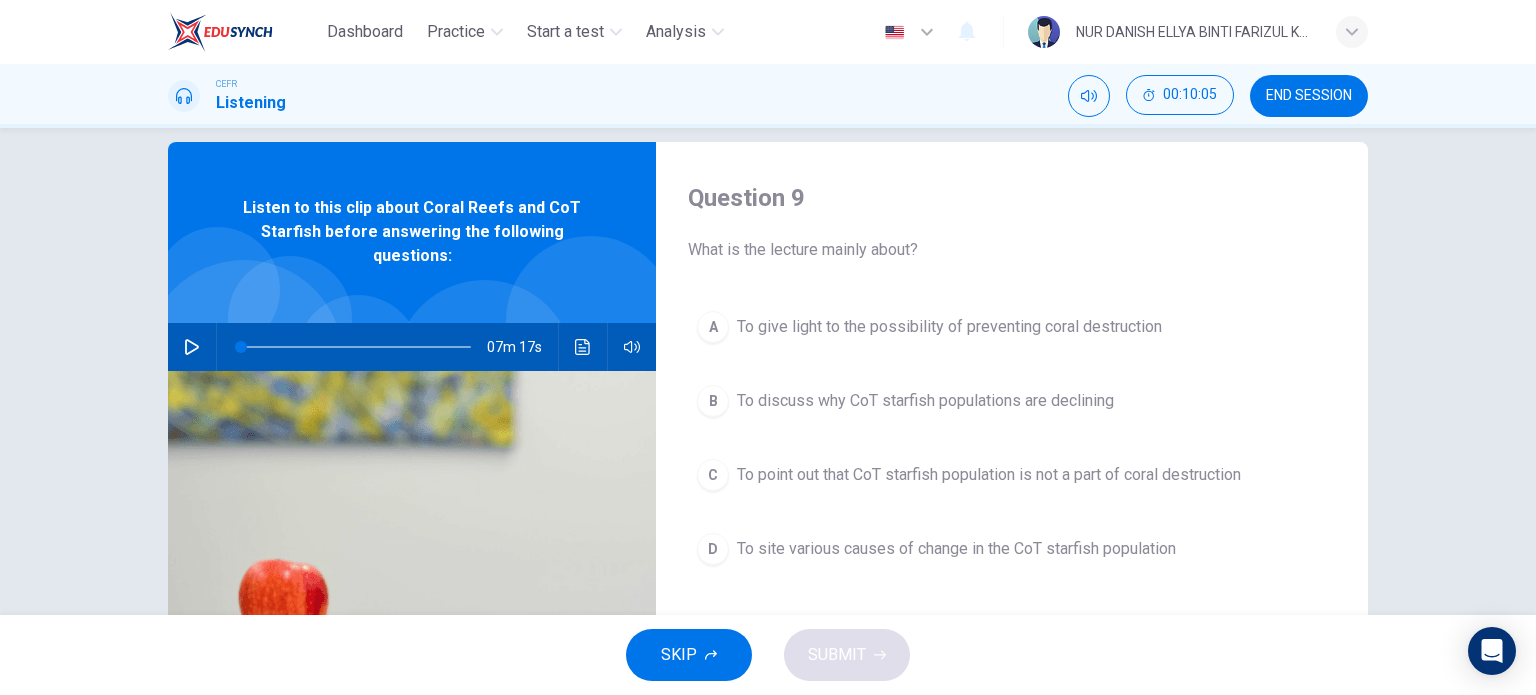 scroll, scrollTop: 27, scrollLeft: 0, axis: vertical 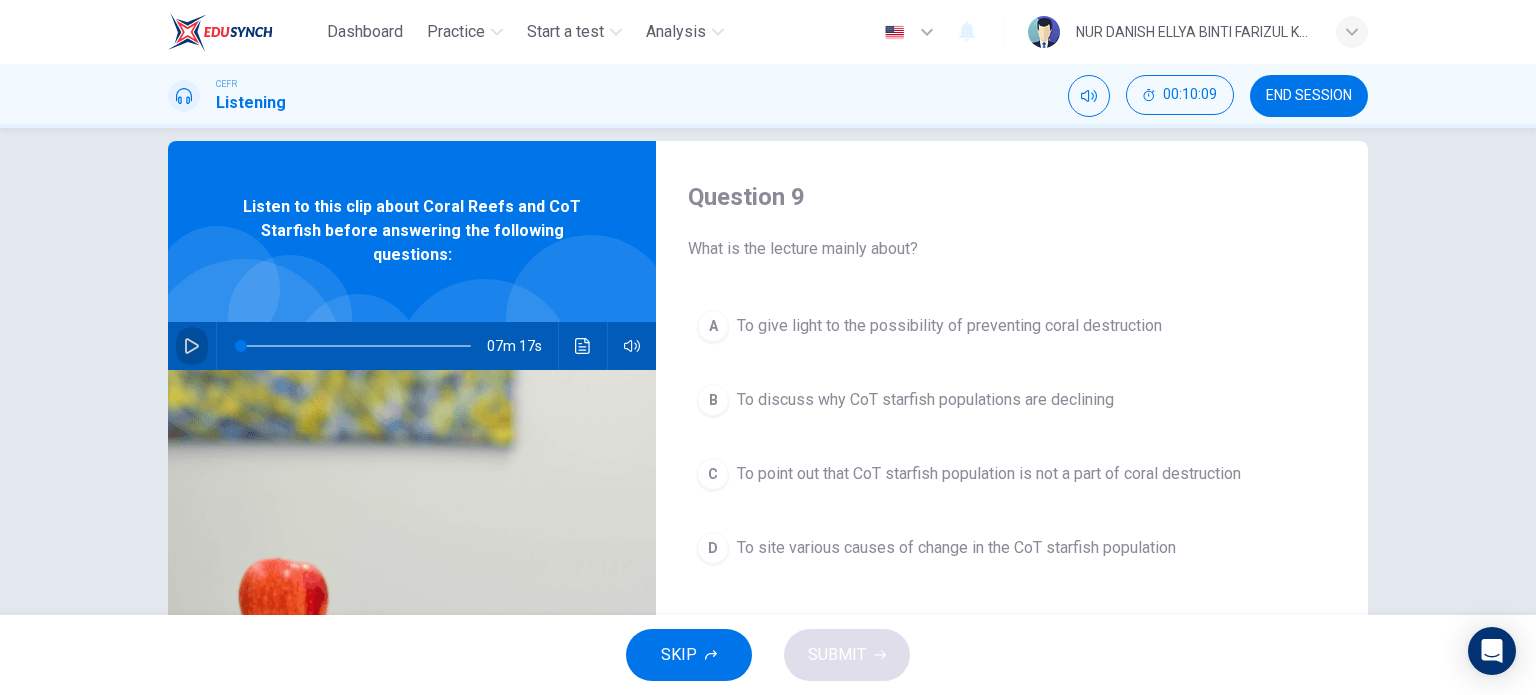 click at bounding box center [192, 346] 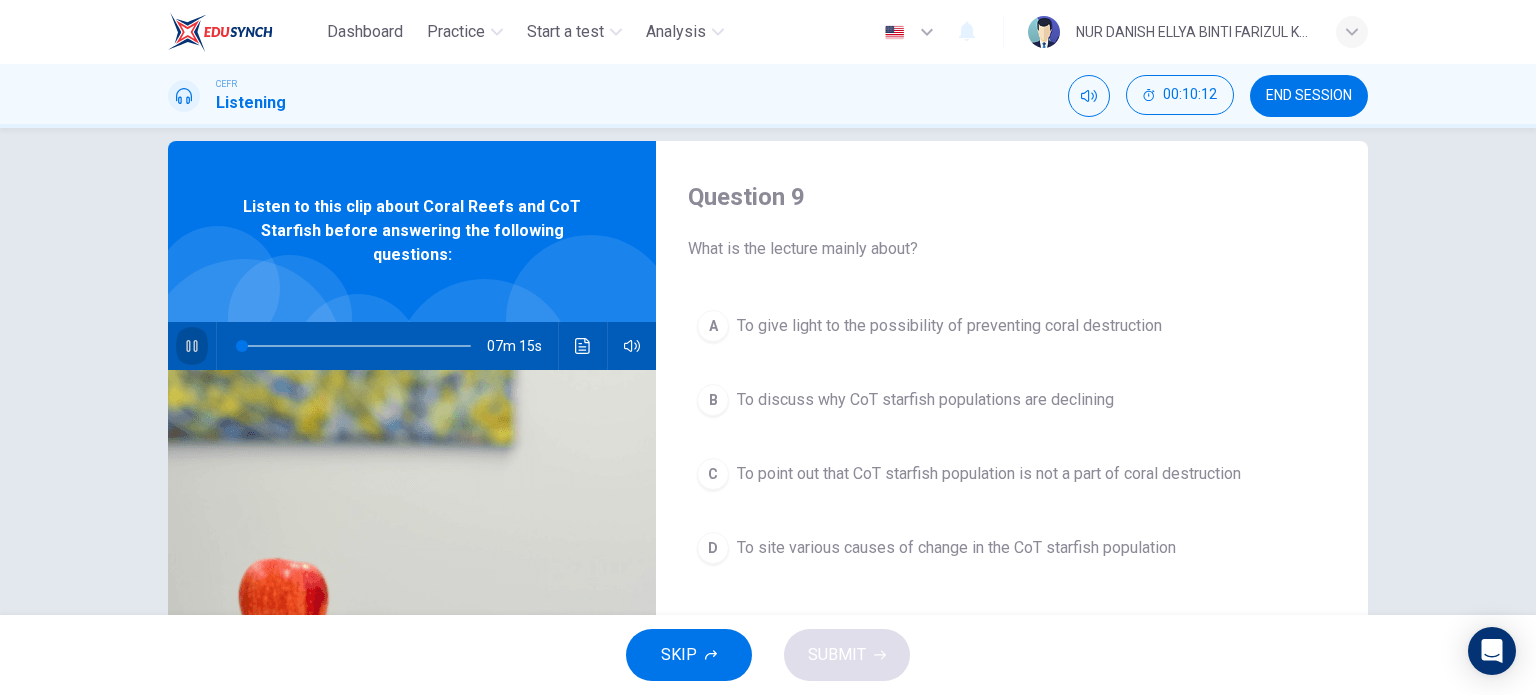 click at bounding box center (192, 346) 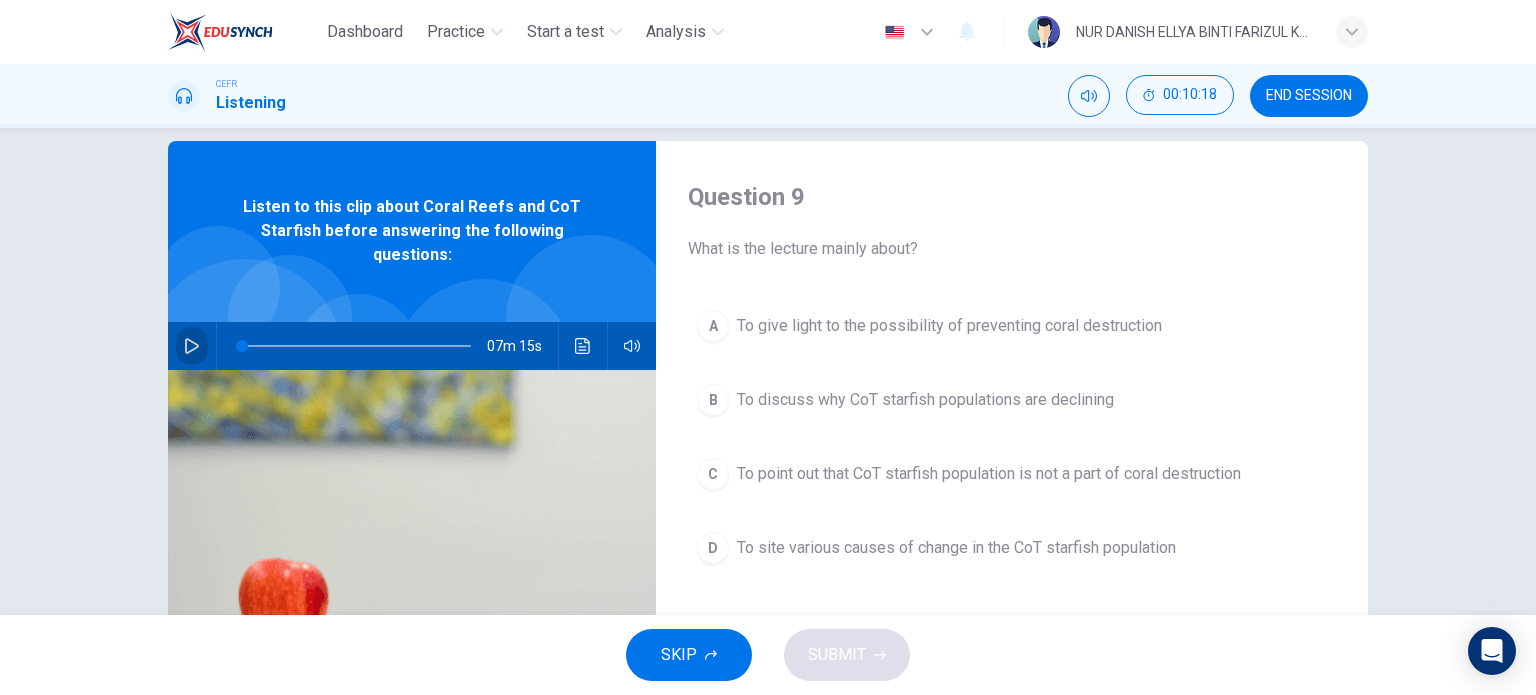 click at bounding box center (192, 346) 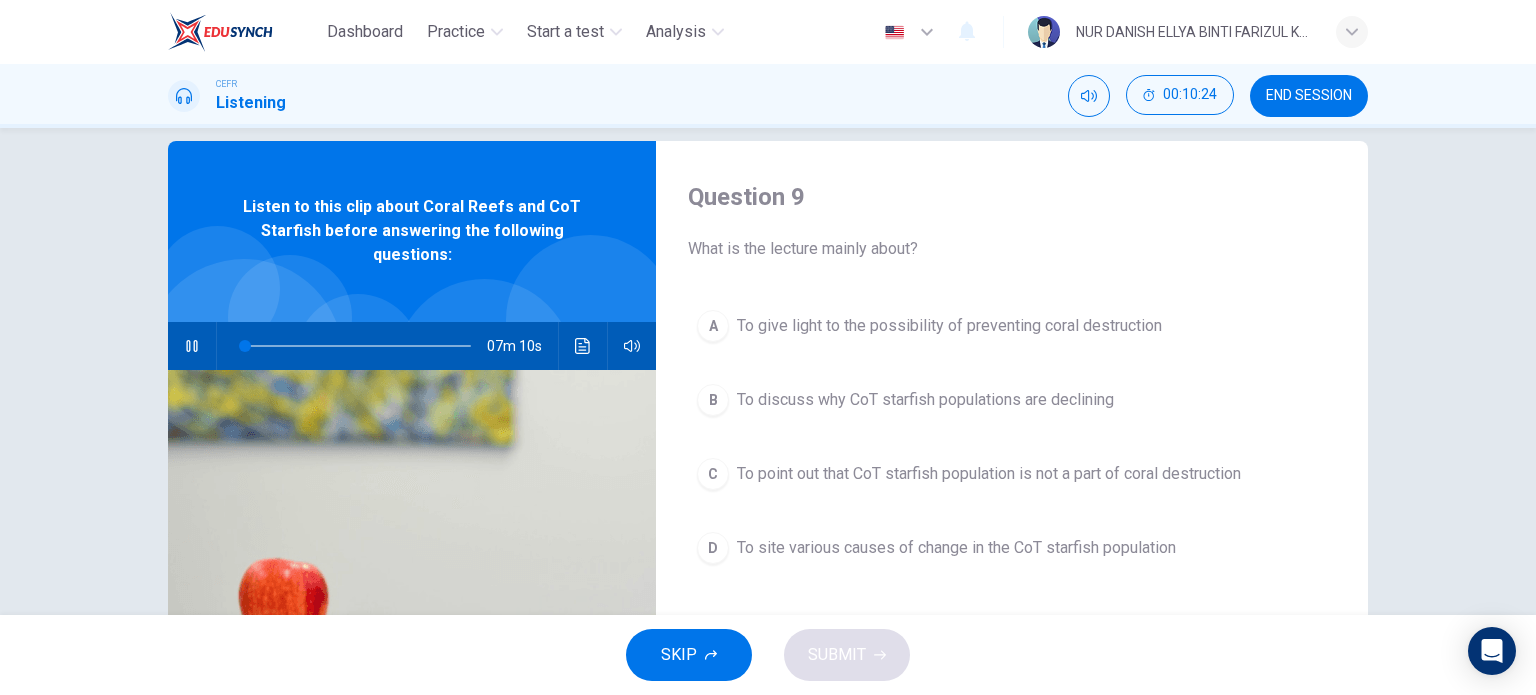 scroll, scrollTop: 48, scrollLeft: 0, axis: vertical 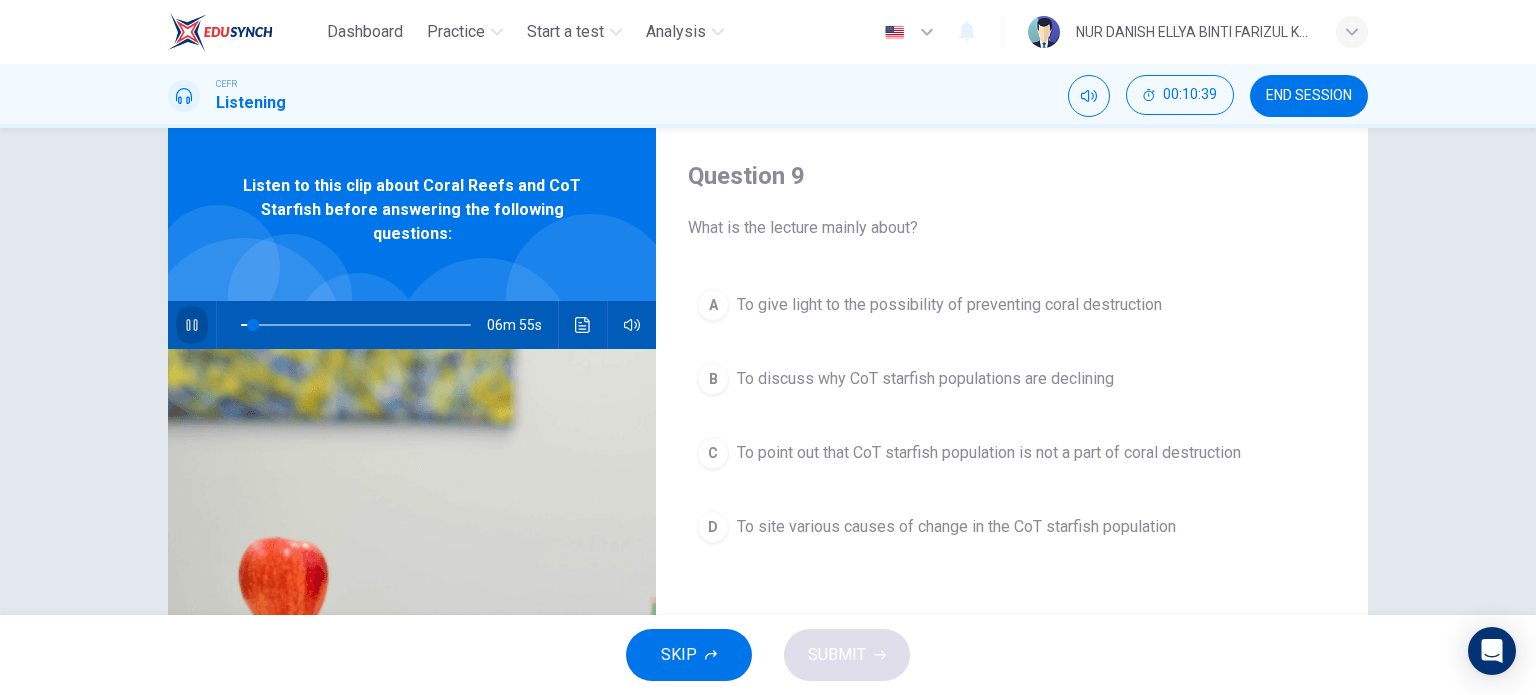 click at bounding box center (192, 325) 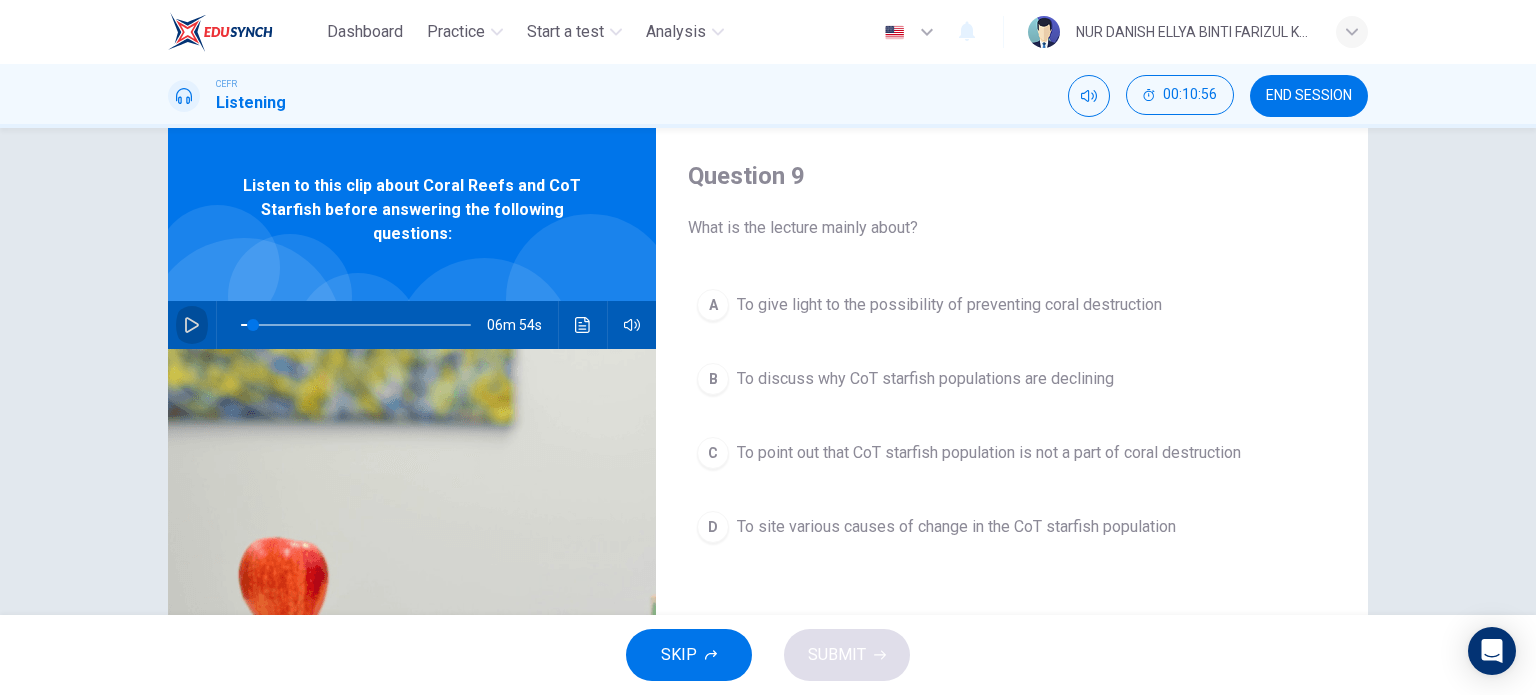 click at bounding box center [192, 325] 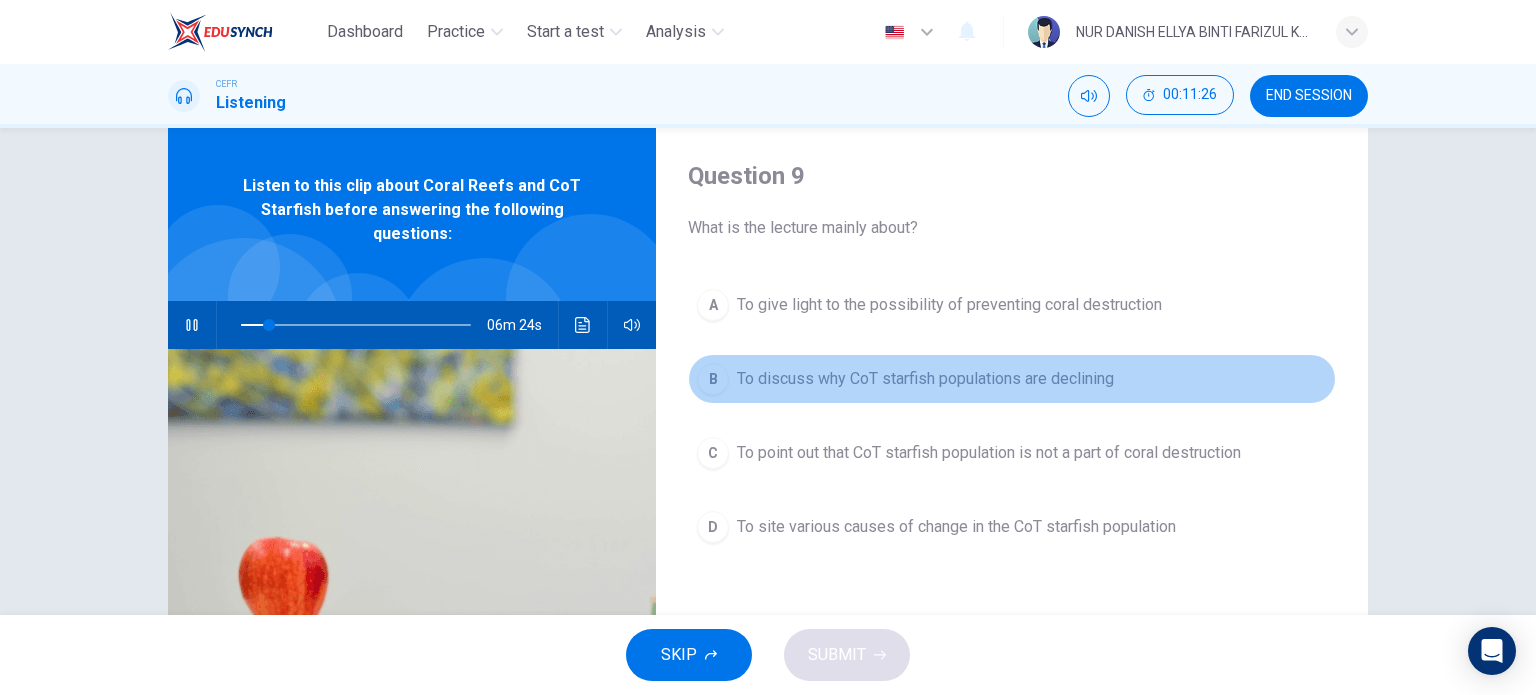 click on "To discuss why CoT starfish populations are declining" at bounding box center [949, 305] 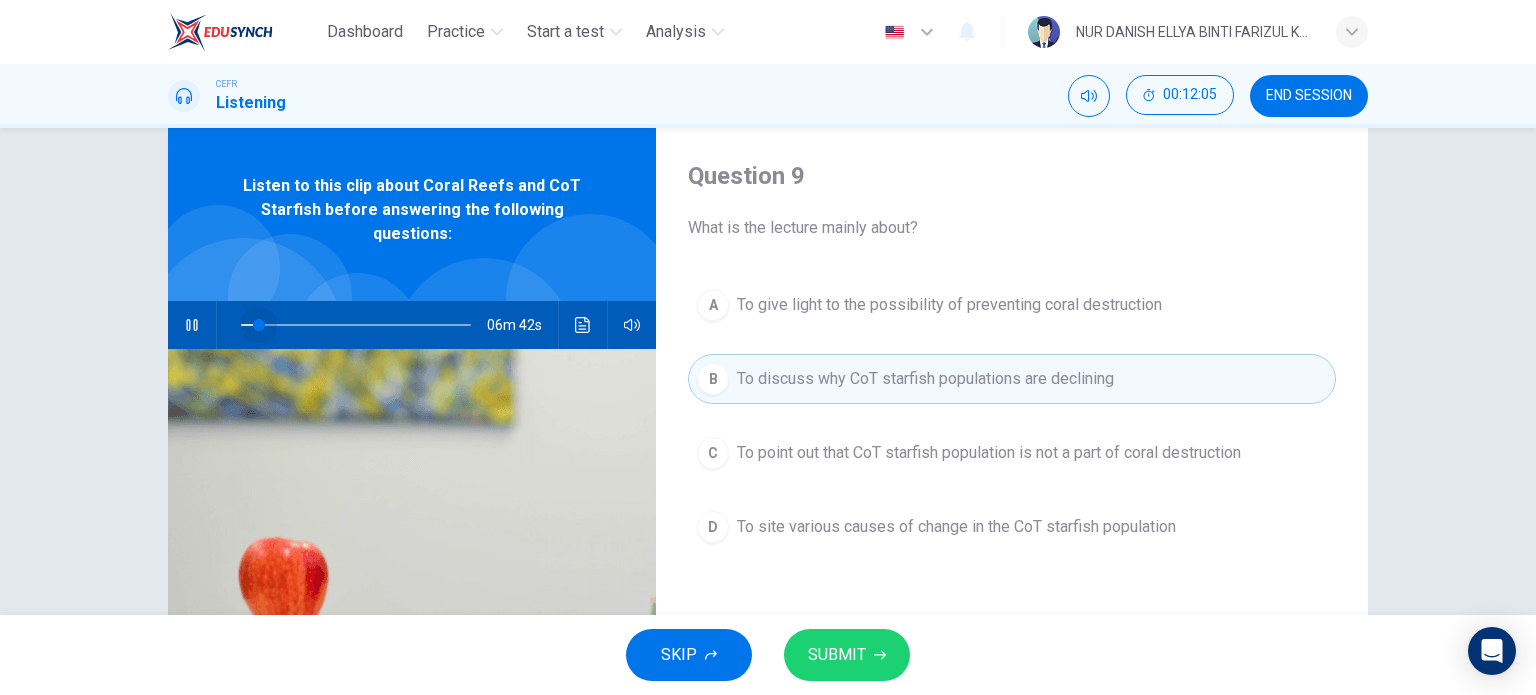 click at bounding box center [356, 325] 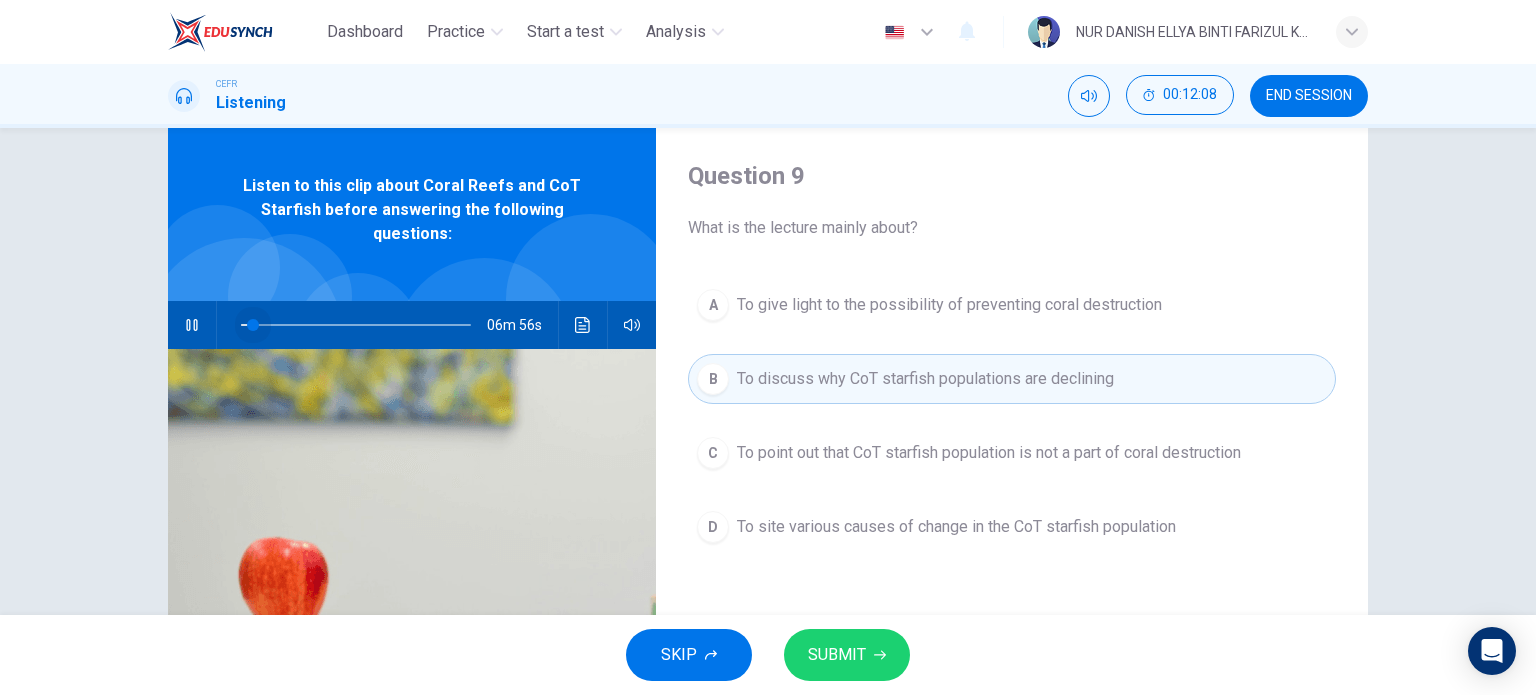 click at bounding box center [253, 325] 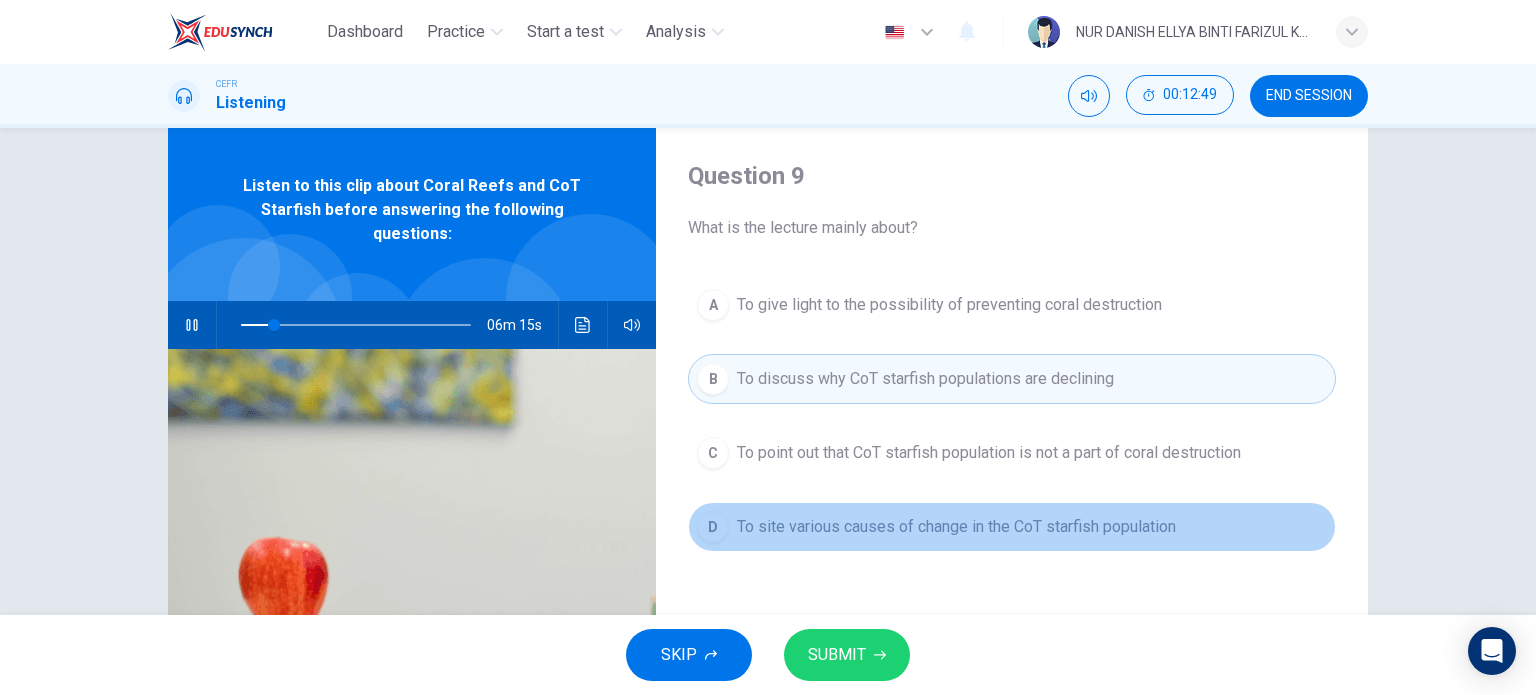 click on "D To site various causes of change in the CoT starfish population" at bounding box center [1012, 527] 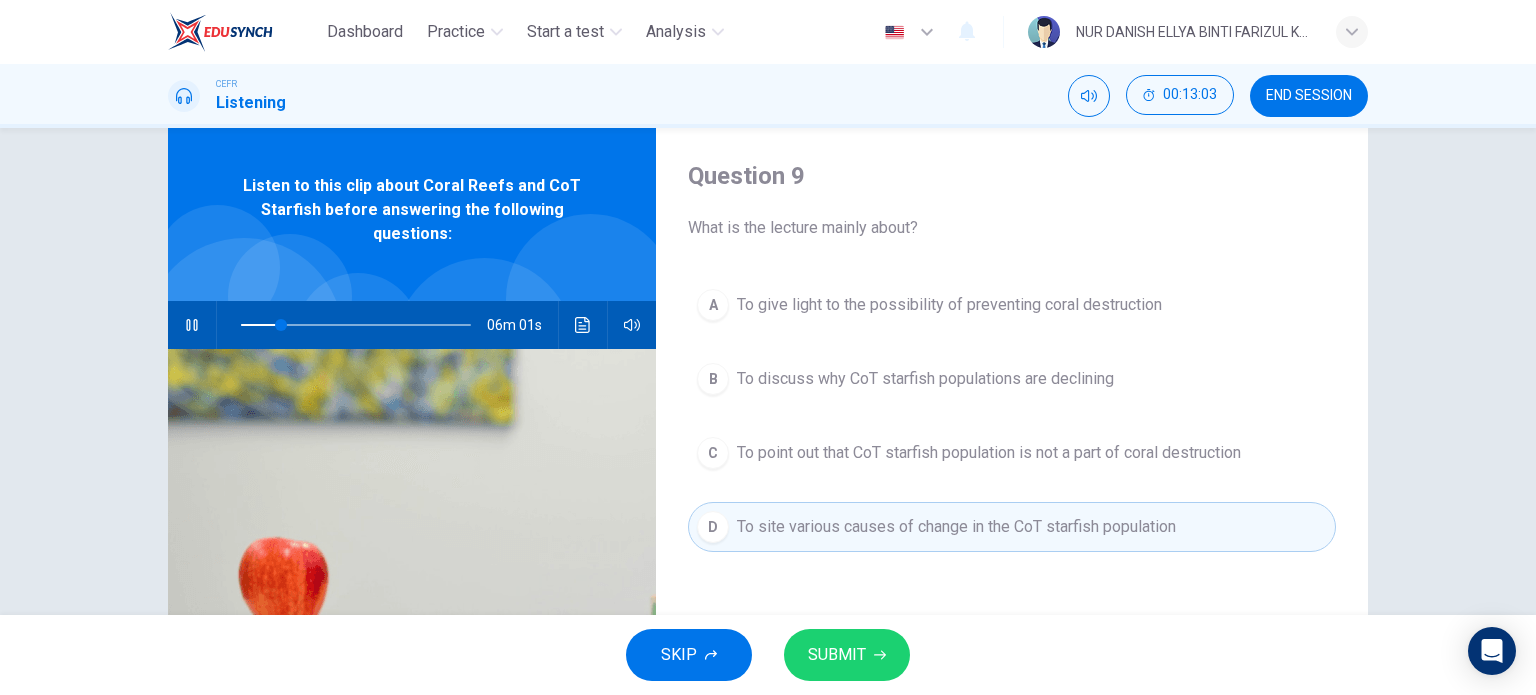 click on "A To give light to the possibility of preventing coral destruction B To discuss why CoT starfish populations are declining C To point out that CoT starfish population is not a part of coral destruction D To site various causes of change in the CoT starfish population" at bounding box center (1012, 436) 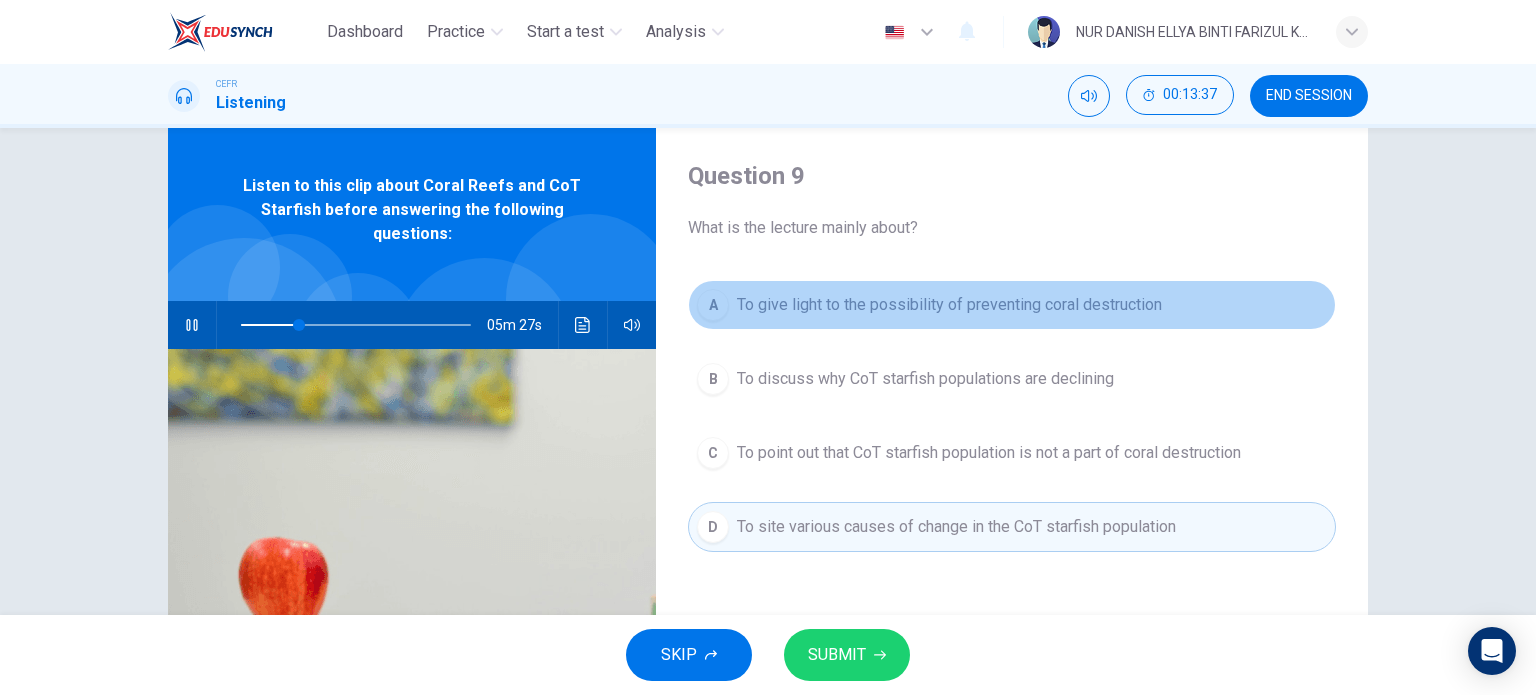 click on "To give light to the possibility of preventing coral destruction" at bounding box center (949, 305) 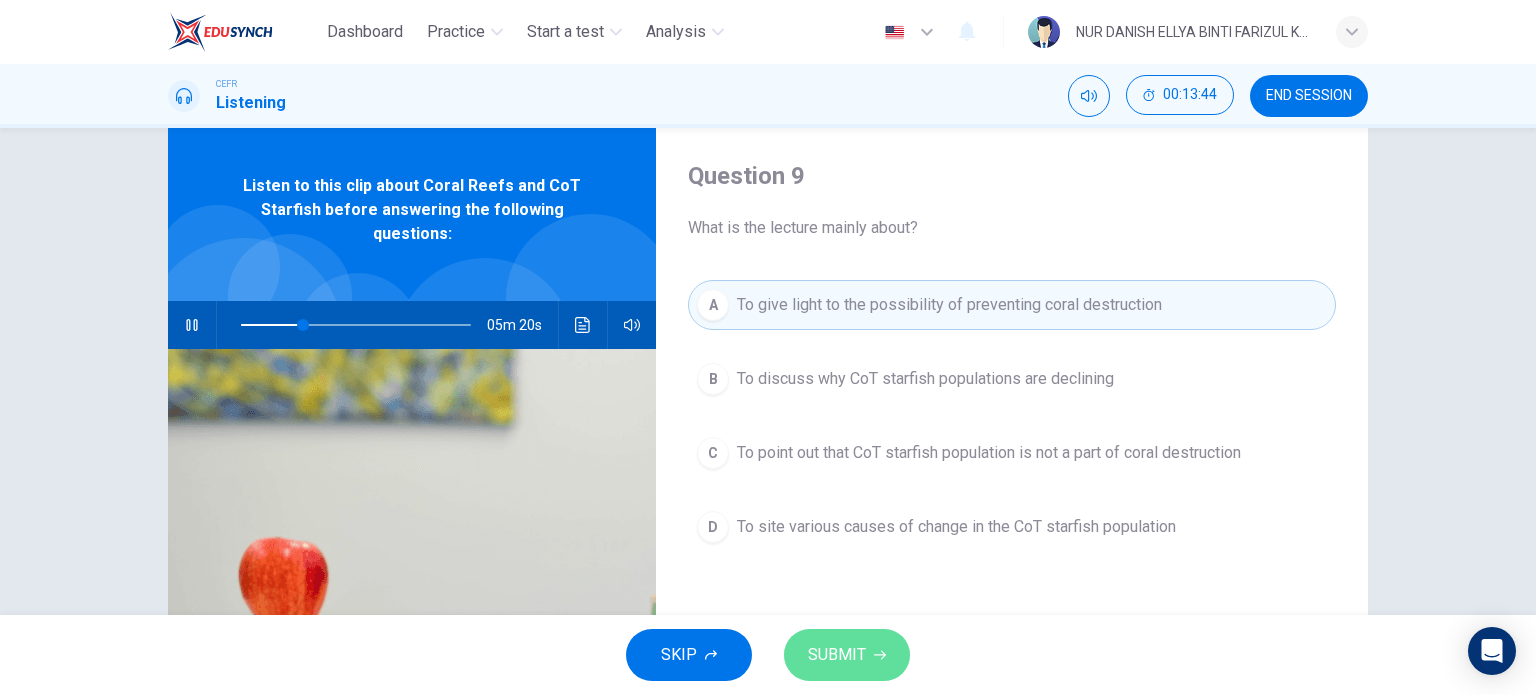 click on "SUBMIT" at bounding box center [847, 655] 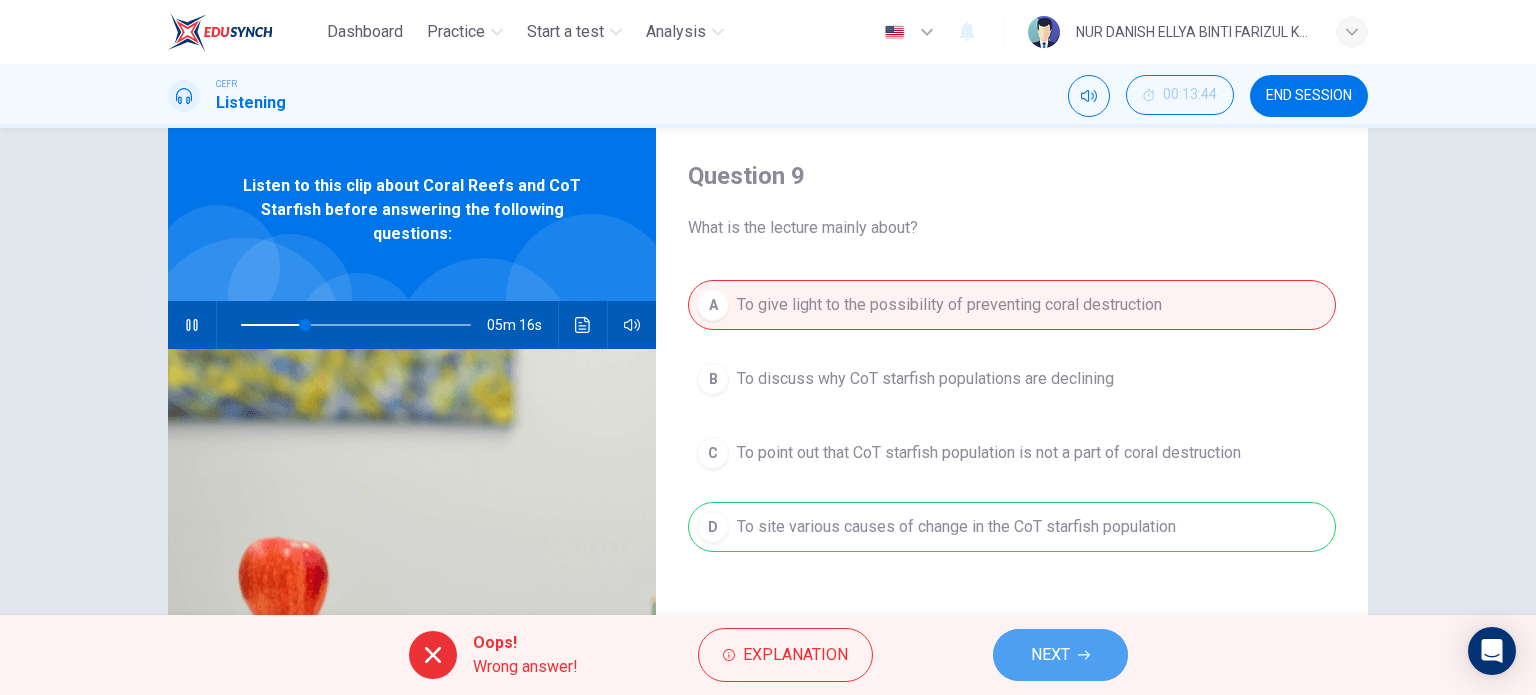 click on "NEXT" at bounding box center [1060, 655] 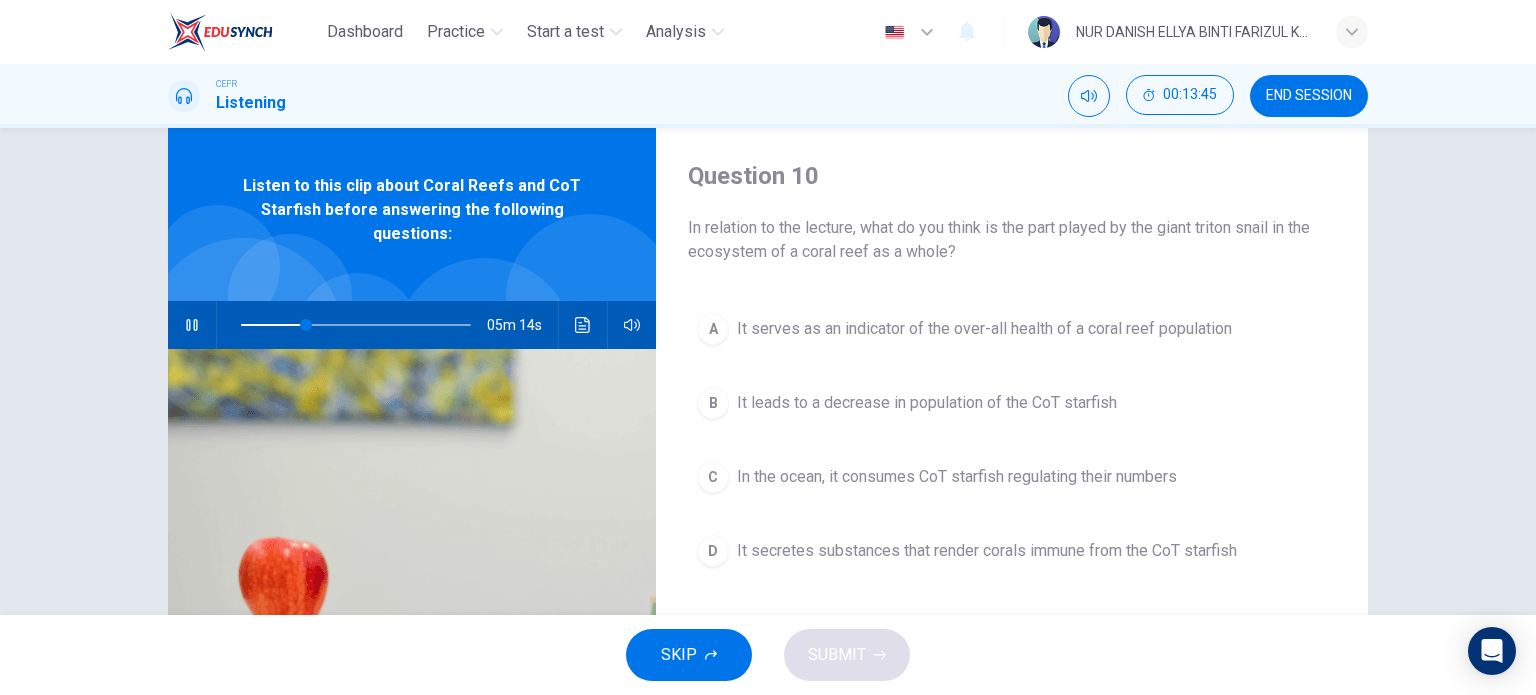 click at bounding box center (191, 325) 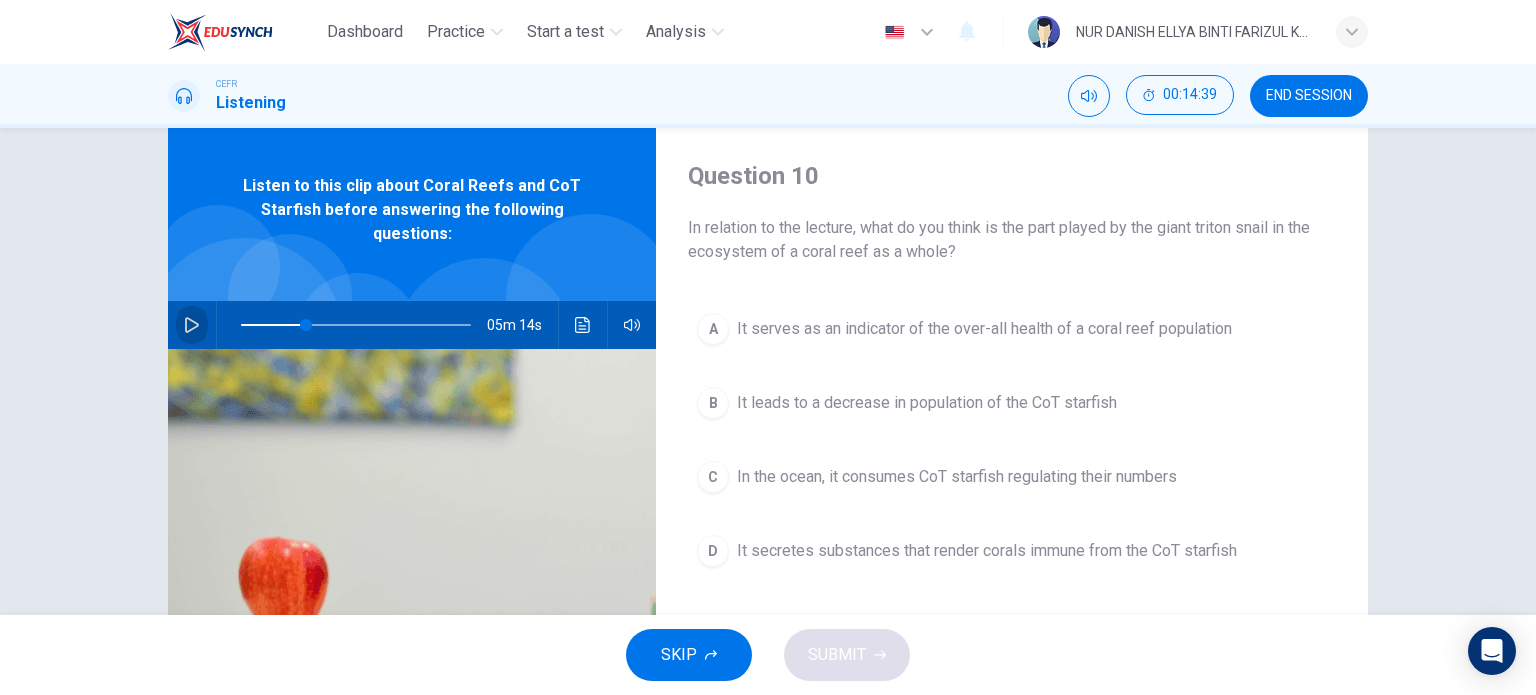 click at bounding box center (192, 325) 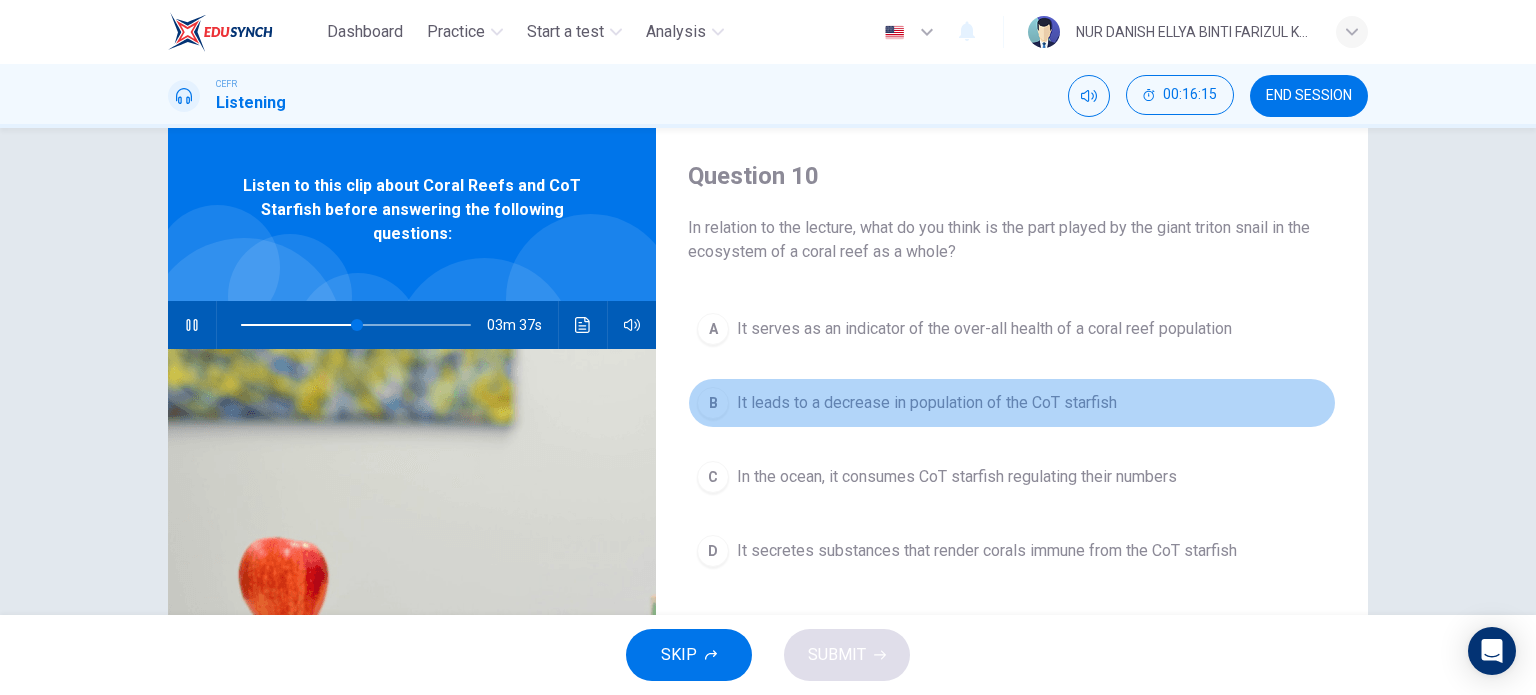 click on "B" at bounding box center (713, 329) 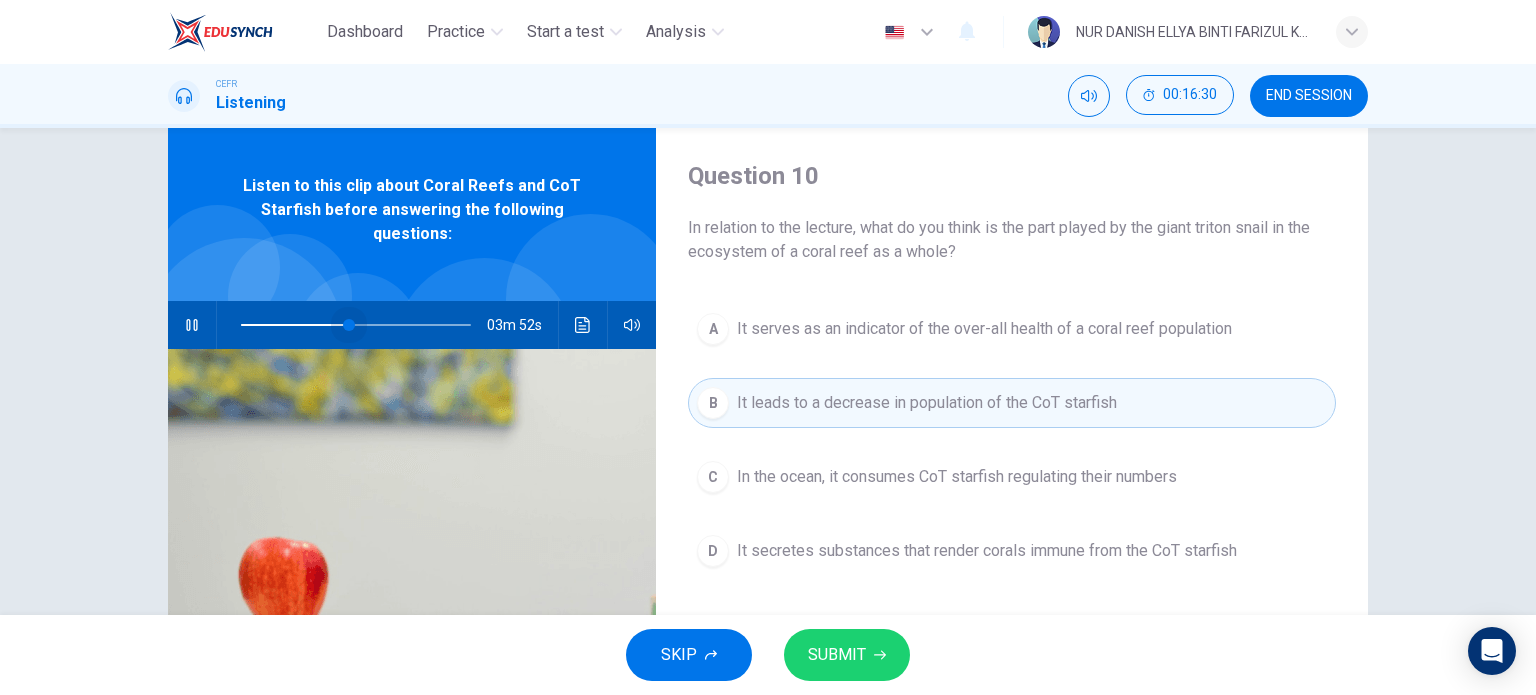 click at bounding box center (349, 325) 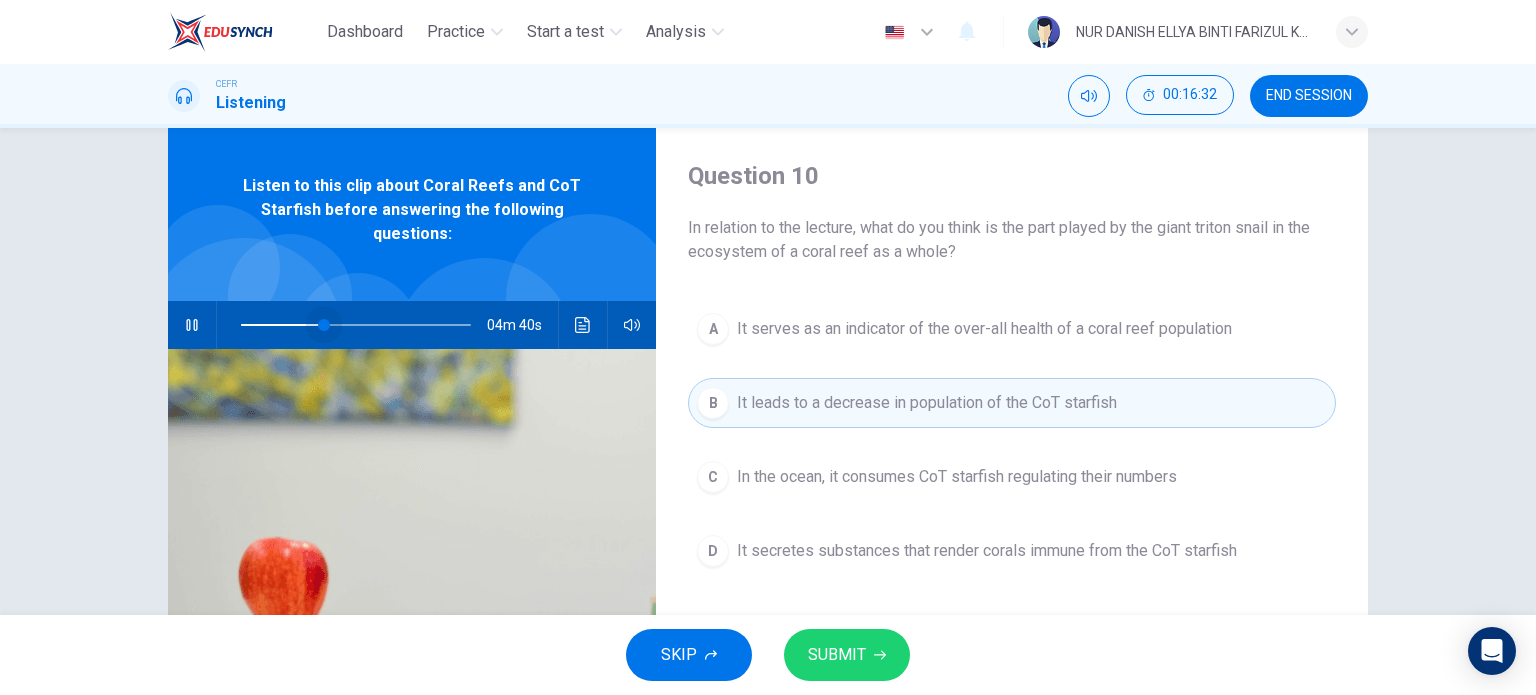 click at bounding box center (356, 325) 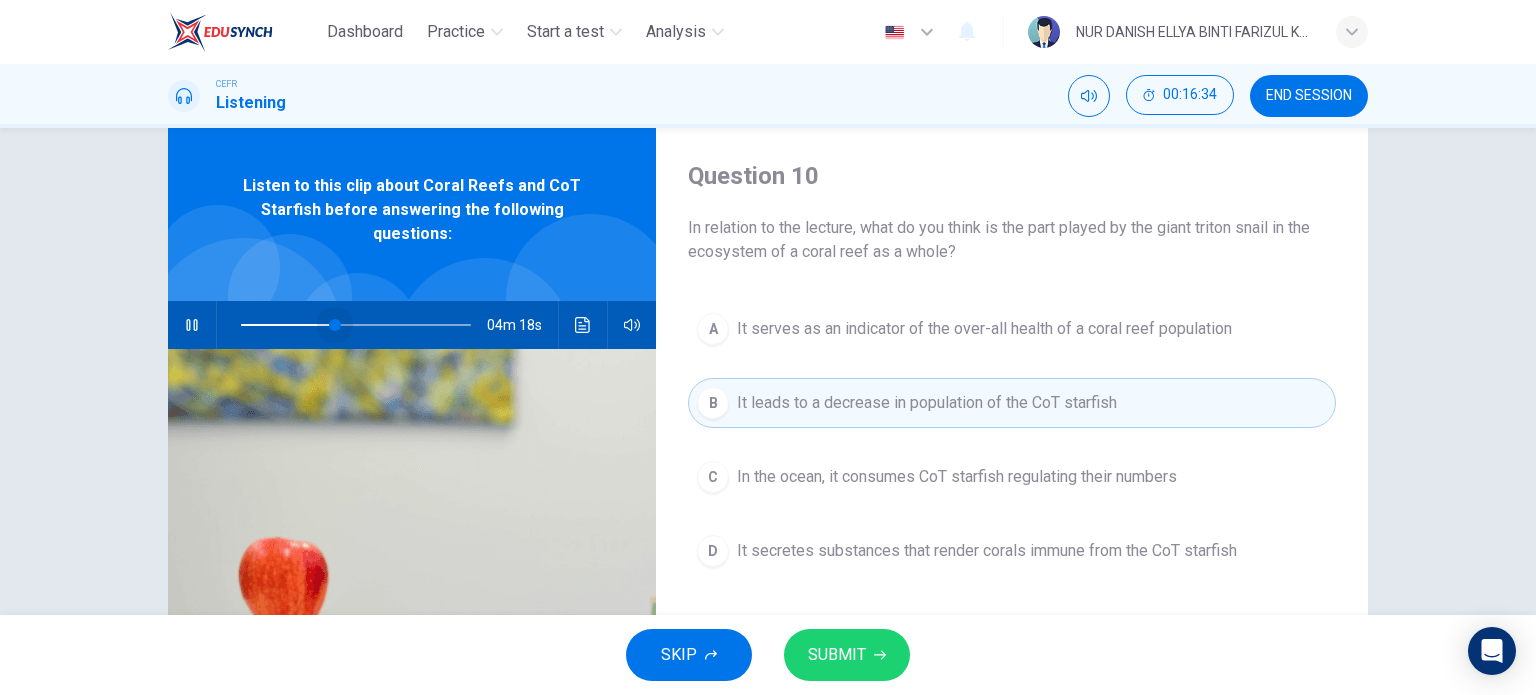 click at bounding box center [335, 325] 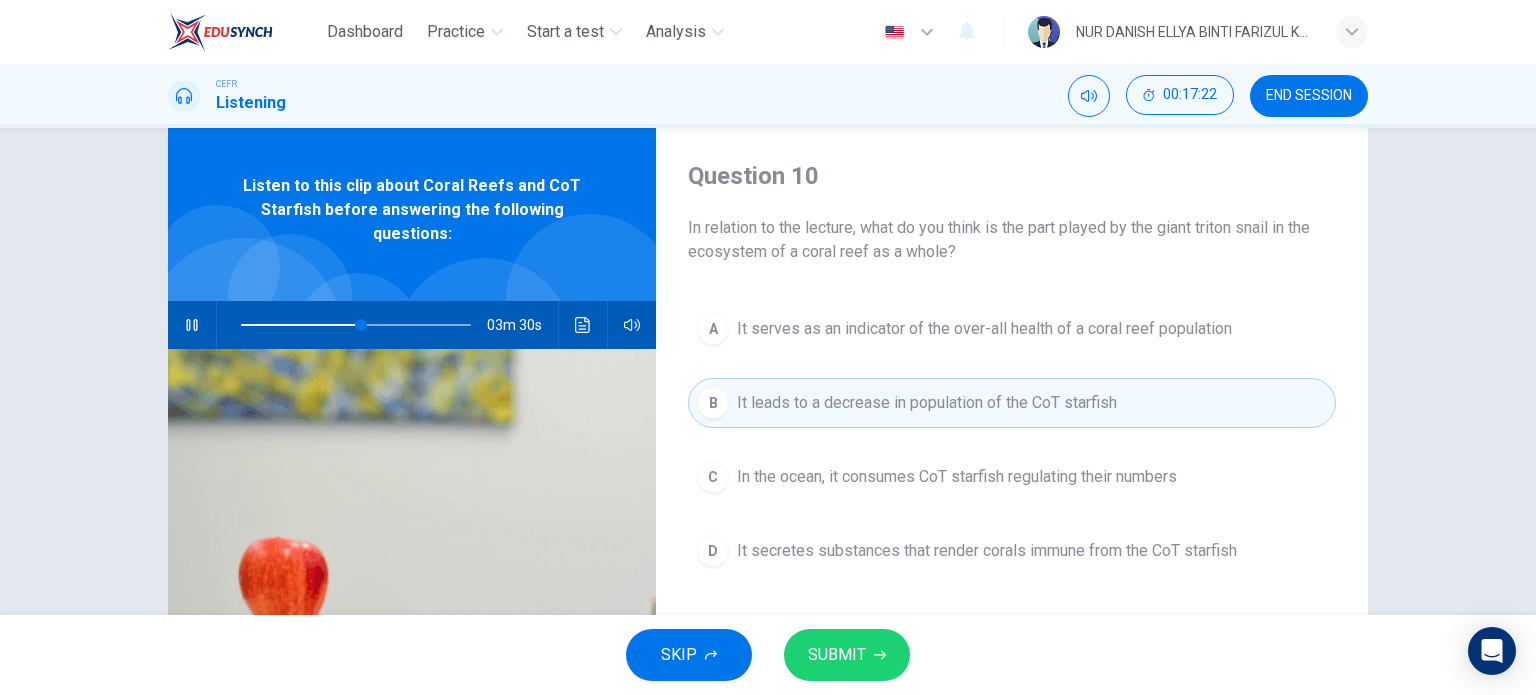 click on "In the ocean, it consumes CoT starfish regulating their numbers" at bounding box center (984, 329) 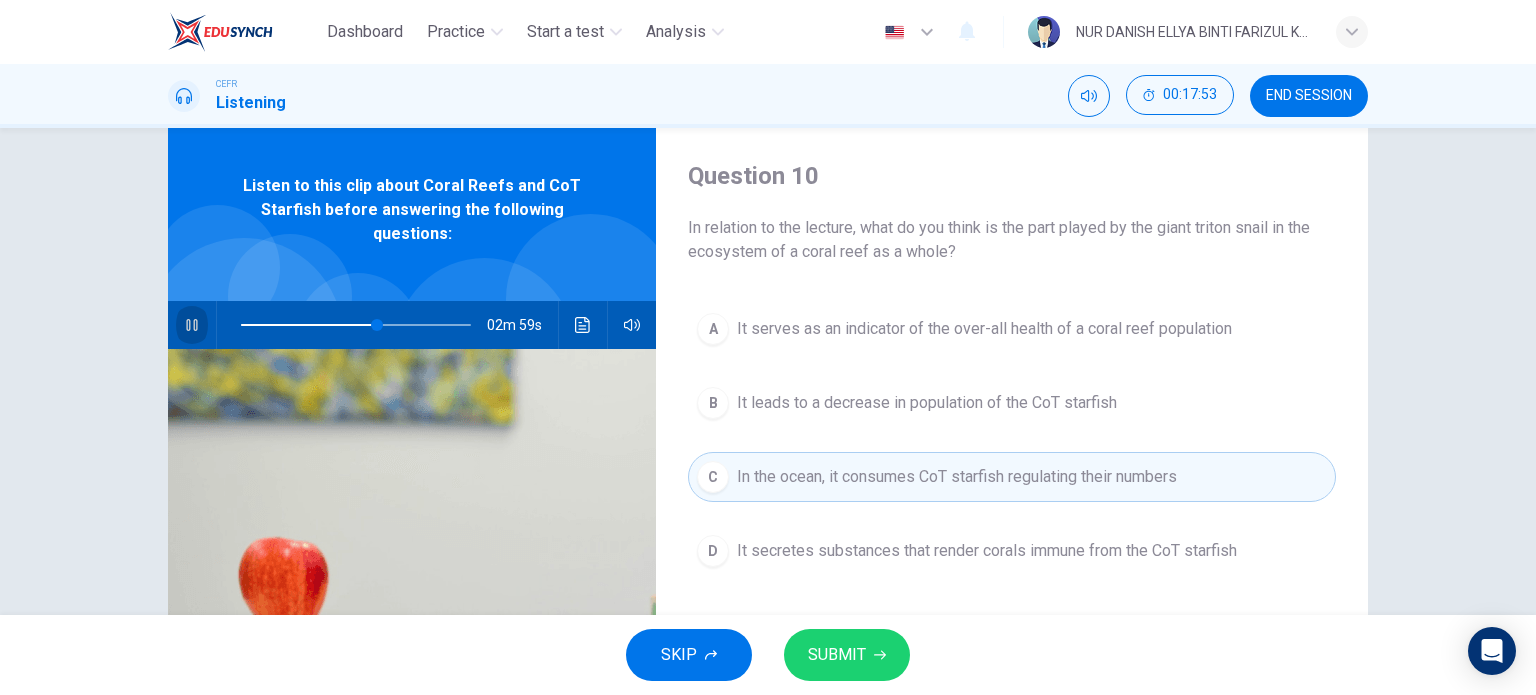 click at bounding box center (191, 325) 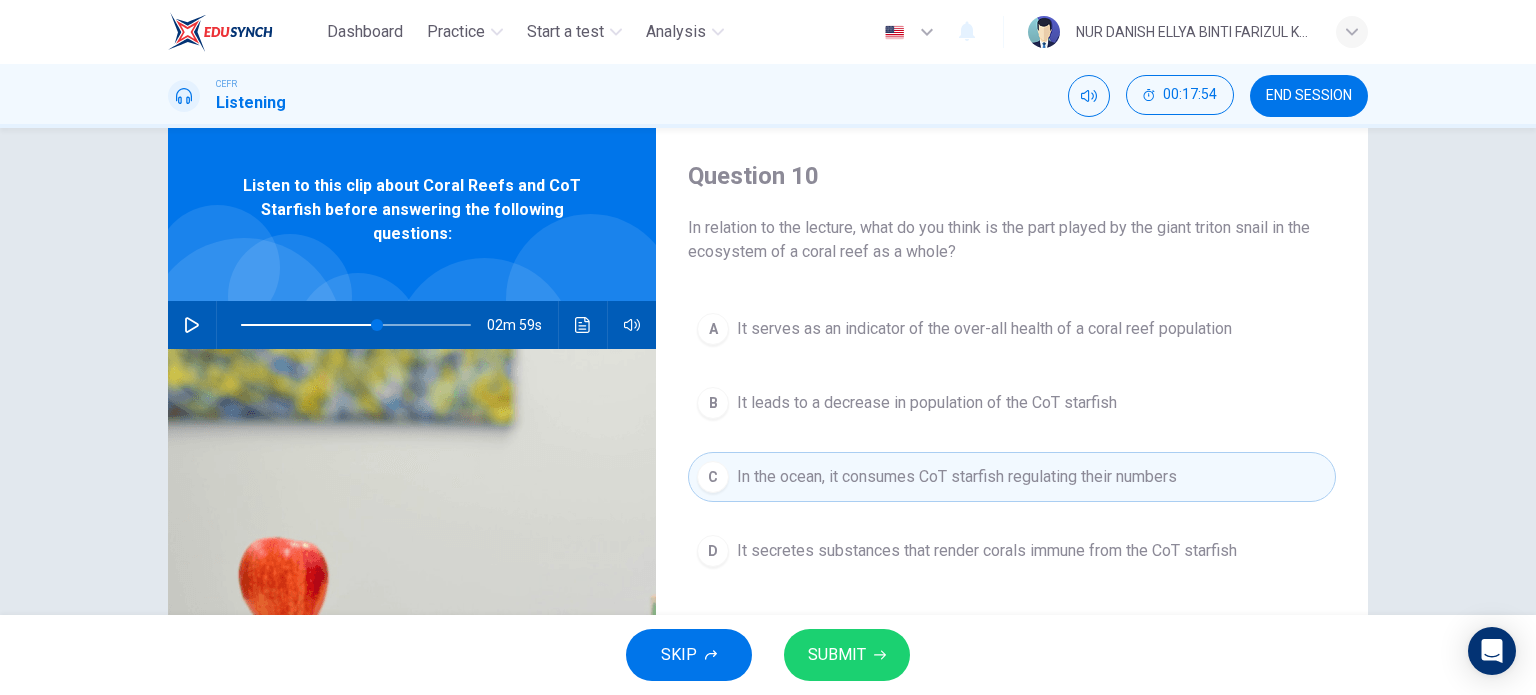 click on "SUBMIT" at bounding box center (837, 655) 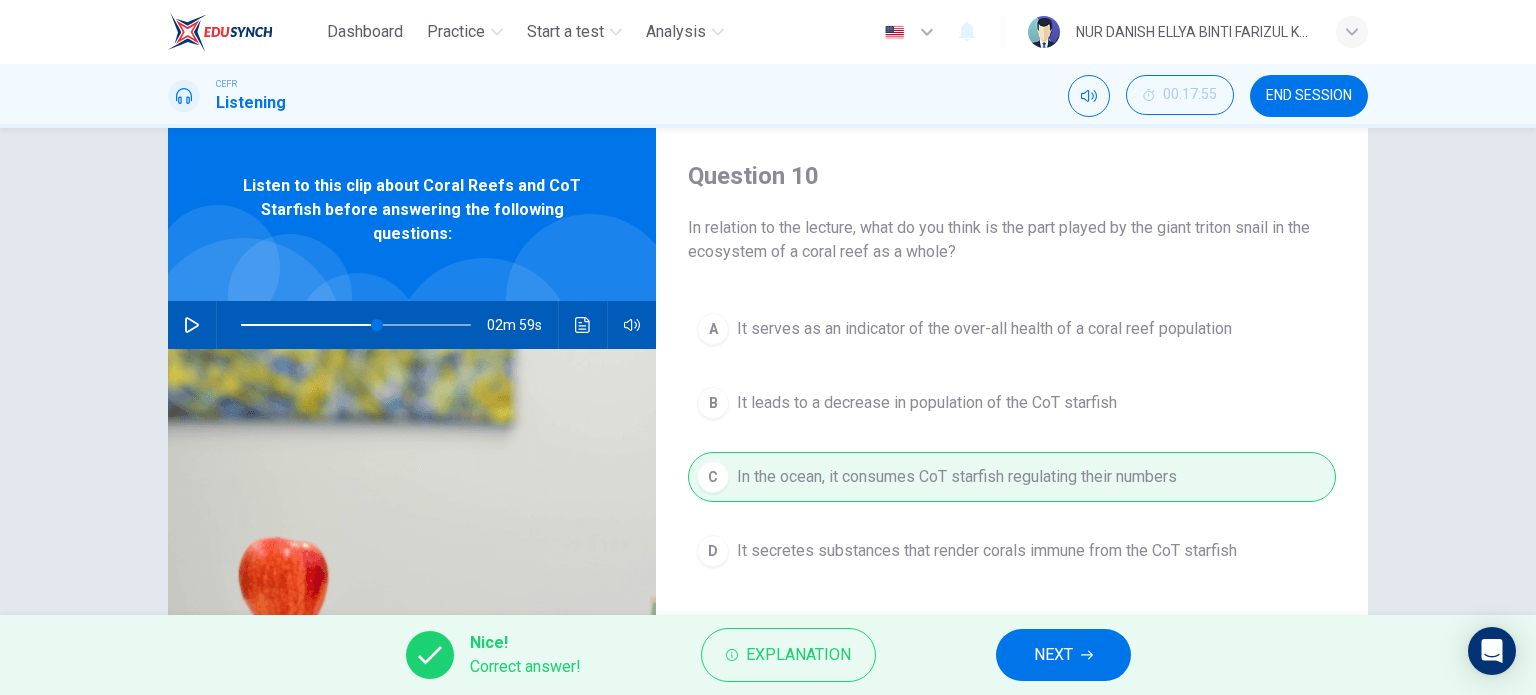 click on "NEXT" at bounding box center [1063, 655] 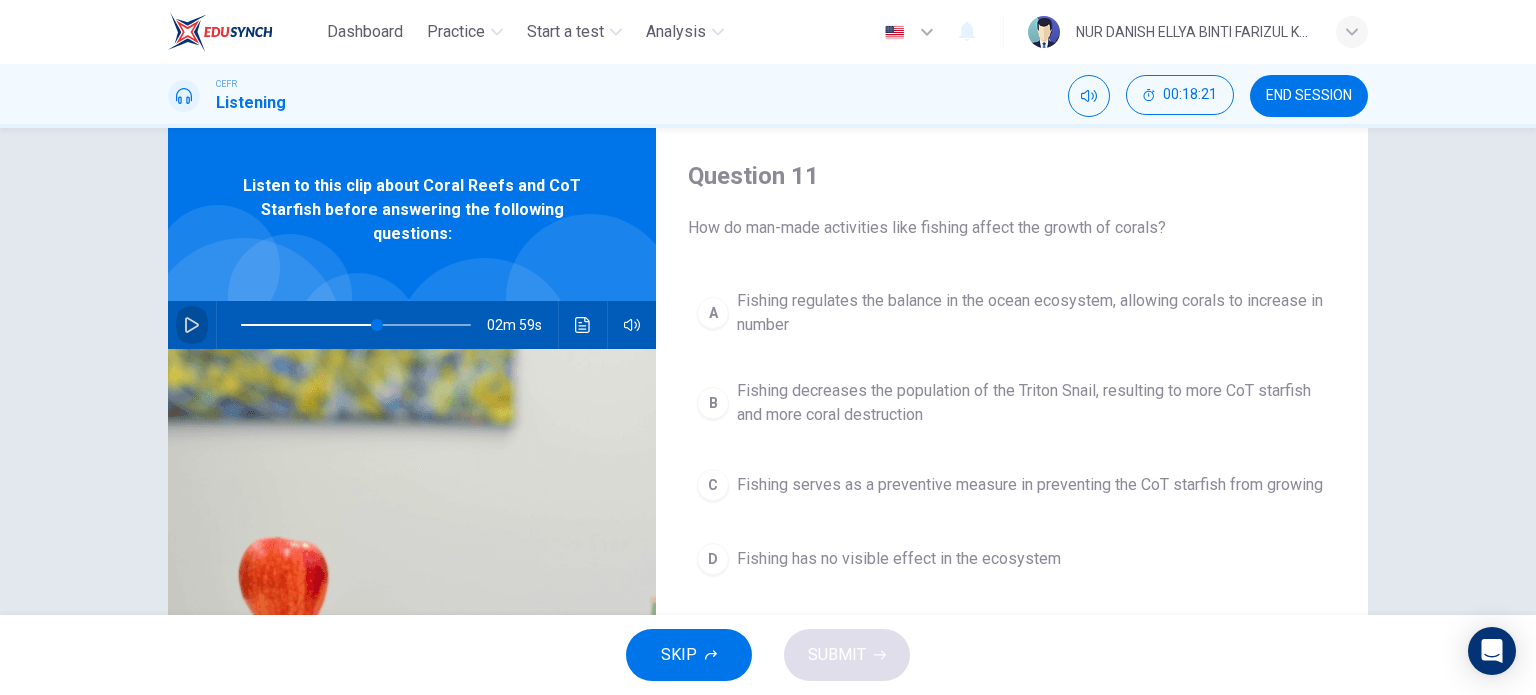 click at bounding box center (192, 325) 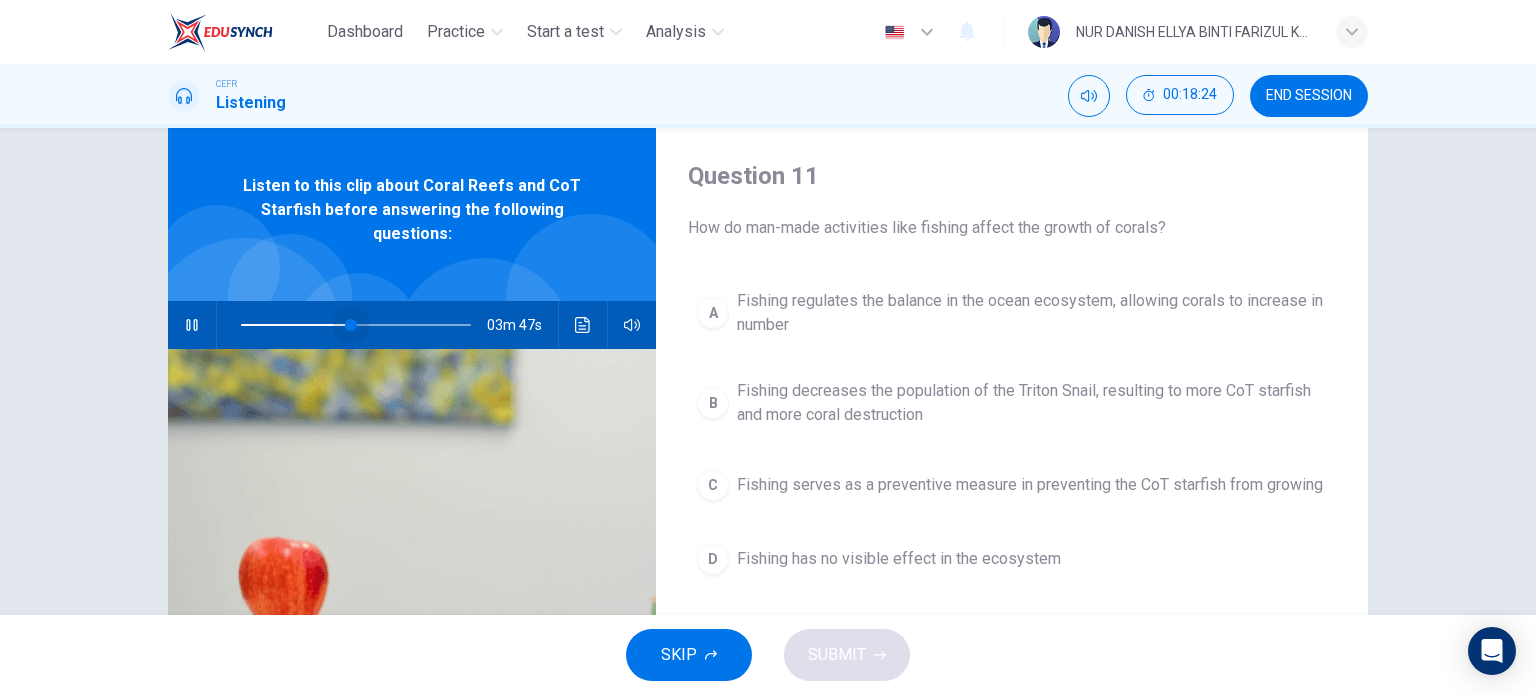 click at bounding box center (356, 325) 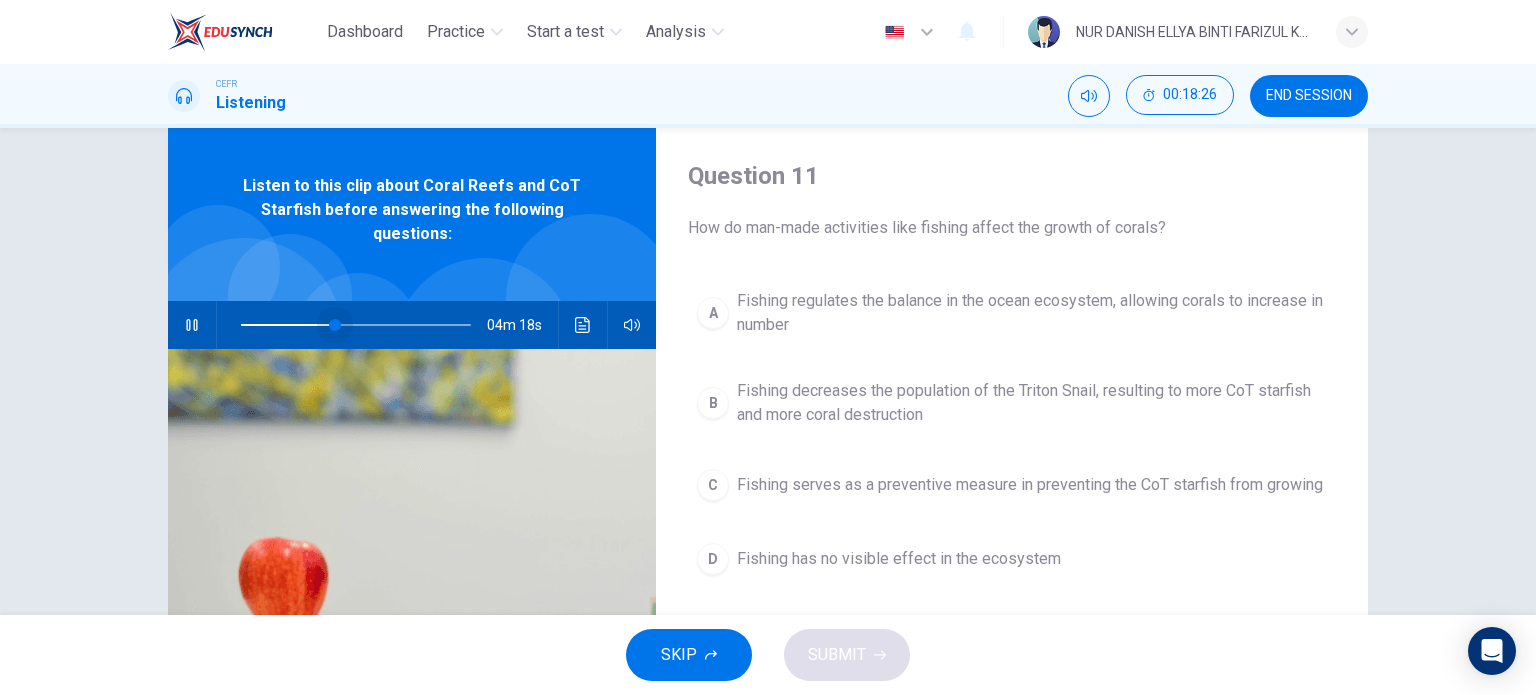 click at bounding box center [335, 325] 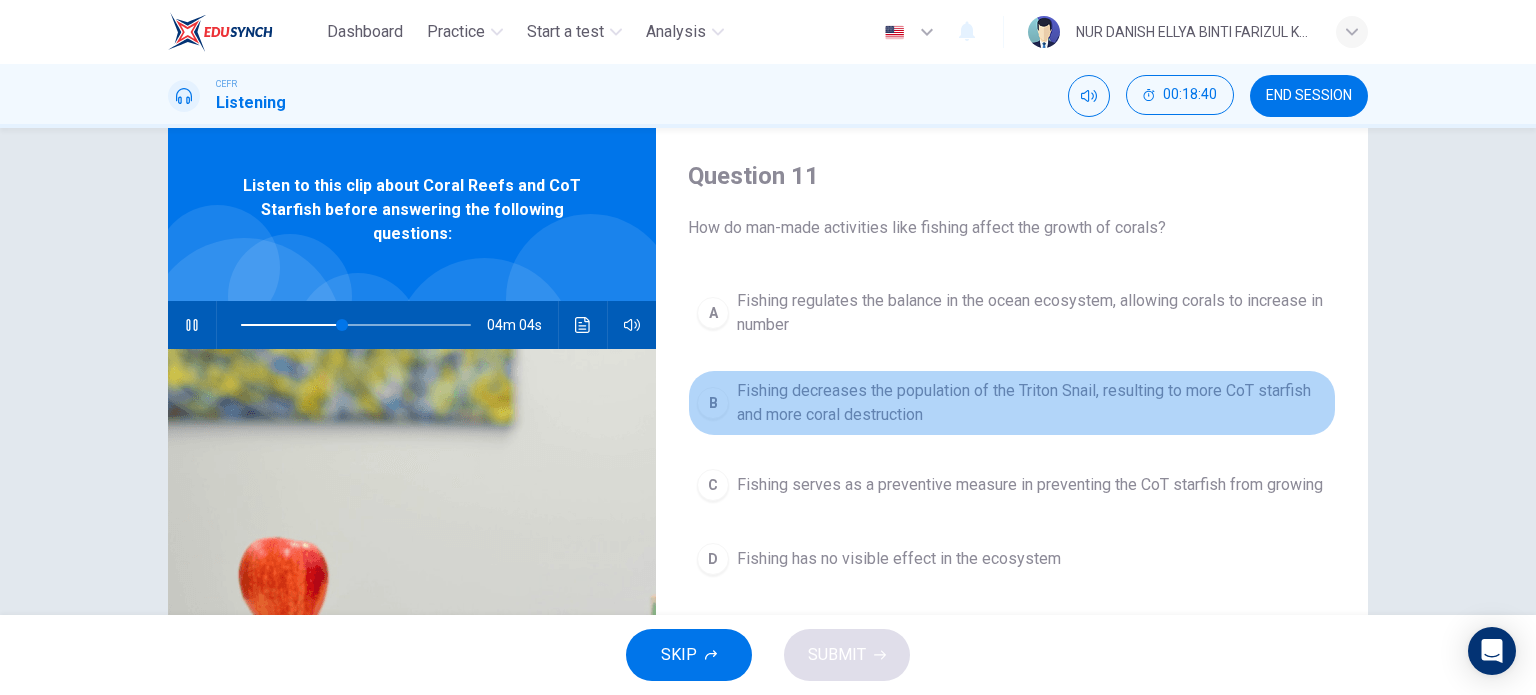 click on "B Fishing decreases the population of the Triton Snail, resulting to more CoT starfish and more coral destruction" at bounding box center (1012, 403) 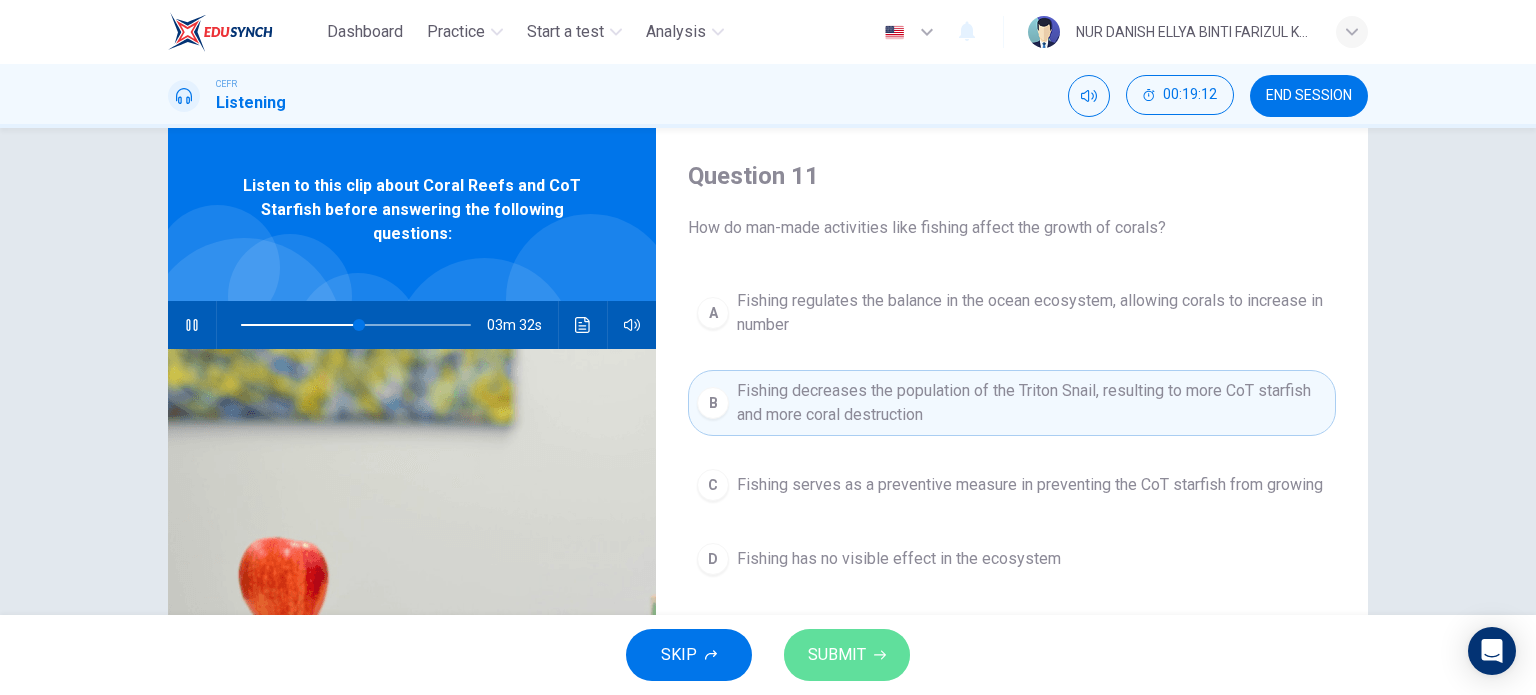 click on "SUBMIT" at bounding box center (837, 655) 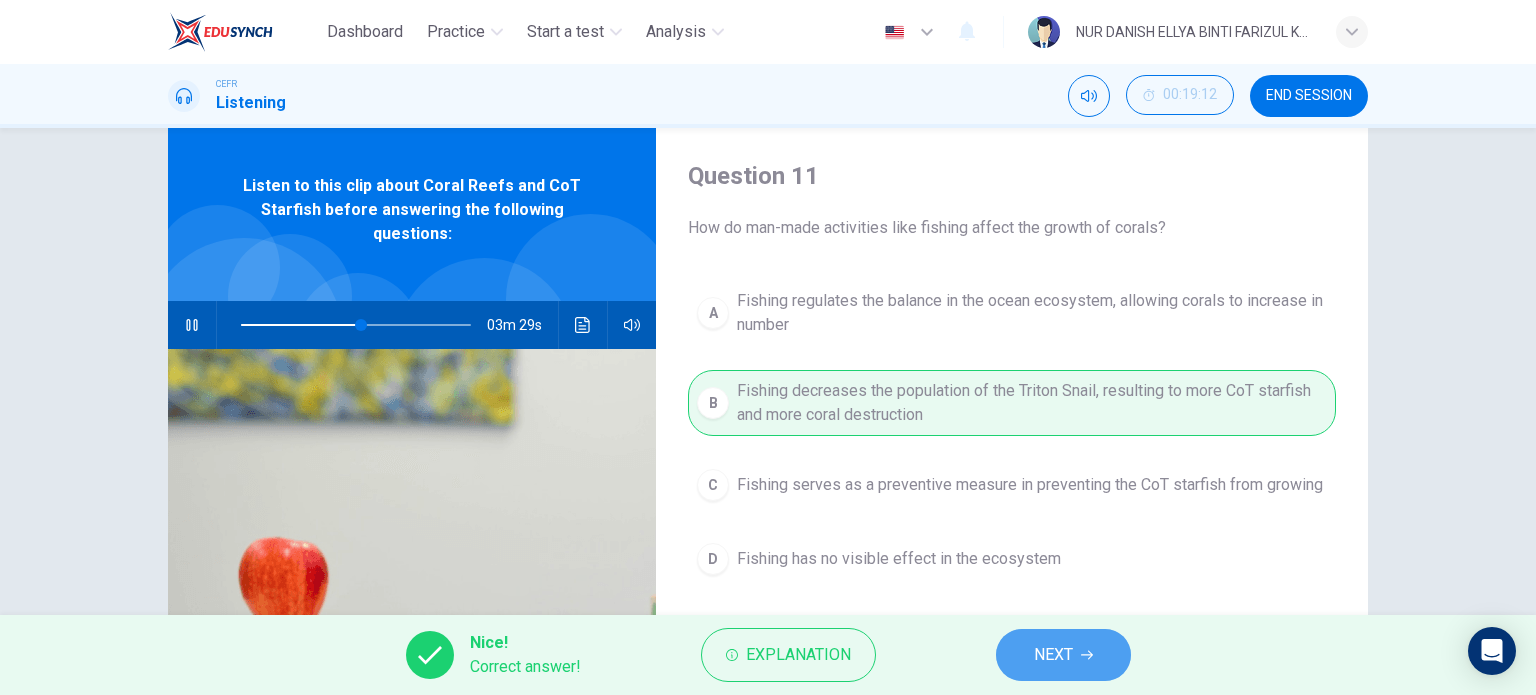 click on "NEXT" at bounding box center (1053, 655) 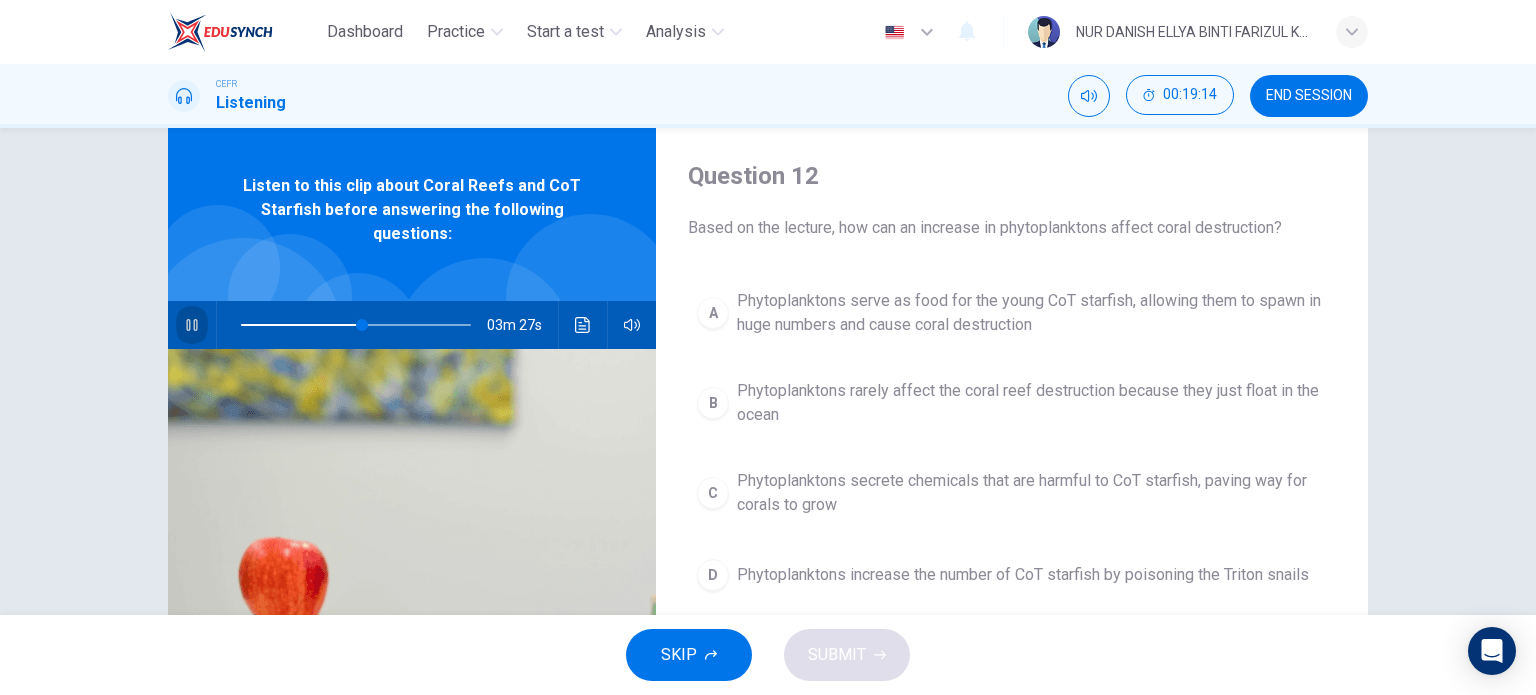 click at bounding box center (192, 325) 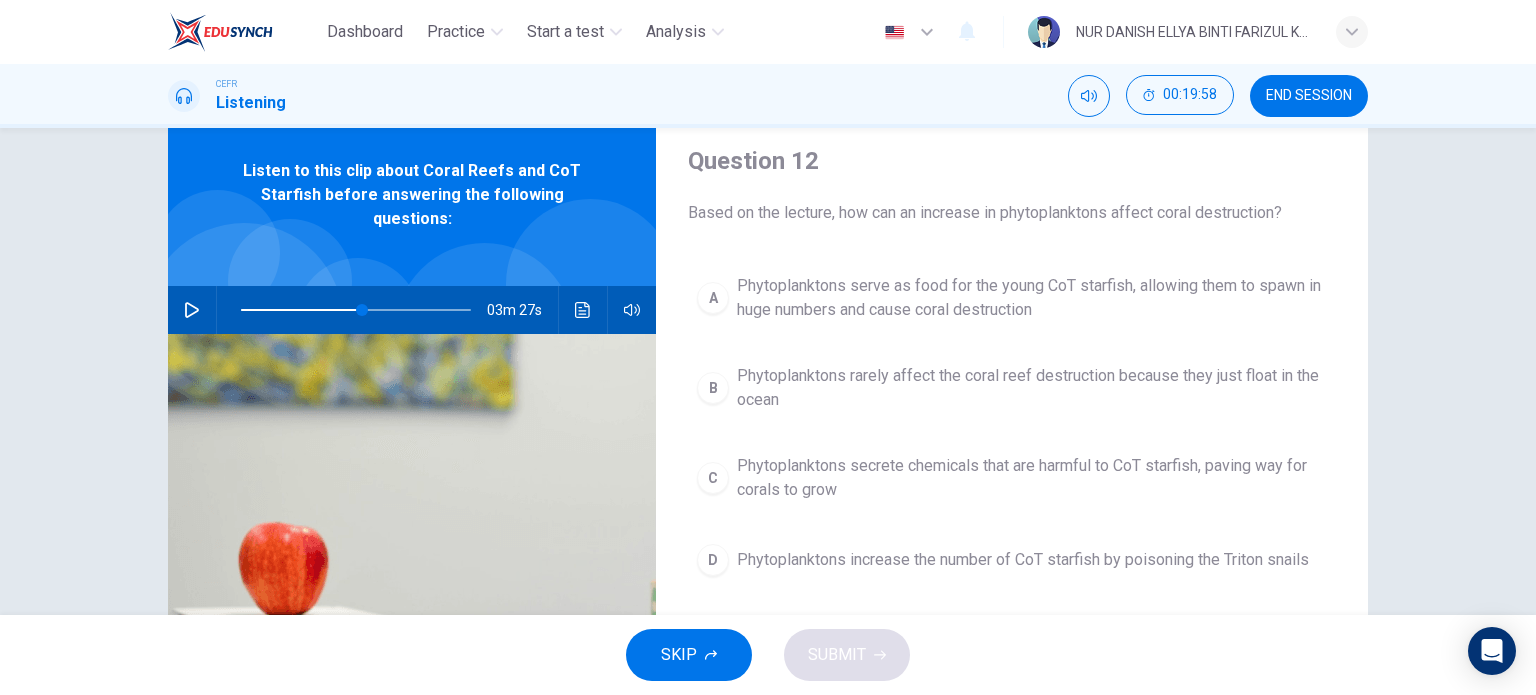 scroll, scrollTop: 59, scrollLeft: 0, axis: vertical 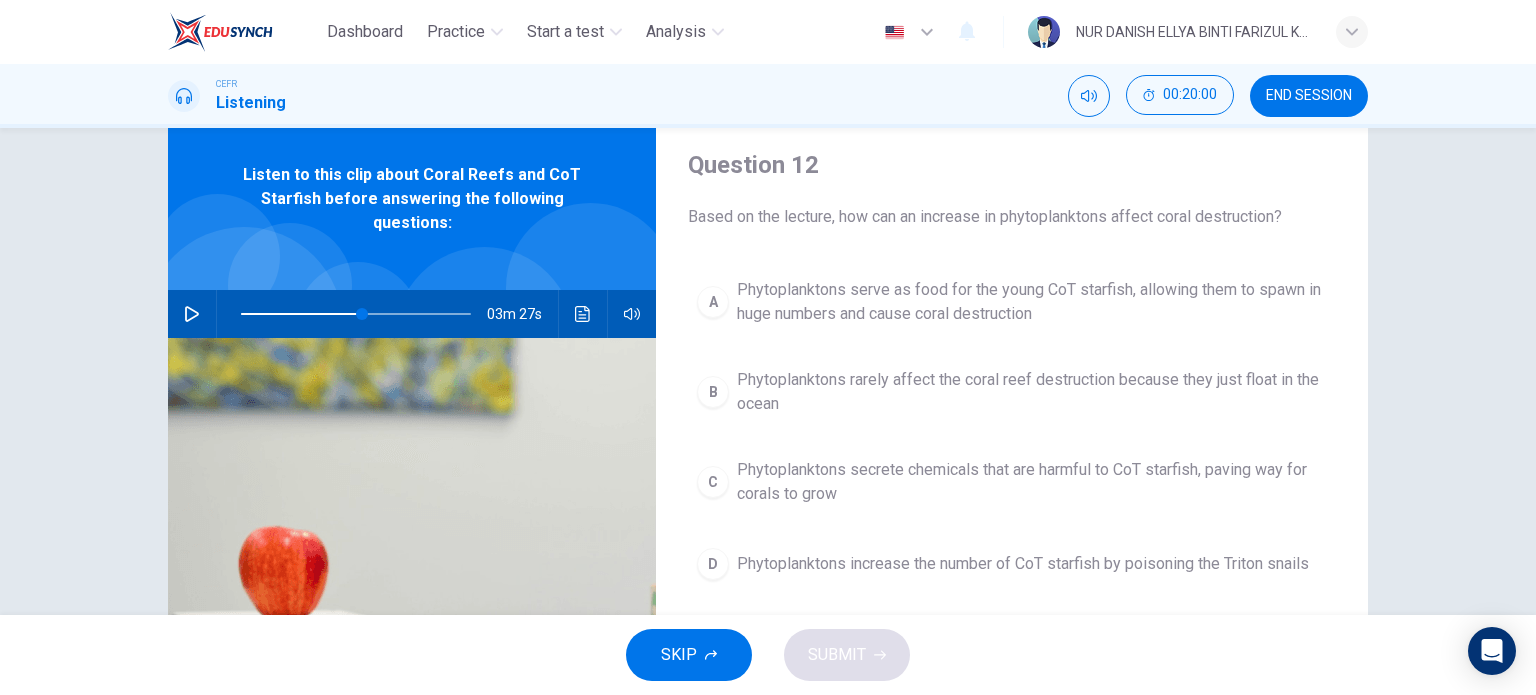 click at bounding box center (192, 314) 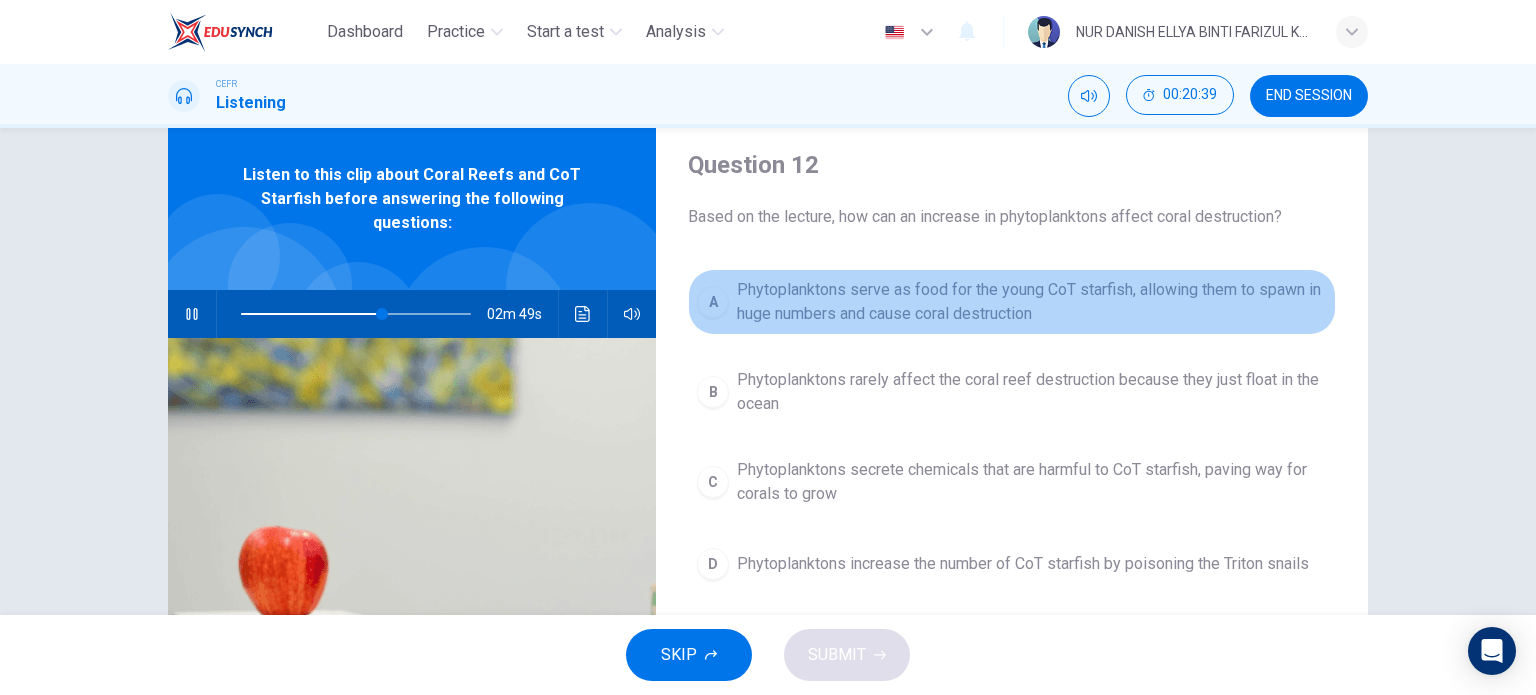 click on "Phytoplanktons serve as food for the young CoT starfish, allowing them to spawn in huge numbers and cause coral destruction" at bounding box center (1032, 302) 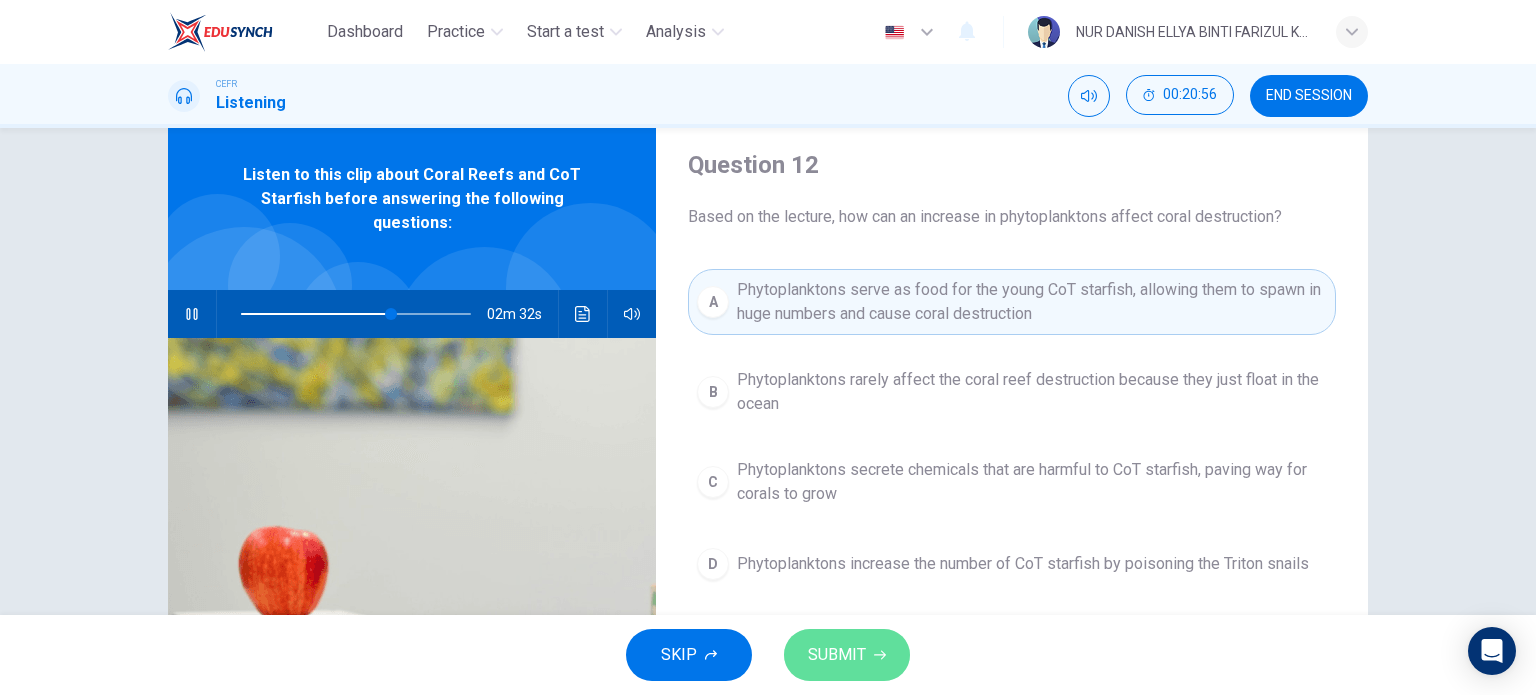 click on "SUBMIT" at bounding box center (837, 655) 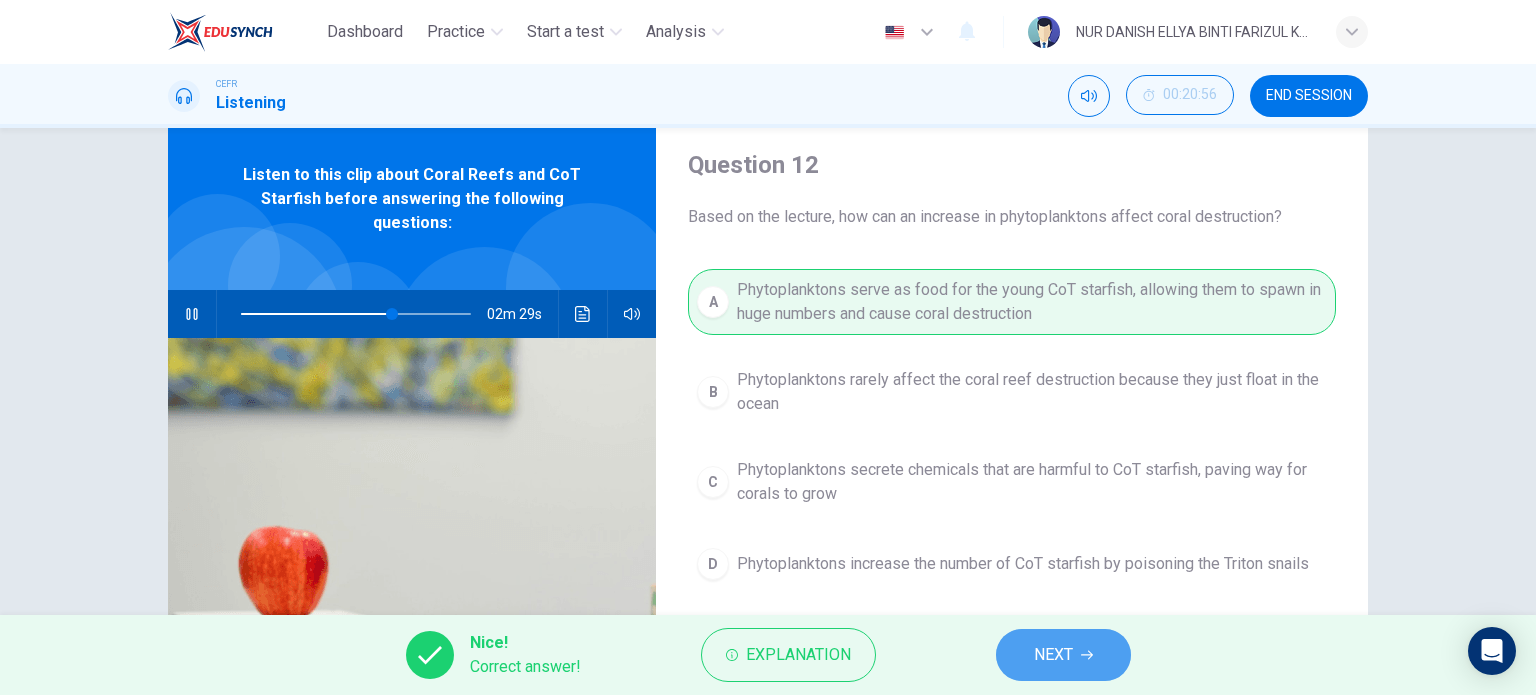 click on "NEXT" at bounding box center [1063, 655] 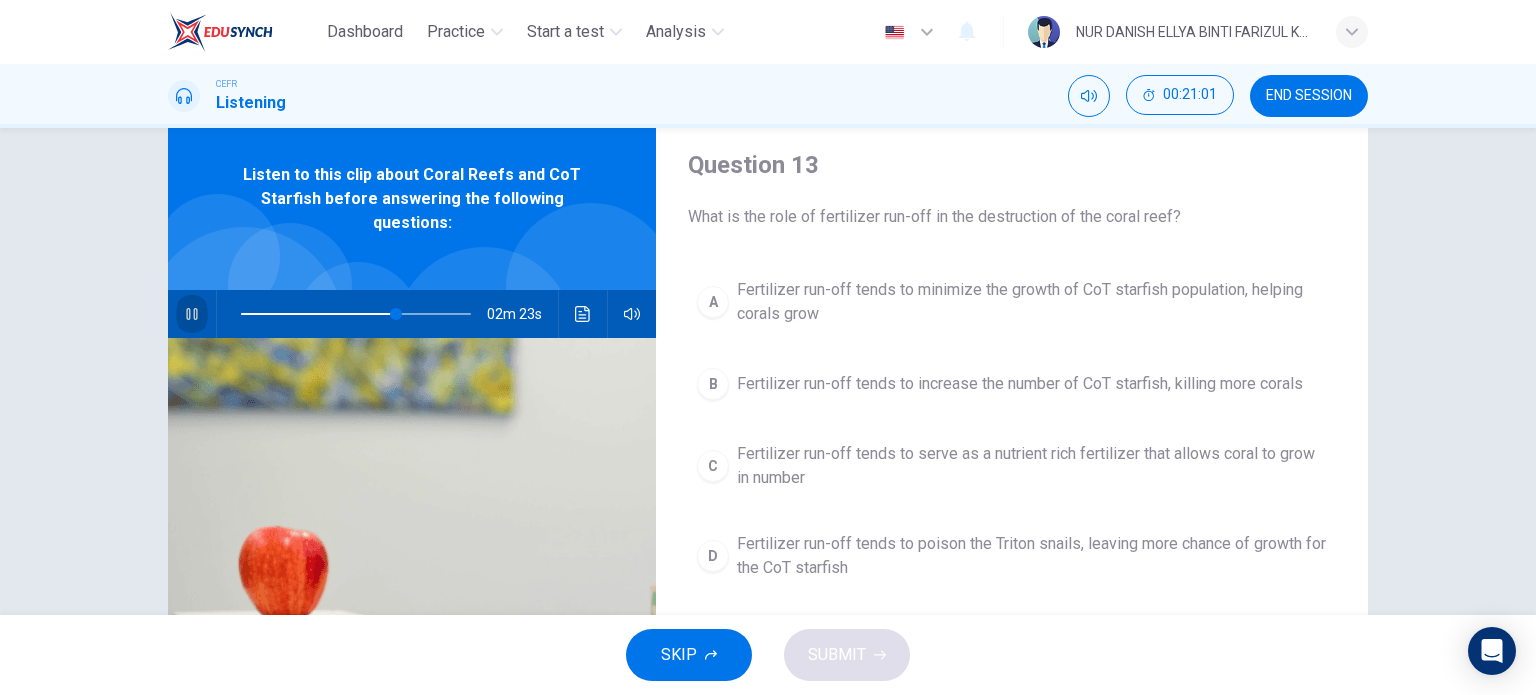 click at bounding box center [192, 314] 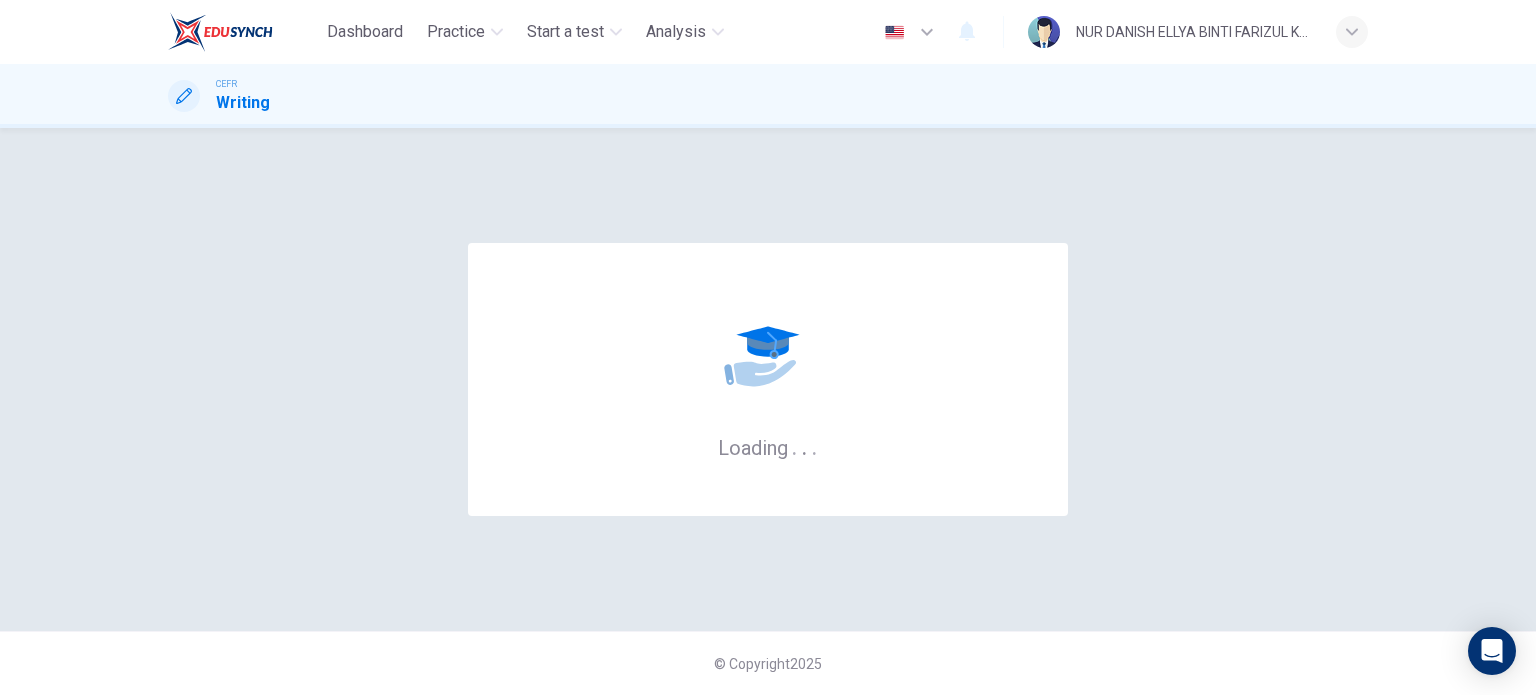 scroll, scrollTop: 0, scrollLeft: 0, axis: both 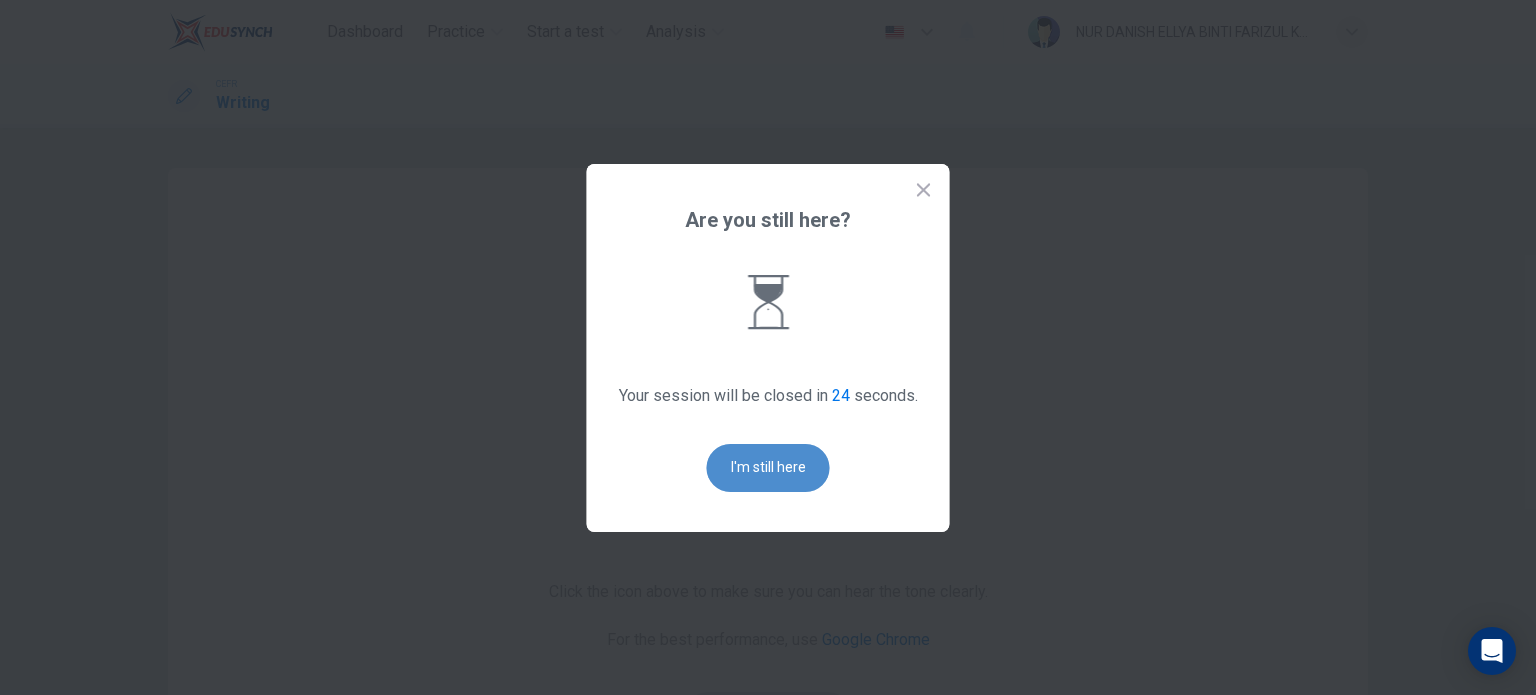 click on "I'm still here" at bounding box center [768, 468] 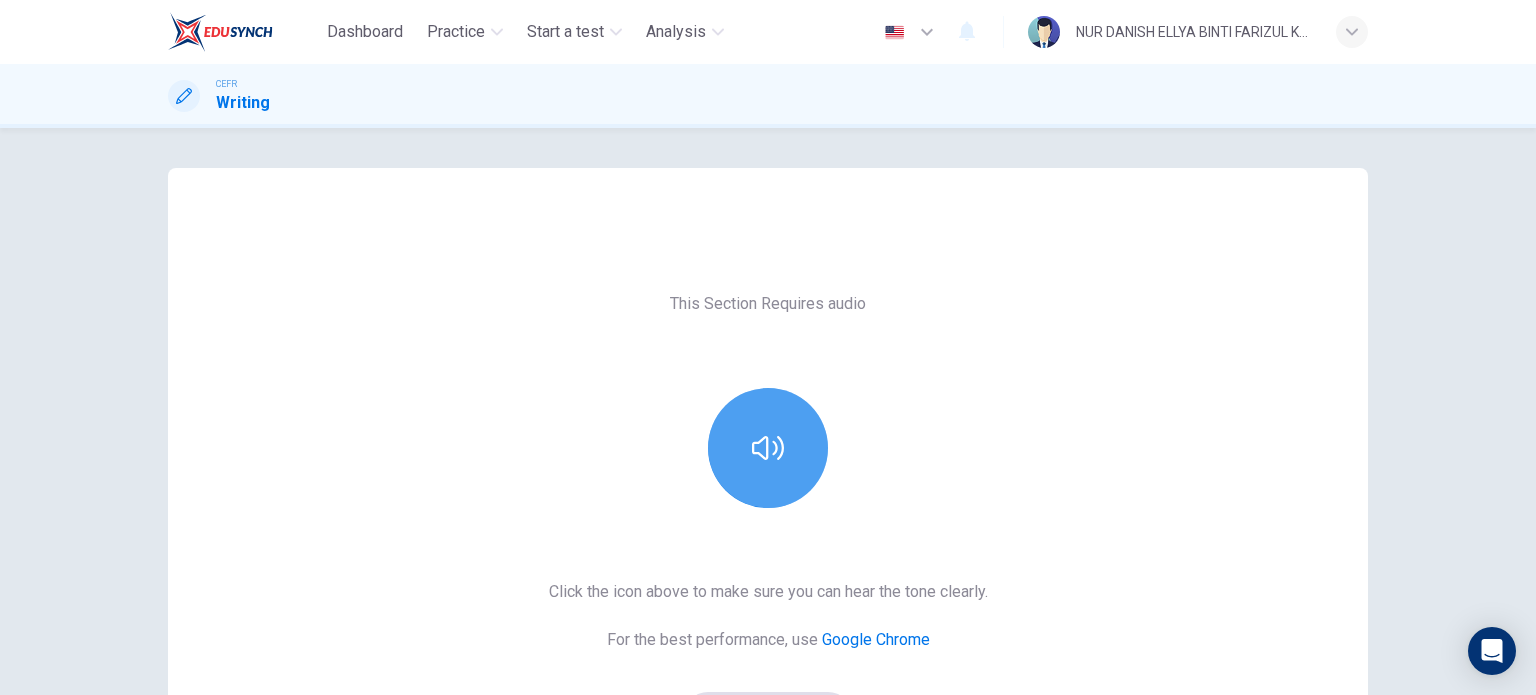 click at bounding box center [768, 448] 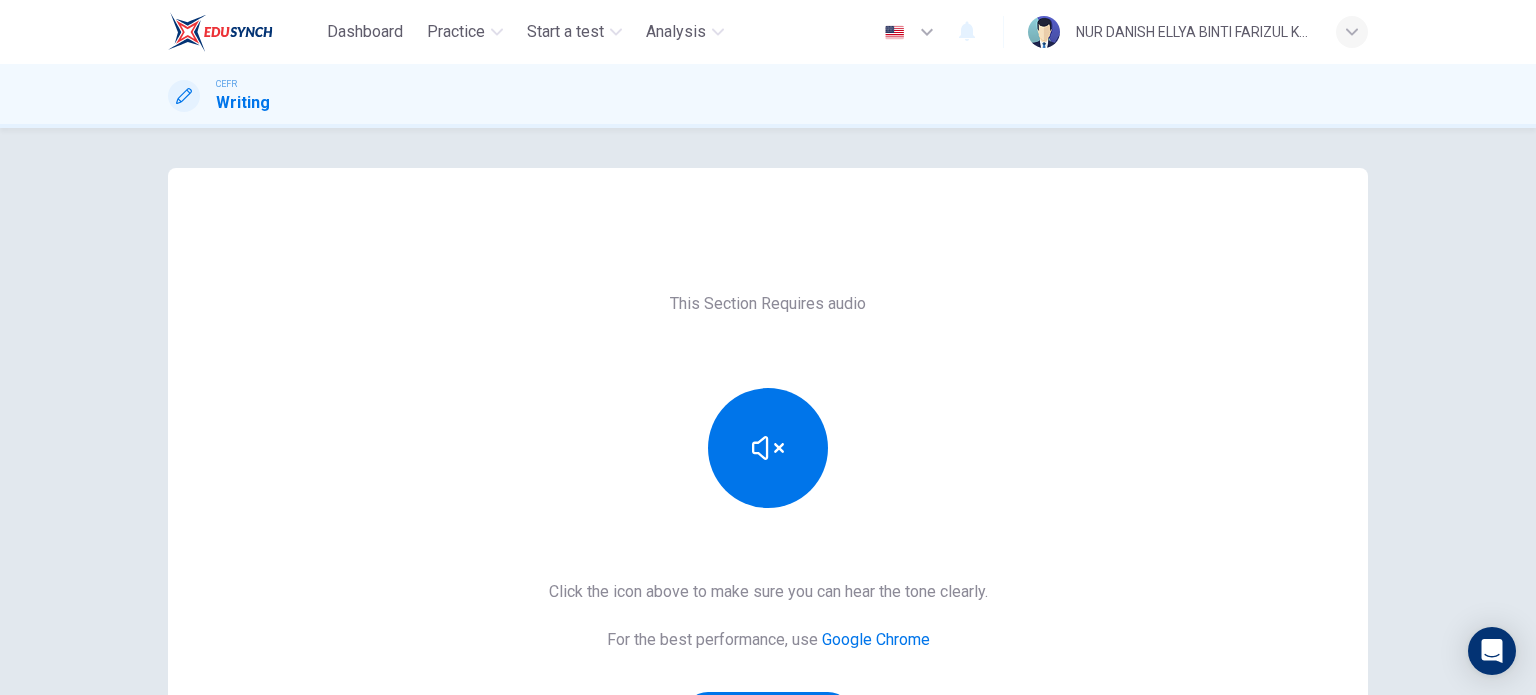 scroll, scrollTop: 180, scrollLeft: 0, axis: vertical 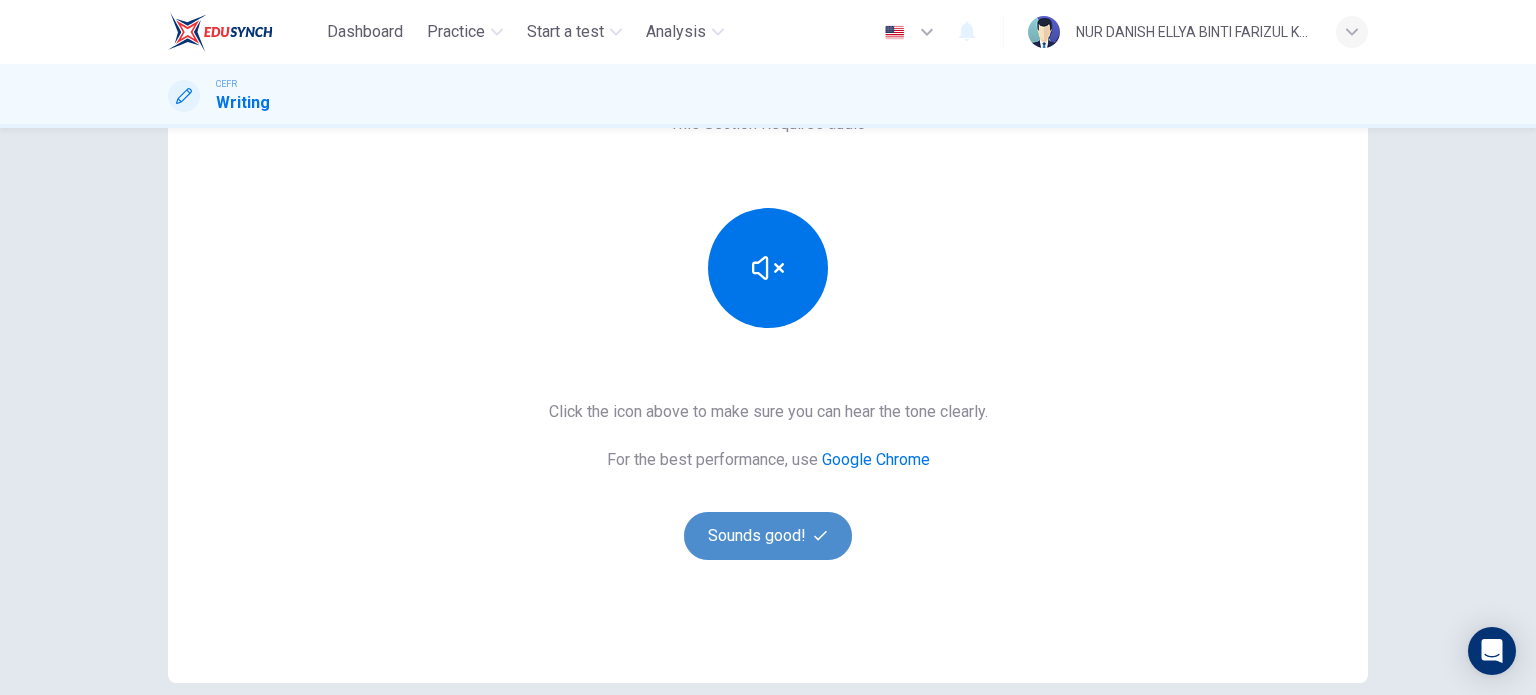click on "Sounds good!" at bounding box center [768, 536] 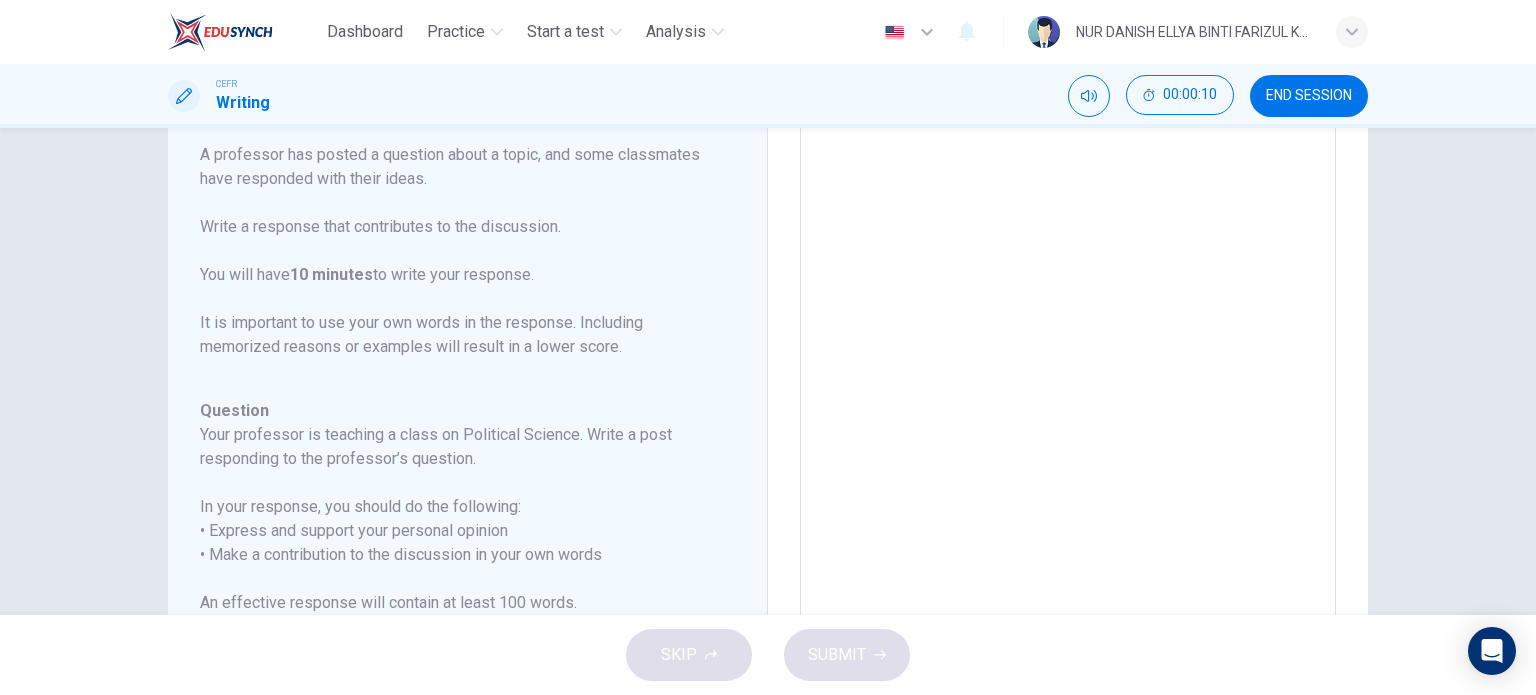 scroll, scrollTop: 0, scrollLeft: 0, axis: both 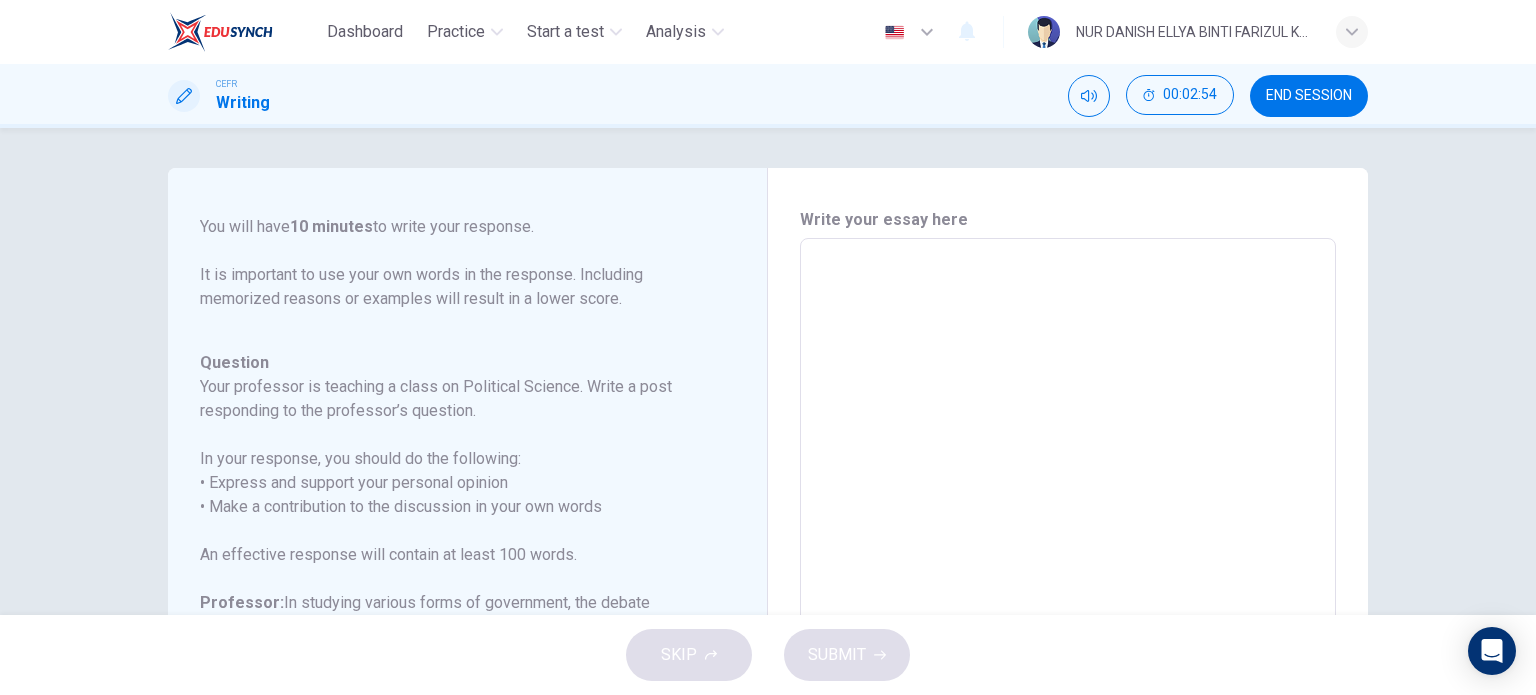 click at bounding box center (1068, 572) 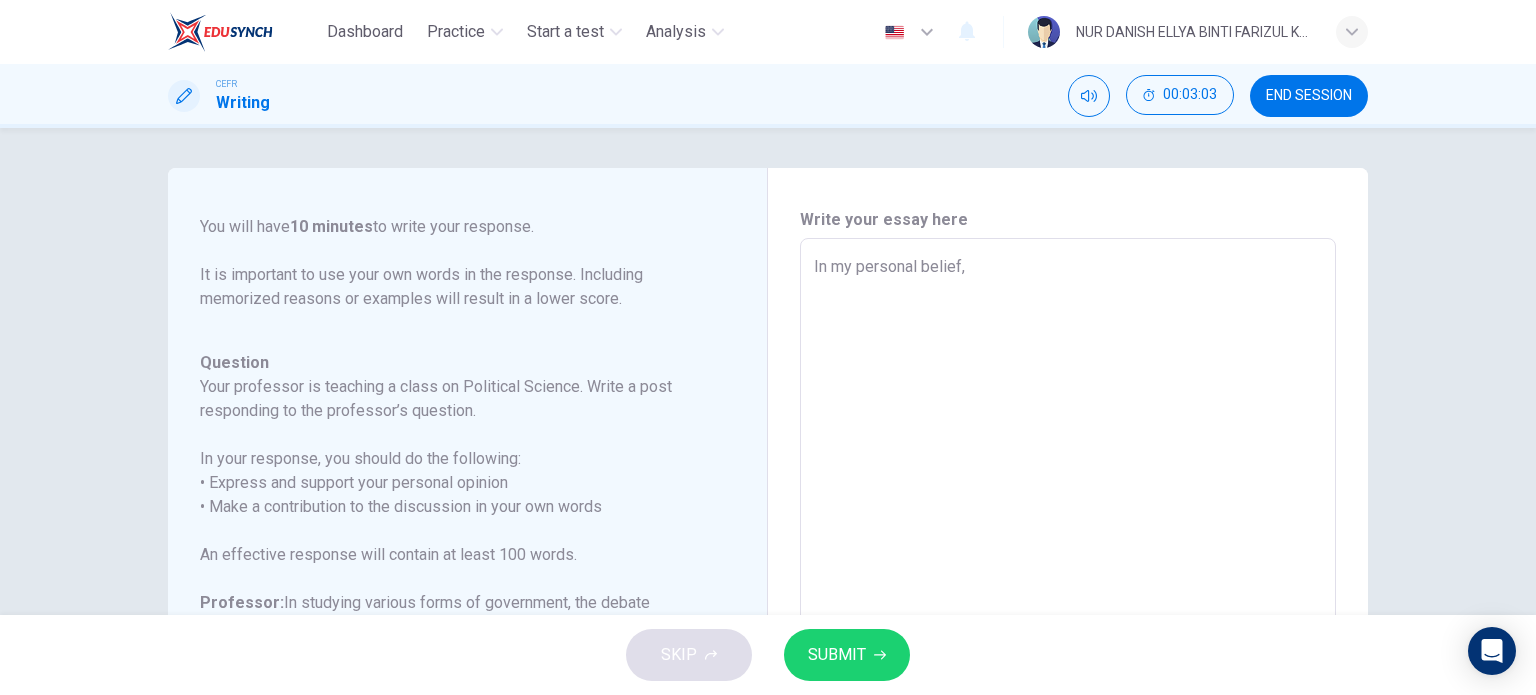 scroll, scrollTop: 104, scrollLeft: 0, axis: vertical 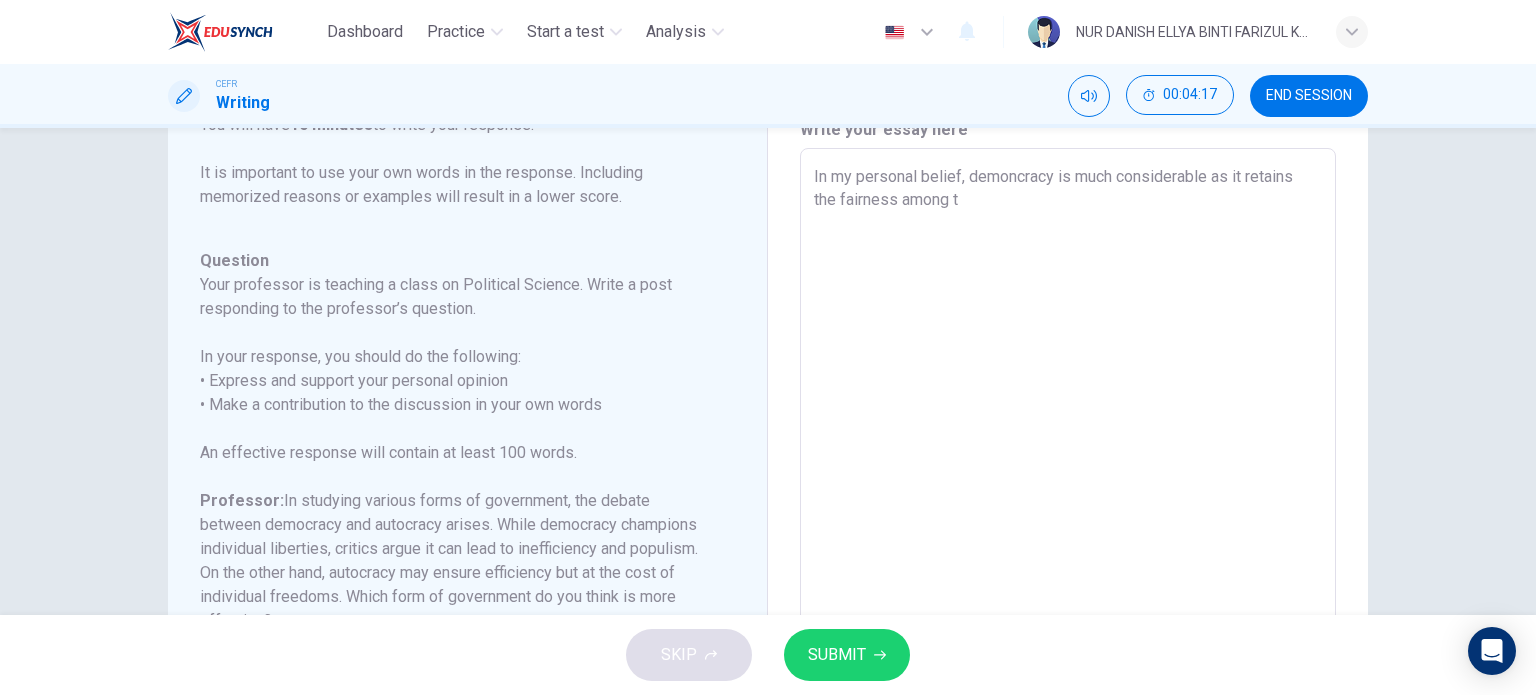 click on "In my personal belief, demoncracy is much considerable as it retains the fairness among t" at bounding box center (1068, 482) 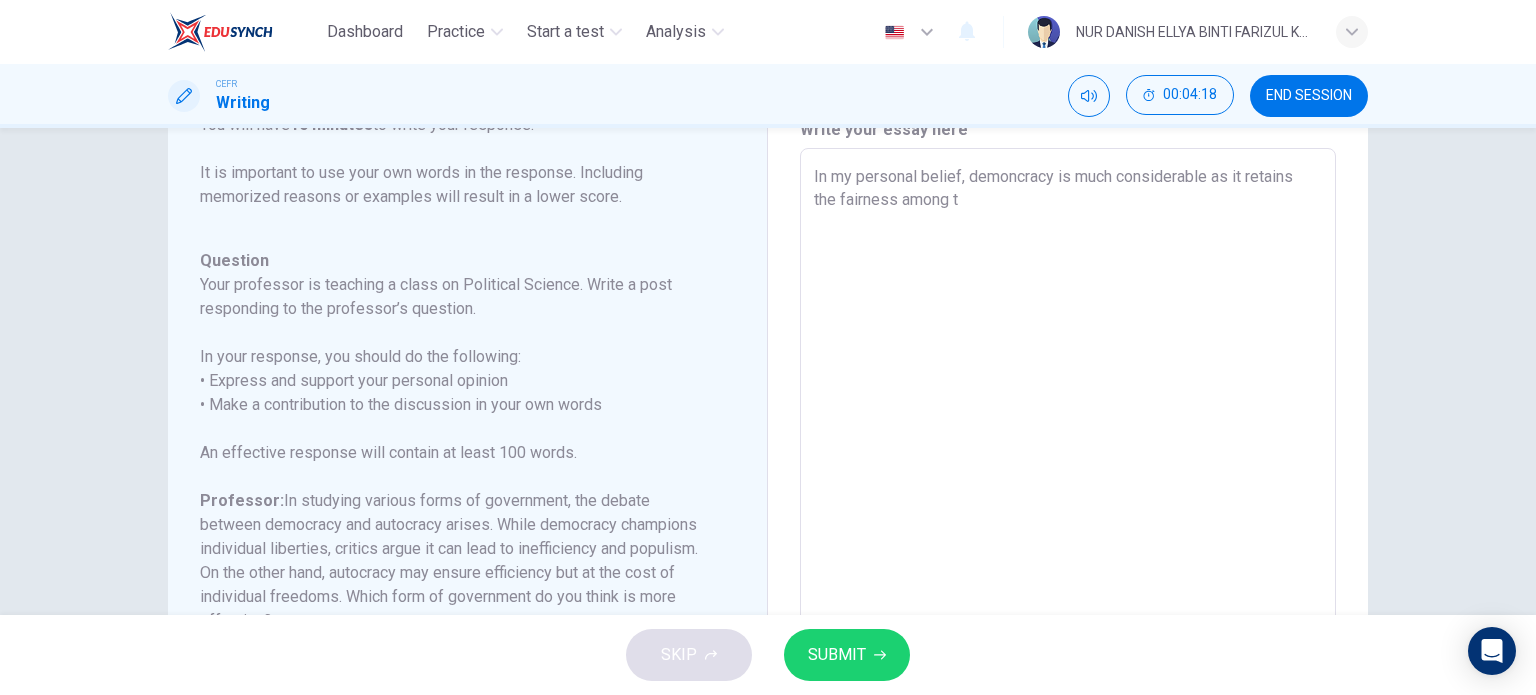 click on "In my personal belief, demoncracy is much considerable as it retains the fairness among t" at bounding box center (1068, 482) 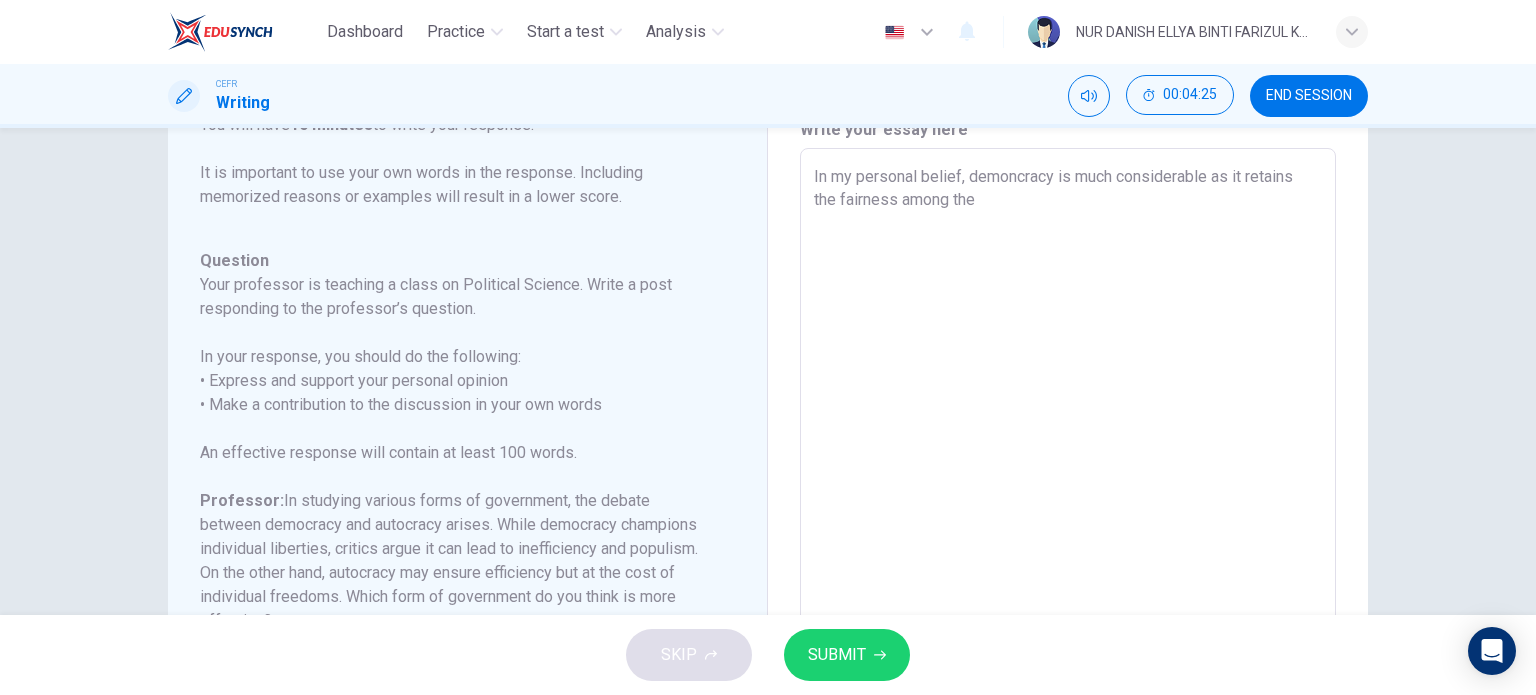 click on "In my personal belief, demoncracy is much considerable as it retains the fairness among the" at bounding box center [1068, 482] 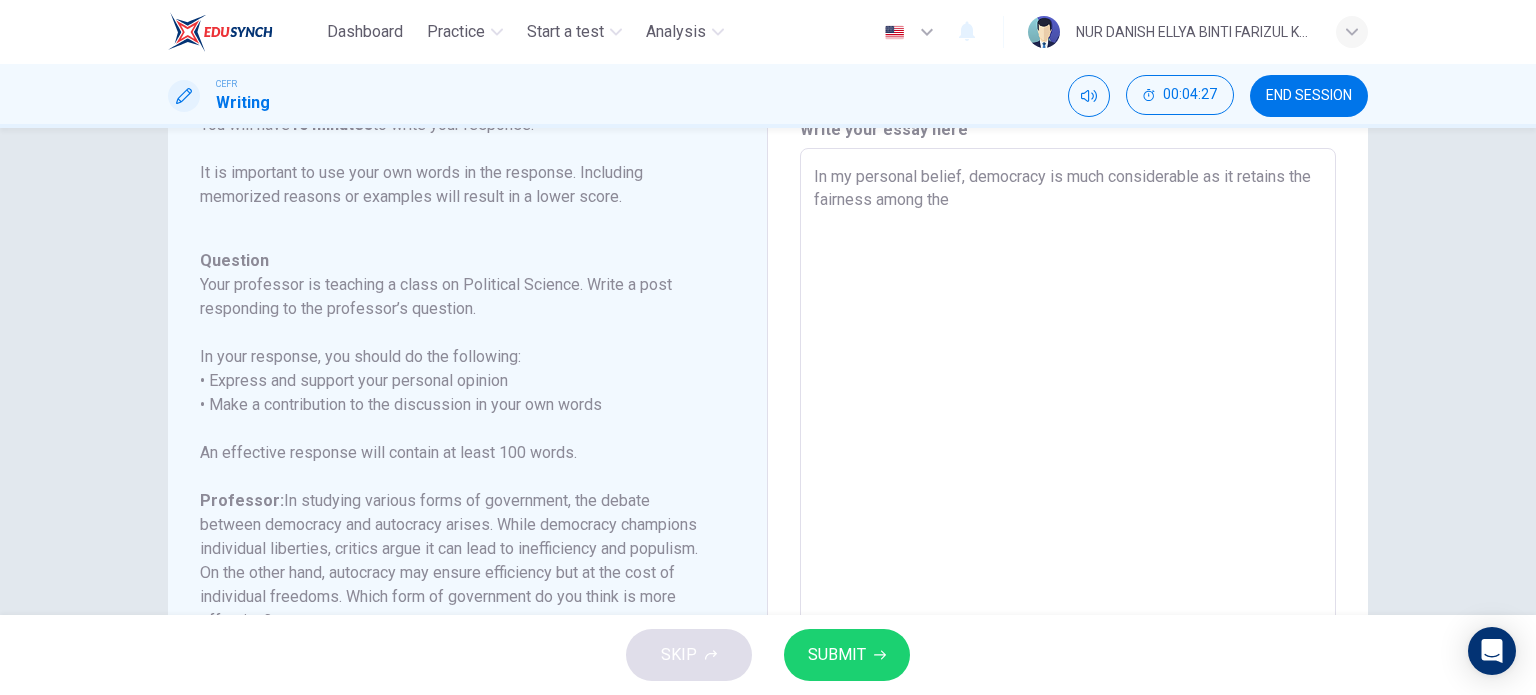 drag, startPoint x: 1011, startPoint y: 179, endPoint x: 262, endPoint y: 293, distance: 757.6259 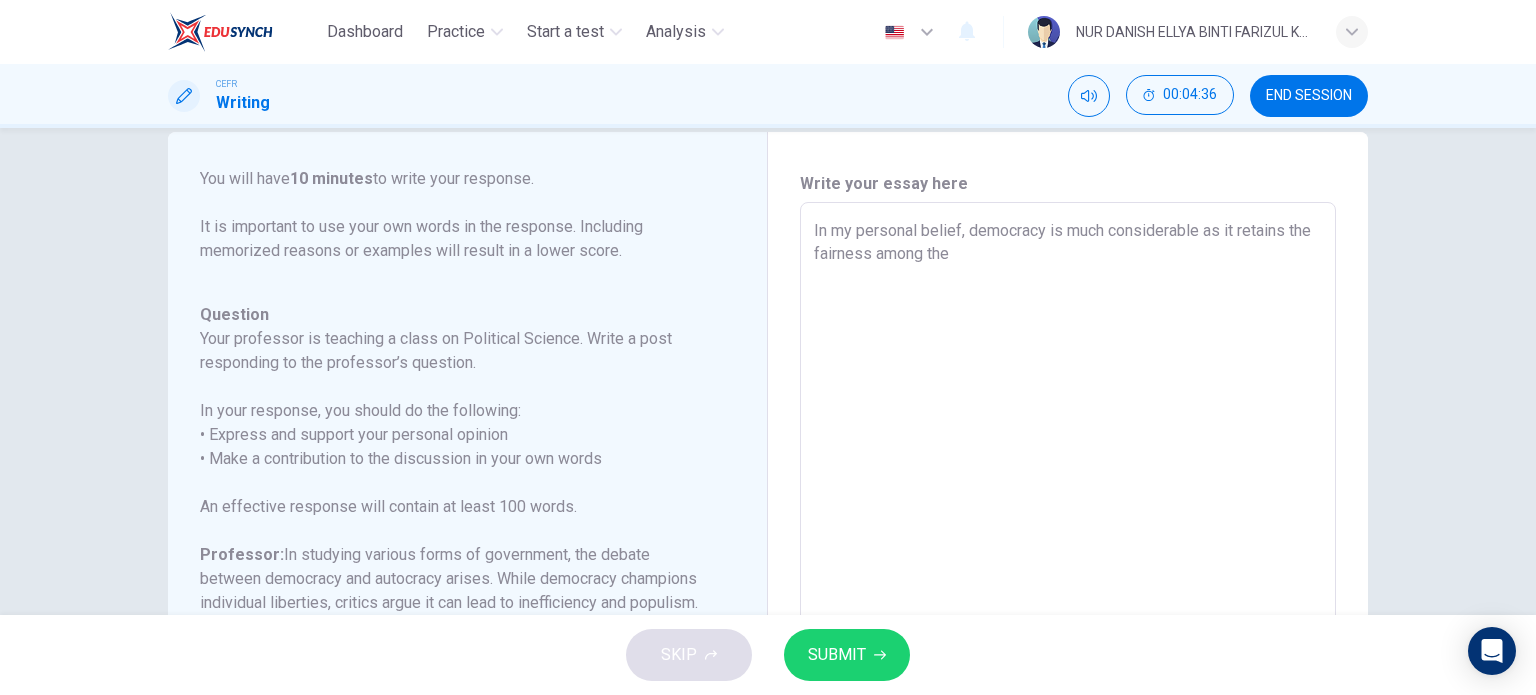 scroll, scrollTop: 35, scrollLeft: 0, axis: vertical 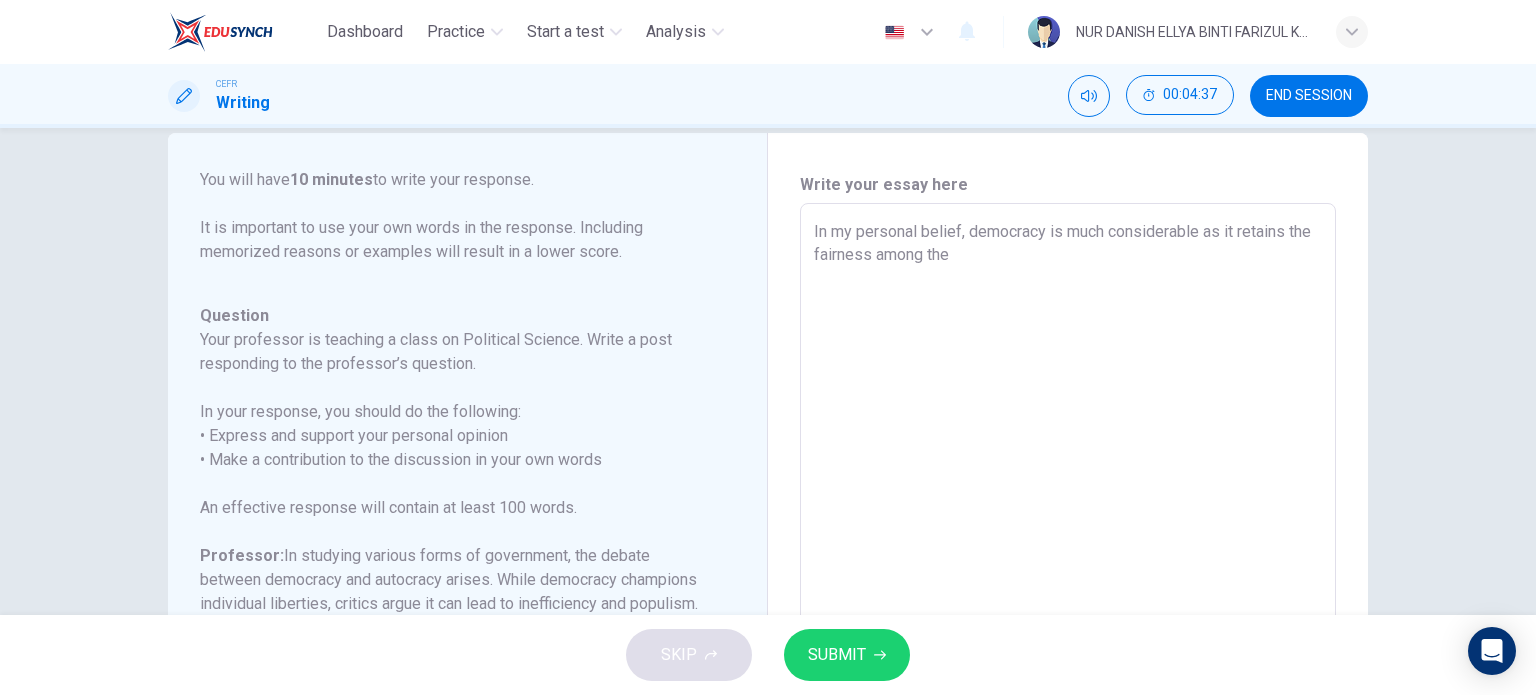click on "In my personal belief, democracy is much considerable as it retains the fairness among the" at bounding box center (1068, 537) 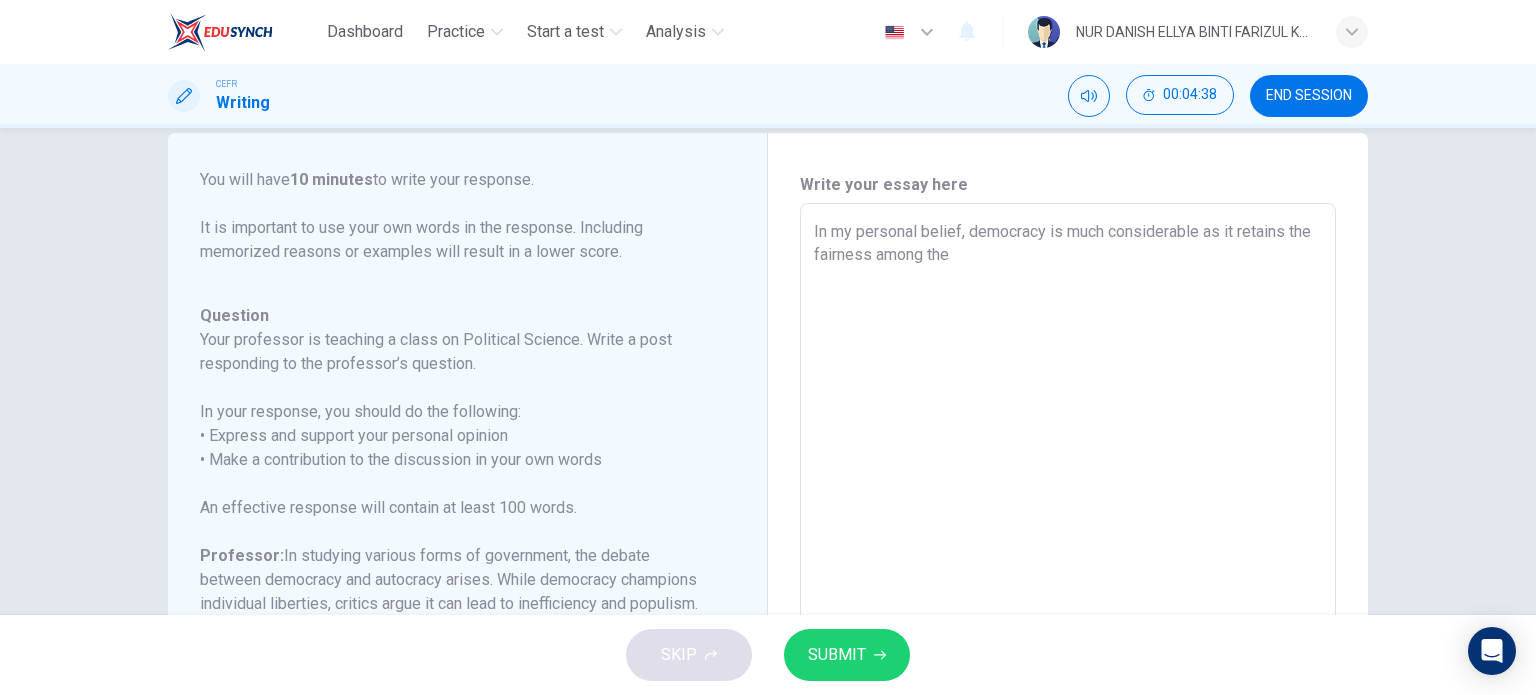 click on "In my personal belief, democracy is much considerable as it retains the fairness among the" at bounding box center (1068, 537) 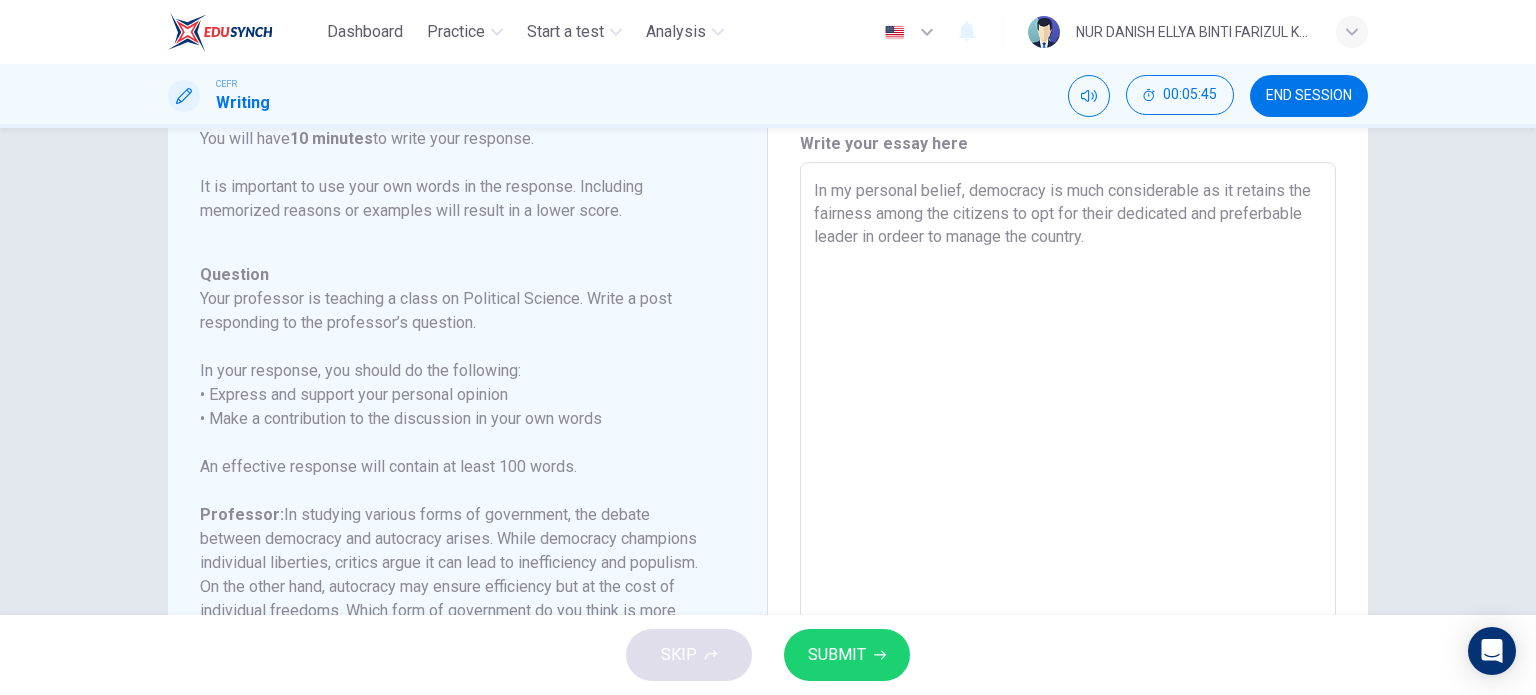 scroll, scrollTop: 75, scrollLeft: 0, axis: vertical 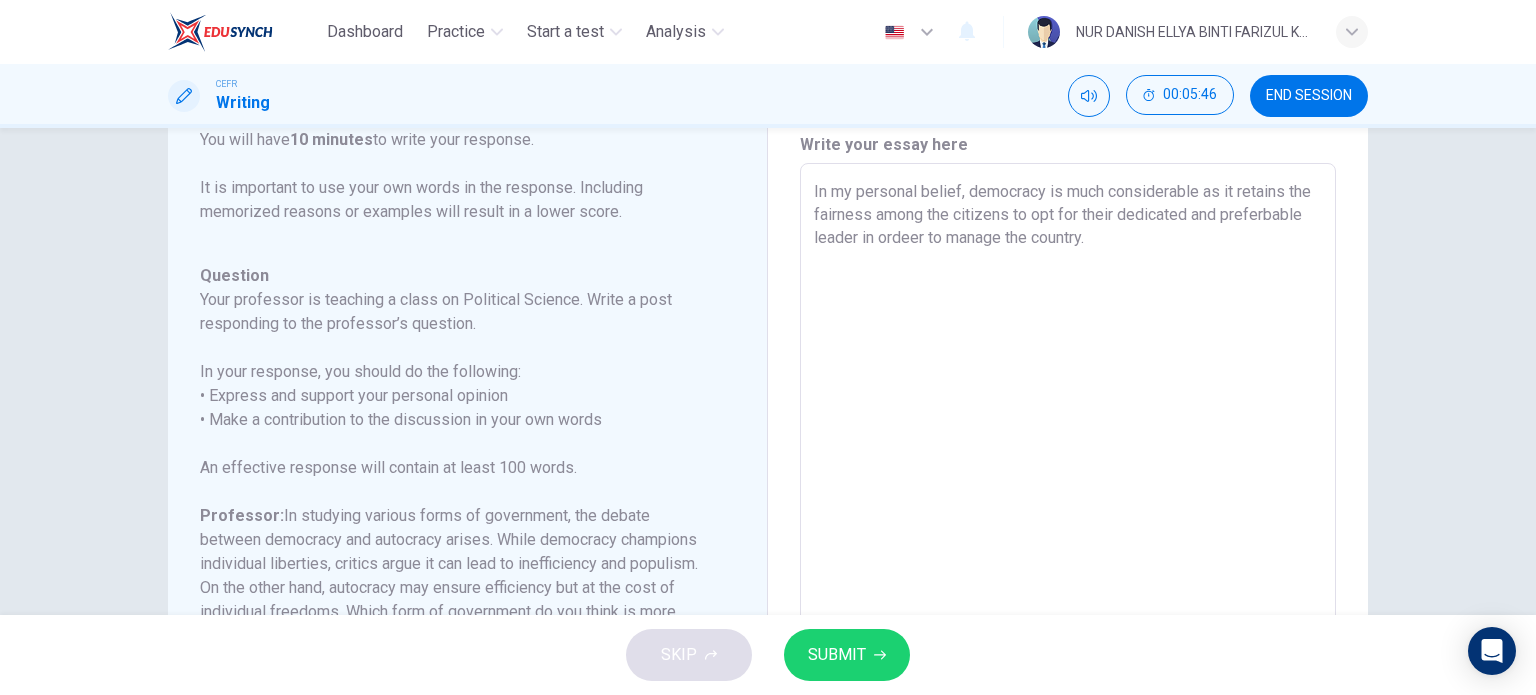 click on "In my personal belief, democracy is much considerable as it retains the fairness among the citizens to opt for their dedicated and preferbable leader in ordeer to manage the country." at bounding box center (1068, 497) 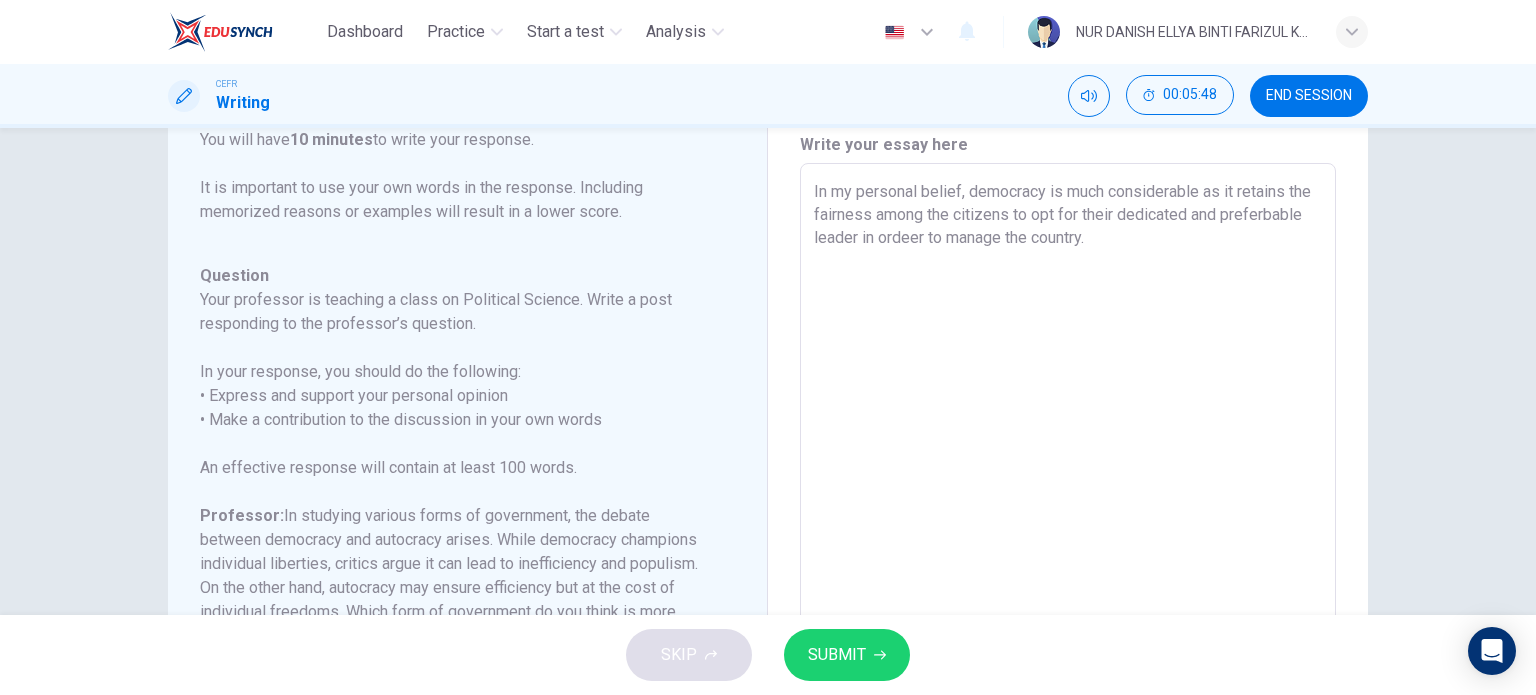 click on "In my personal belief, democracy is much considerable as it retains the fairness among the citizens to opt for their dedicated and preferbable leader in ordeer to manage the country." at bounding box center [1068, 497] 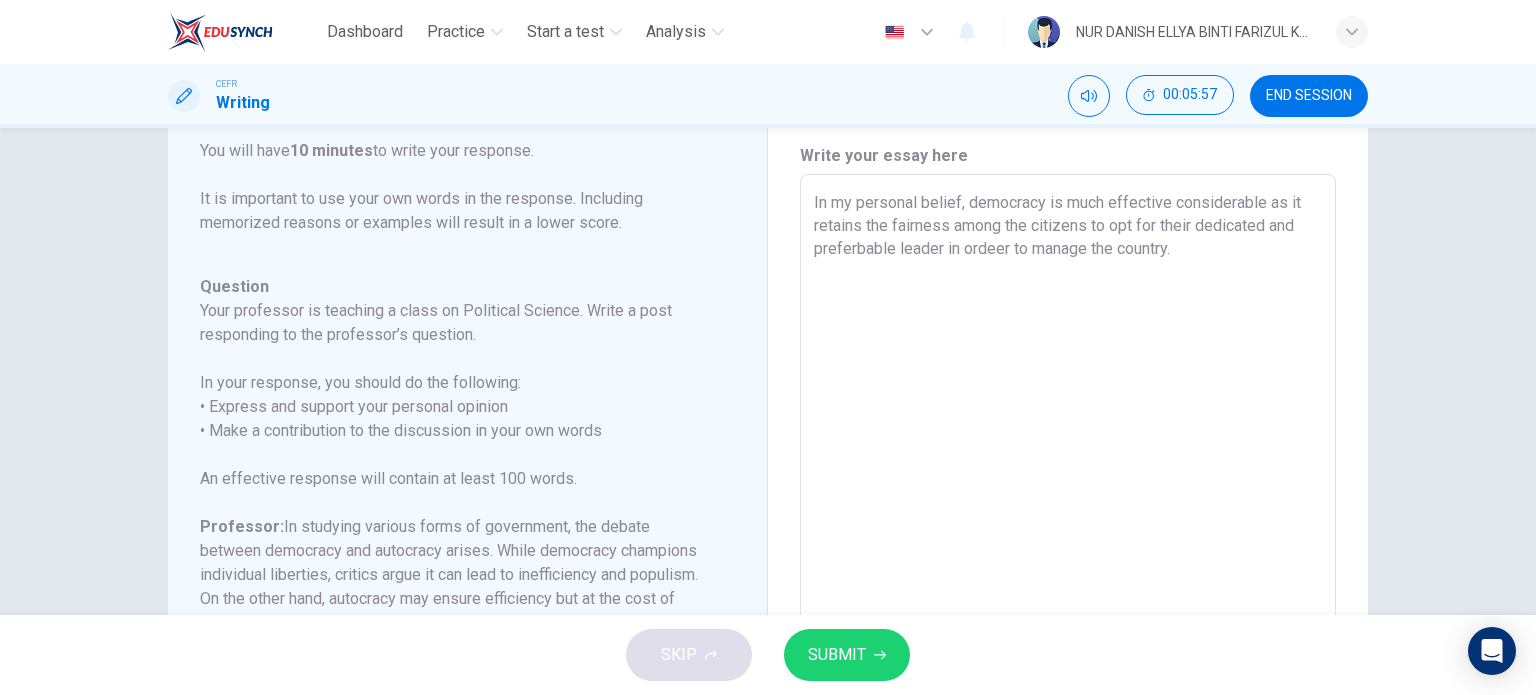 scroll, scrollTop: 59, scrollLeft: 0, axis: vertical 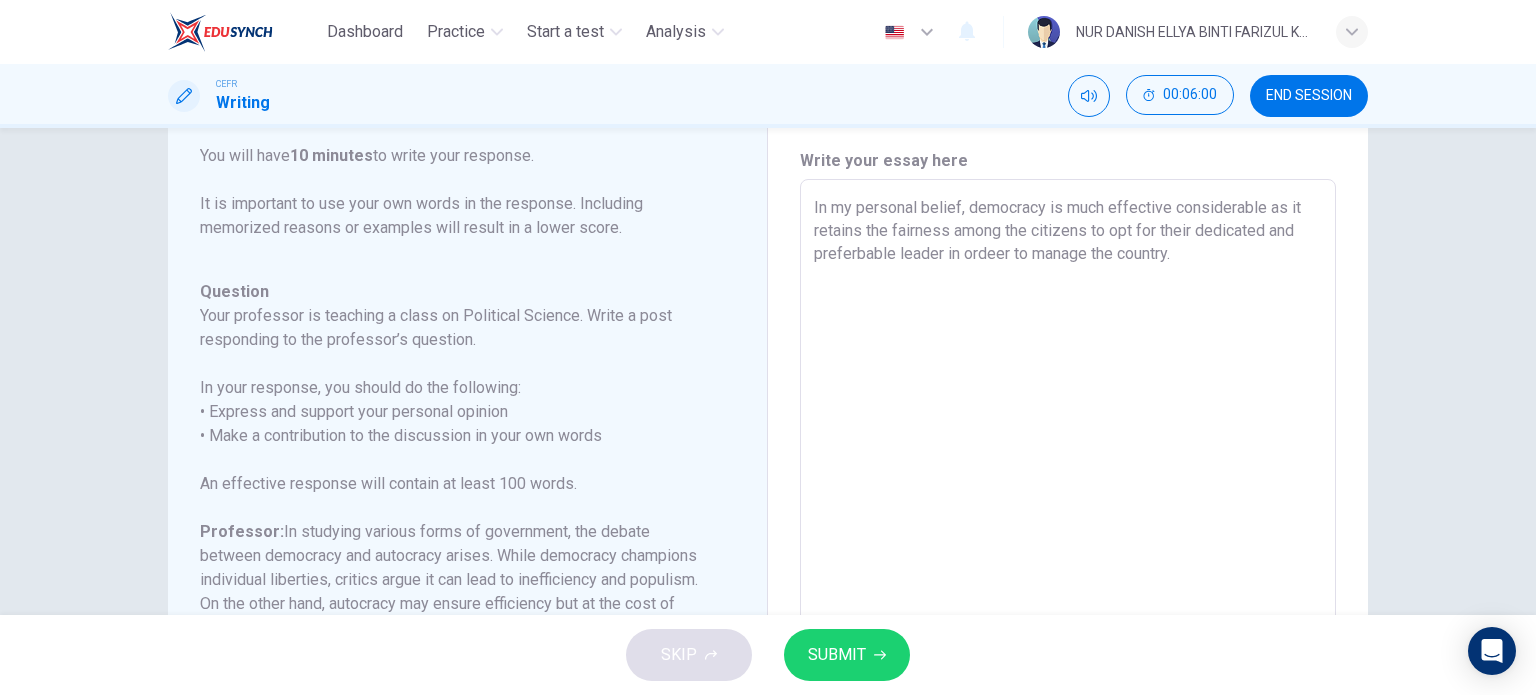 click on "In my personal belief, democracy is much effective considerable as it retains the fairness among the citizens to opt for their dedicated and preferbable leader in ordeer to manage the country." at bounding box center (1068, 513) 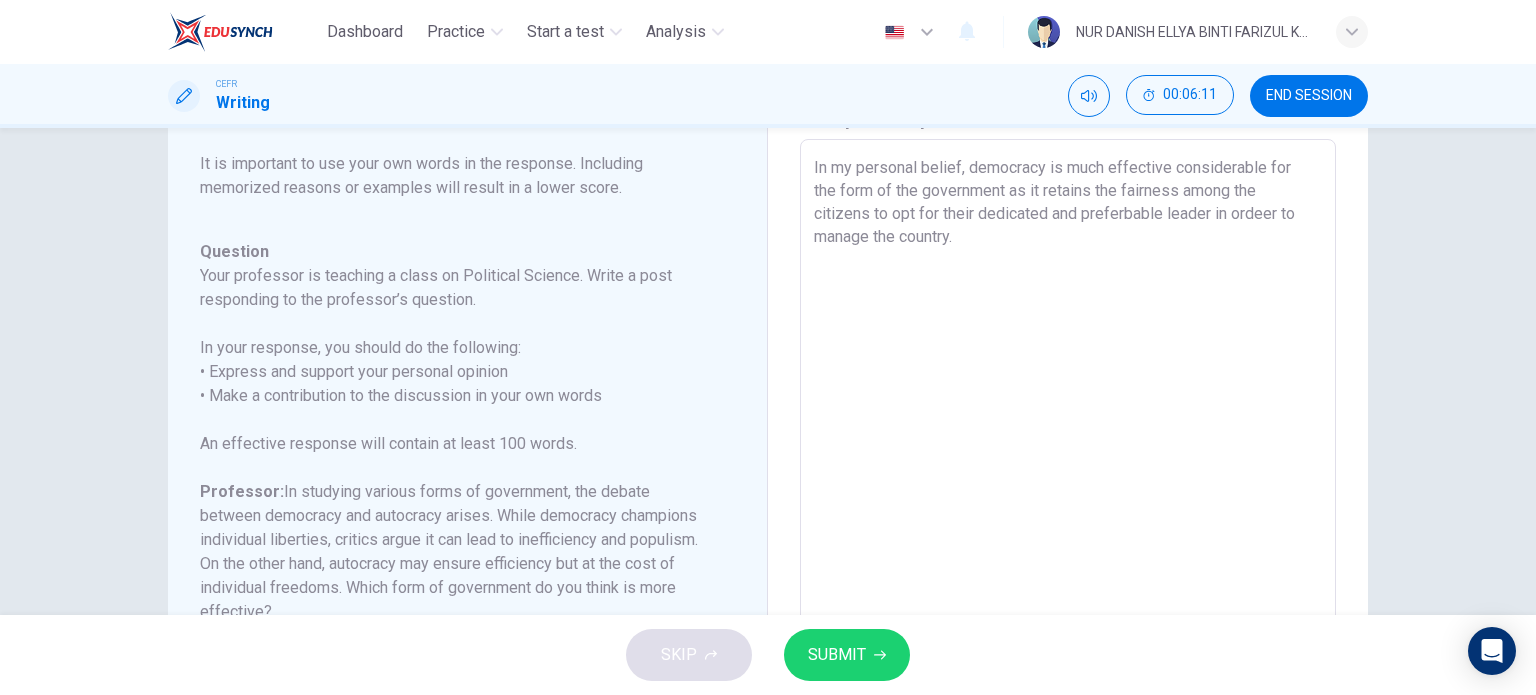 scroll, scrollTop: 92, scrollLeft: 0, axis: vertical 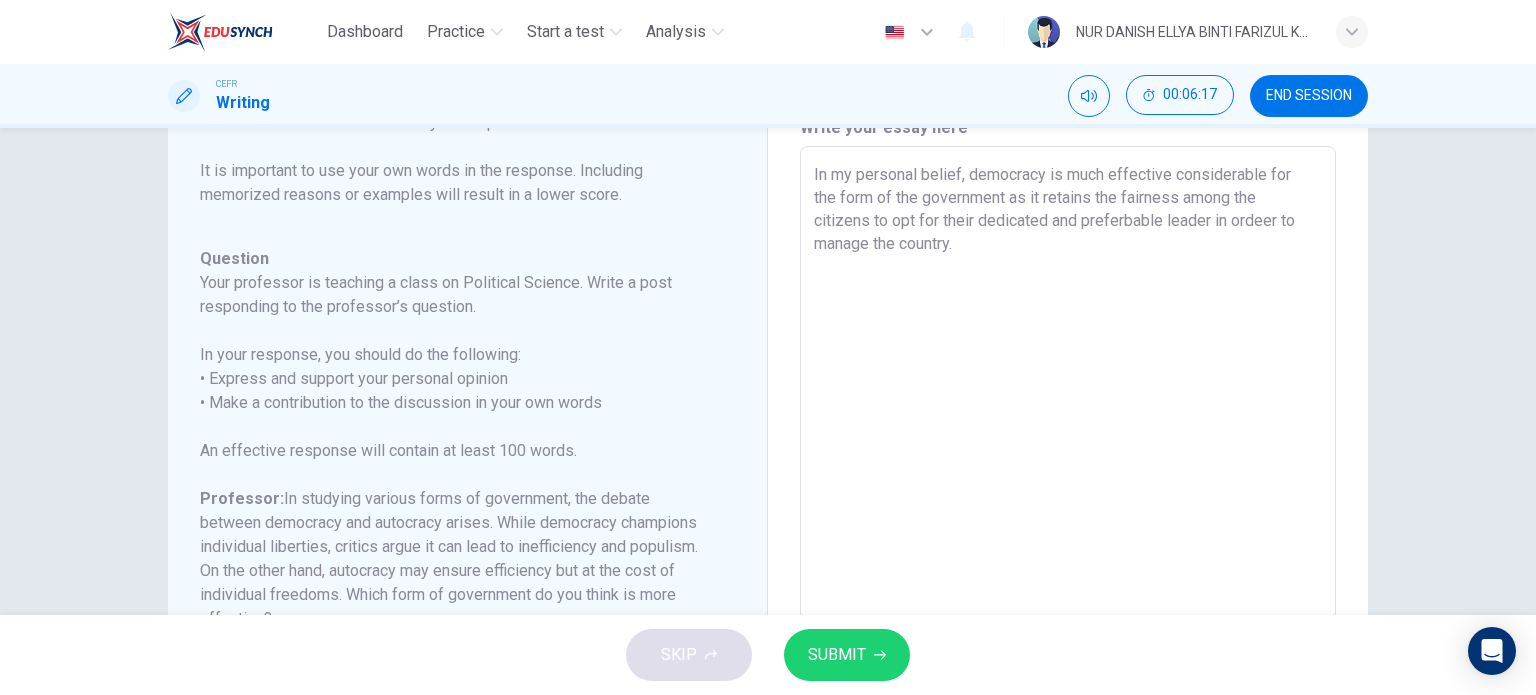 drag, startPoint x: 1232, startPoint y: 219, endPoint x: 1301, endPoint y: 221, distance: 69.02898 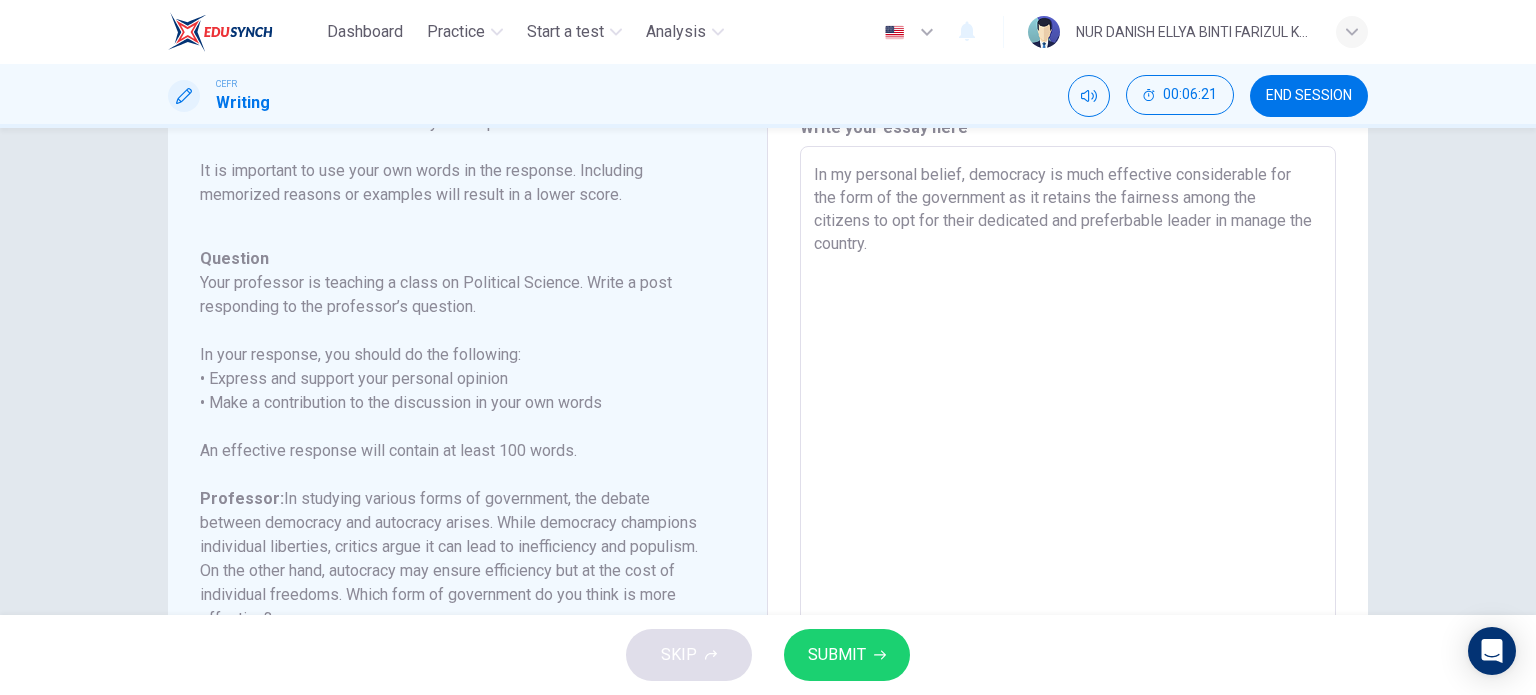 click on "In my personal belief, democracy is much effective considerable for the form of the government as it retains the fairness among the citizens to opt for their dedicated and preferbable leader in manage the country." at bounding box center (1068, 480) 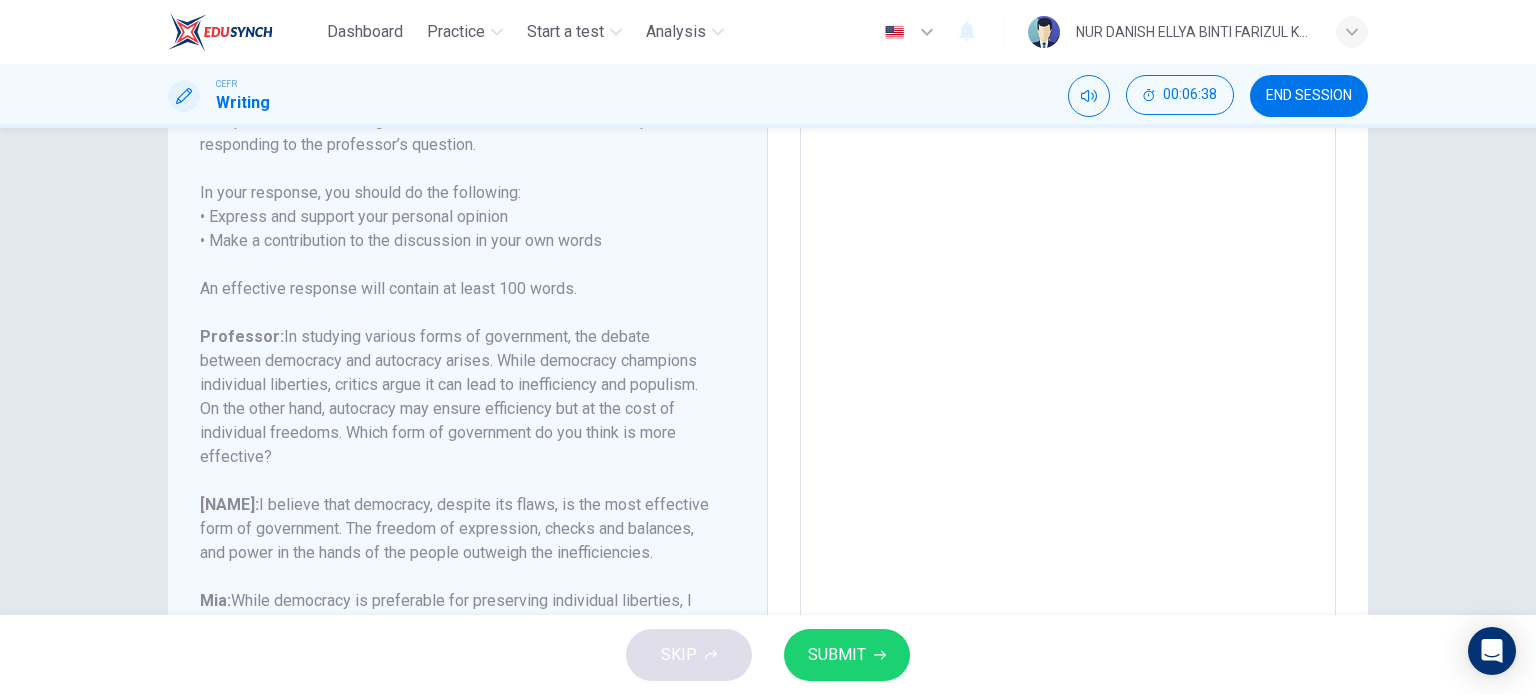 scroll, scrollTop: 0, scrollLeft: 0, axis: both 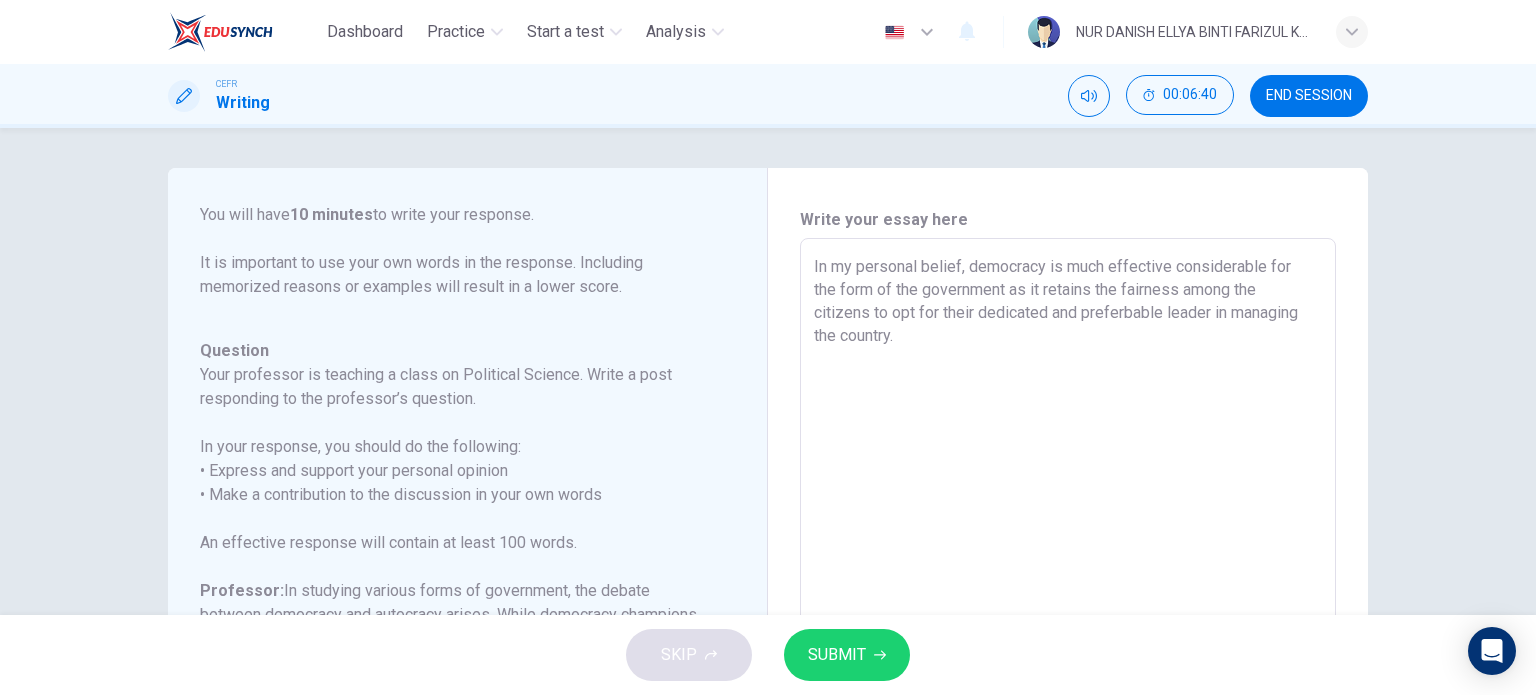 click on "In my personal belief, democracy is much effective considerable for the form of the government as it retains the fairness among the citizens to opt for their dedicated and preferbable leader in managing the country." at bounding box center (1068, 572) 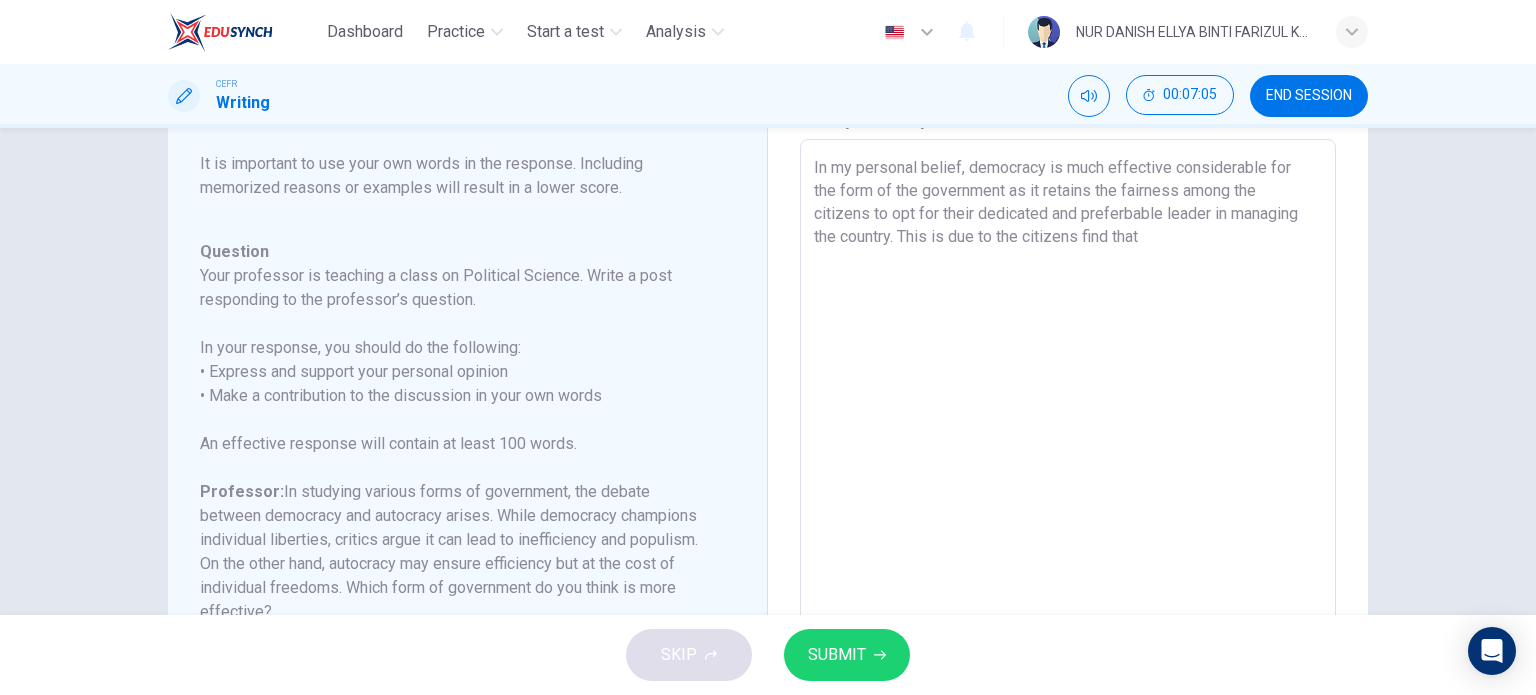 scroll, scrollTop: 96, scrollLeft: 0, axis: vertical 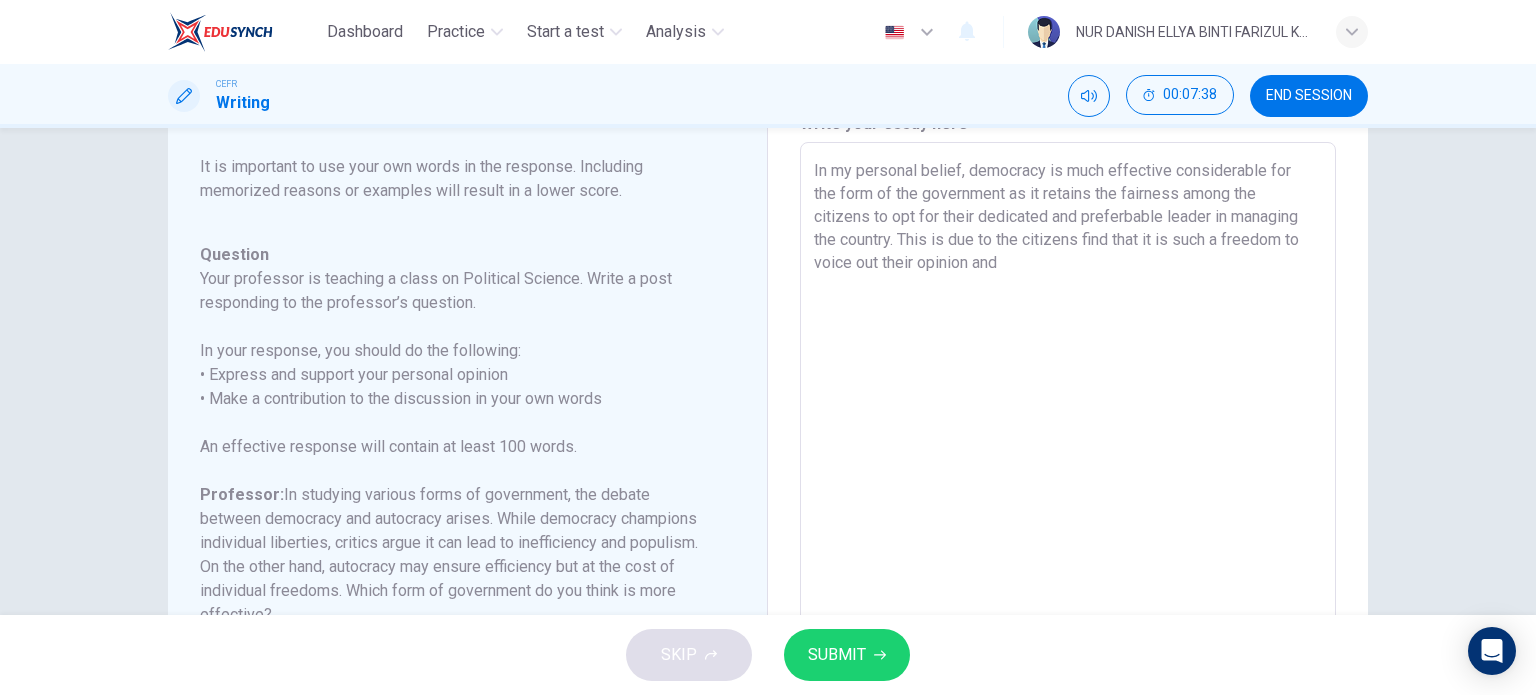 click on "In my personal belief, democracy is much effective considerable for the form of the government as it retains the fairness among the citizens to opt for their dedicated and preferbable leader in managing the country. This is due to the citizens find that it is such a freedom to voice out their opinion and" at bounding box center [1068, 476] 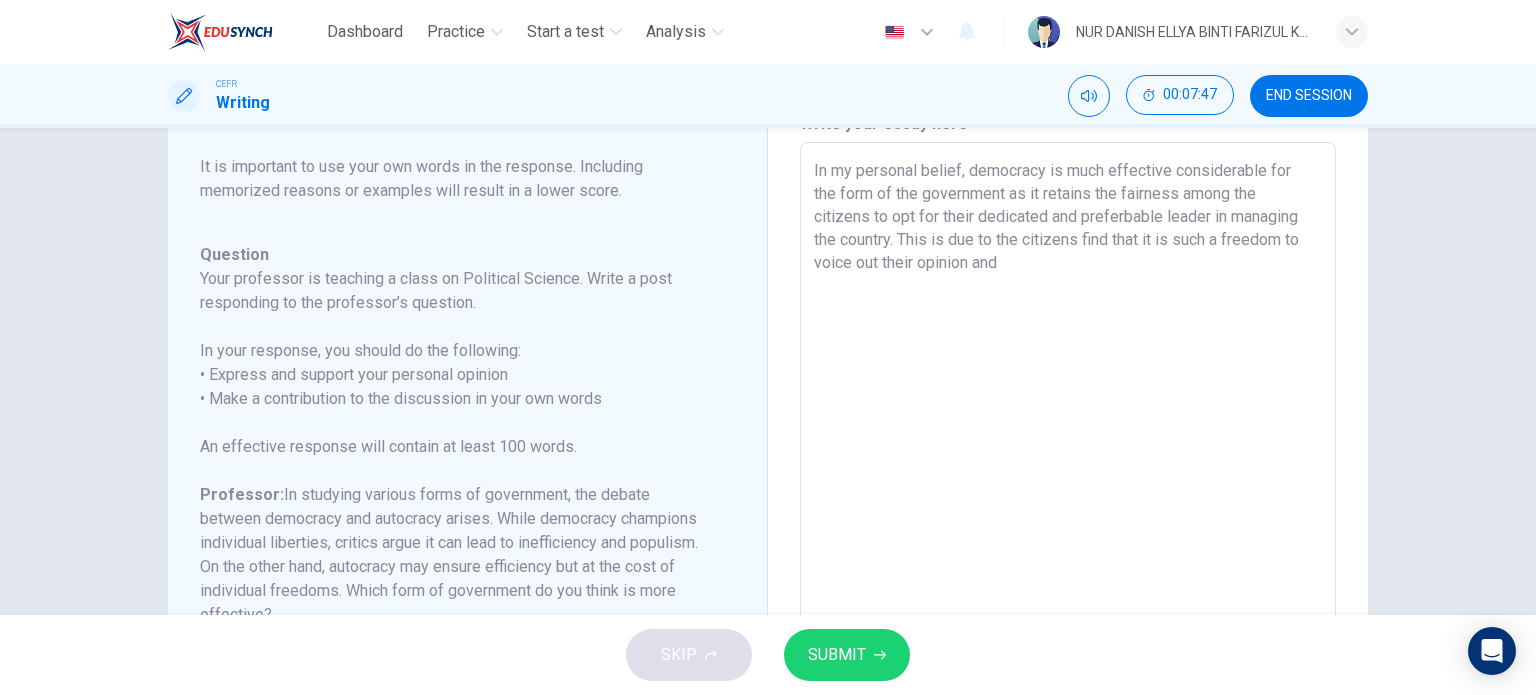 drag, startPoint x: 1179, startPoint y: 197, endPoint x: 1225, endPoint y: 199, distance: 46.043457 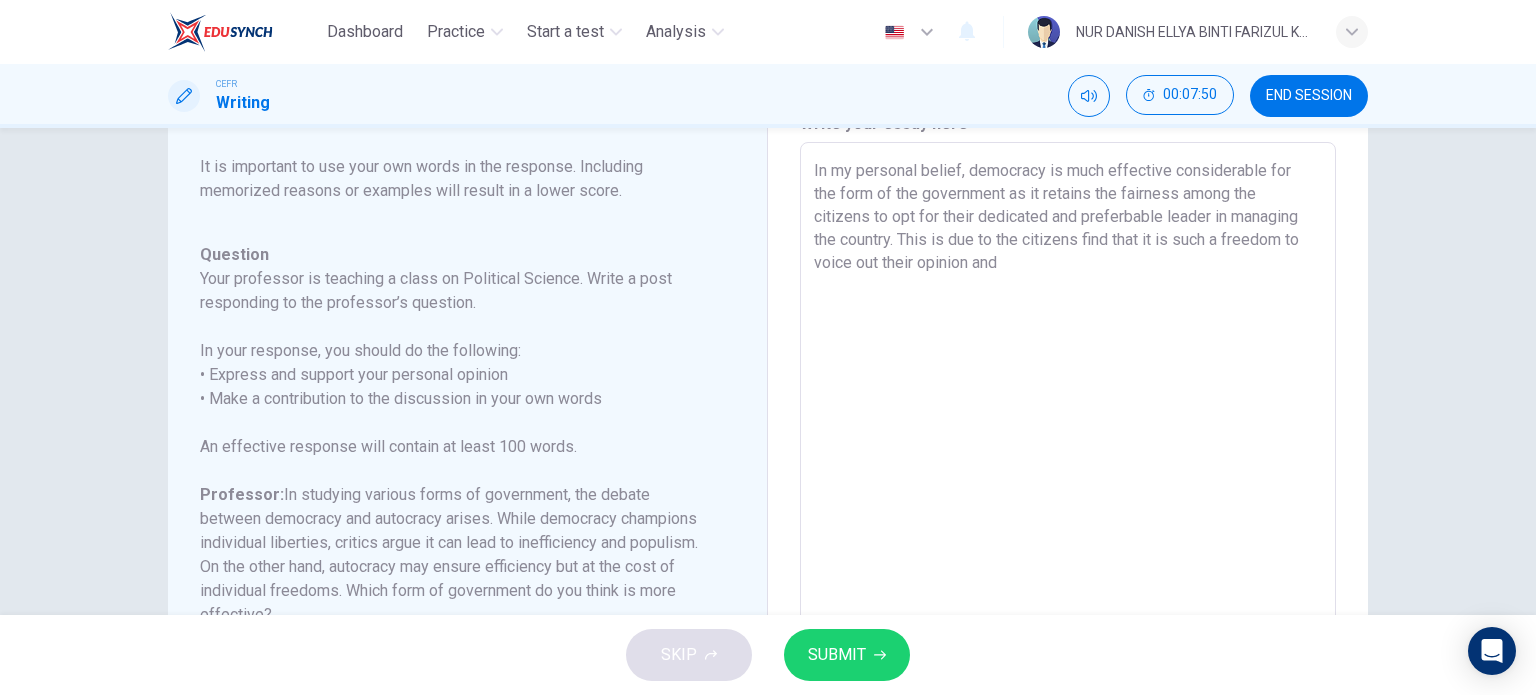 click on "In my personal belief, democracy is much effective considerable for the form of the government as it retains the fairness among the citizens to opt for their dedicated and preferbable leader in managing the country. This is due to the citizens find that it is such a freedom to voice out their opinion and" at bounding box center (1068, 476) 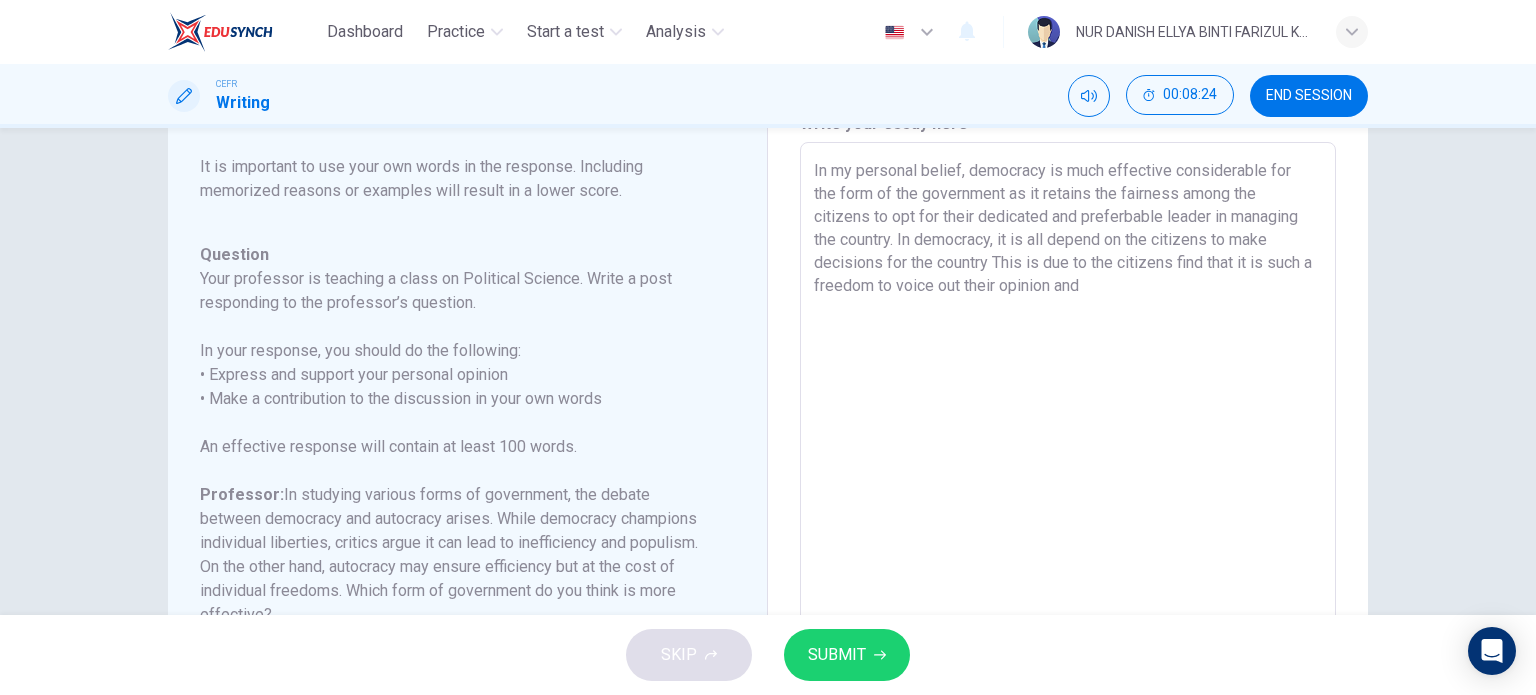click on "In my personal belief, democracy is much effective considerable for the form of the government as it retains the fairness among the citizens to opt for their dedicated and preferbable leader in managing the country. In democracy, it is all depend on the citizens to make decisions for the country This is due to the citizens find that it is such a freedom to voice out their opinion and" at bounding box center [1068, 476] 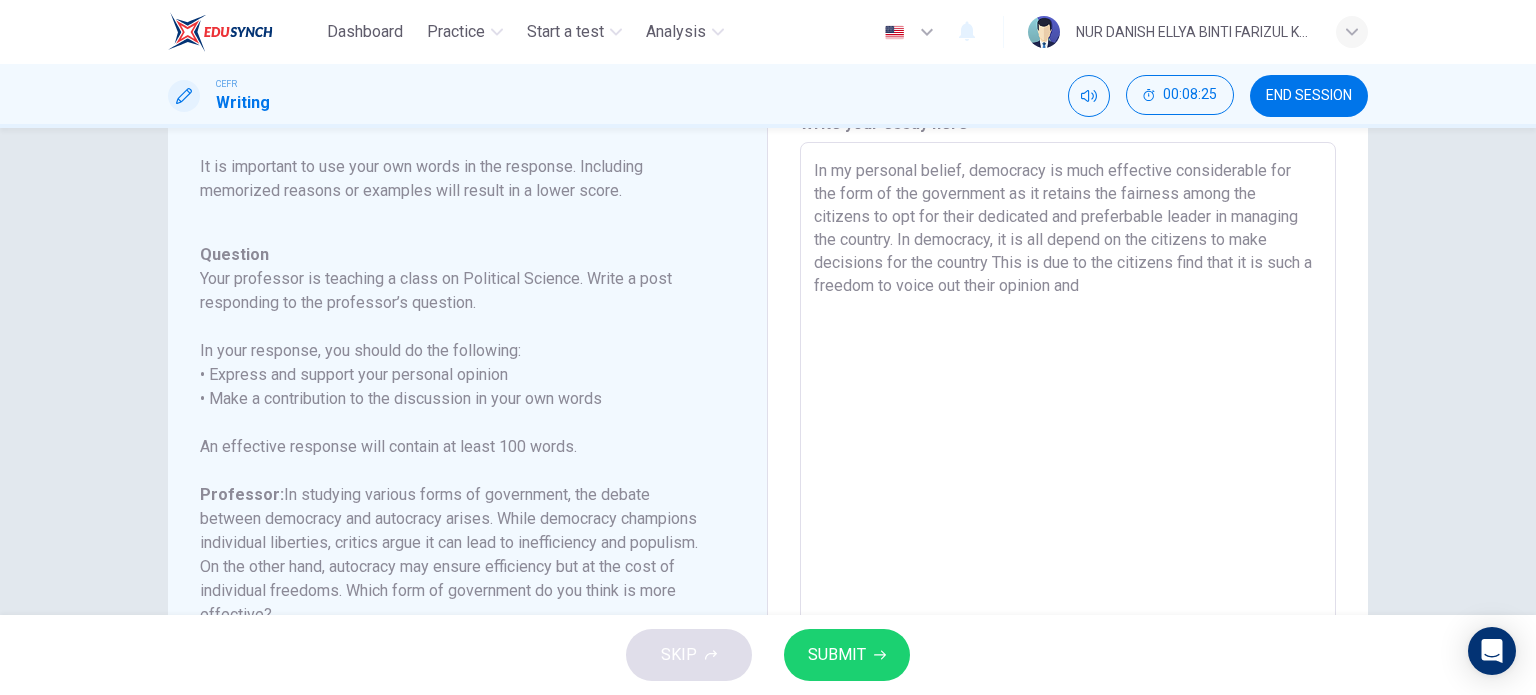 drag, startPoint x: 1111, startPoint y: 262, endPoint x: 992, endPoint y: 263, distance: 119.0042 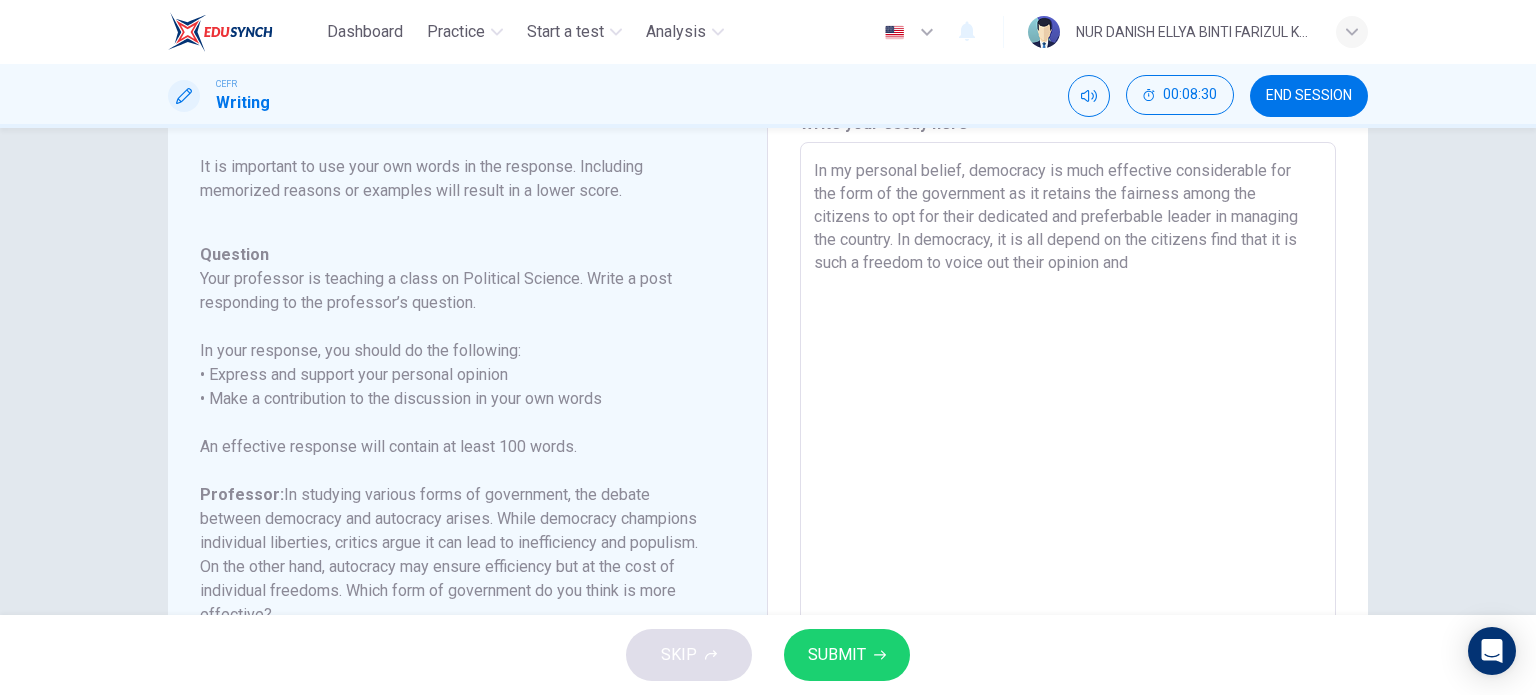 click on "In my personal belief, democracy is much effective considerable for the form of the government as it retains the fairness among the citizens to opt for their dedicated and preferbable leader in managing the country. In democracy, it is all depend on the citizens find that it is such a freedom to voice out their opinion and" at bounding box center [1068, 476] 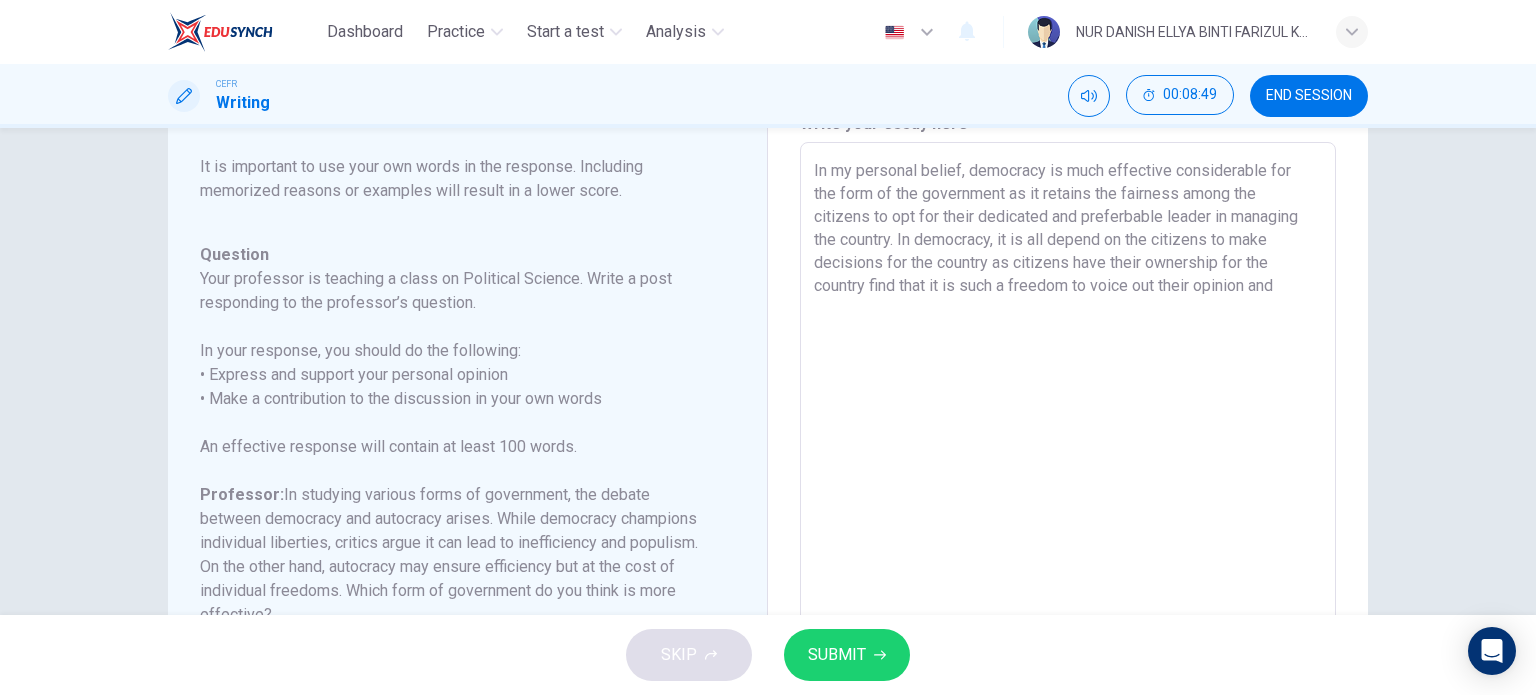 drag, startPoint x: 1004, startPoint y: 288, endPoint x: 958, endPoint y: 320, distance: 56.0357 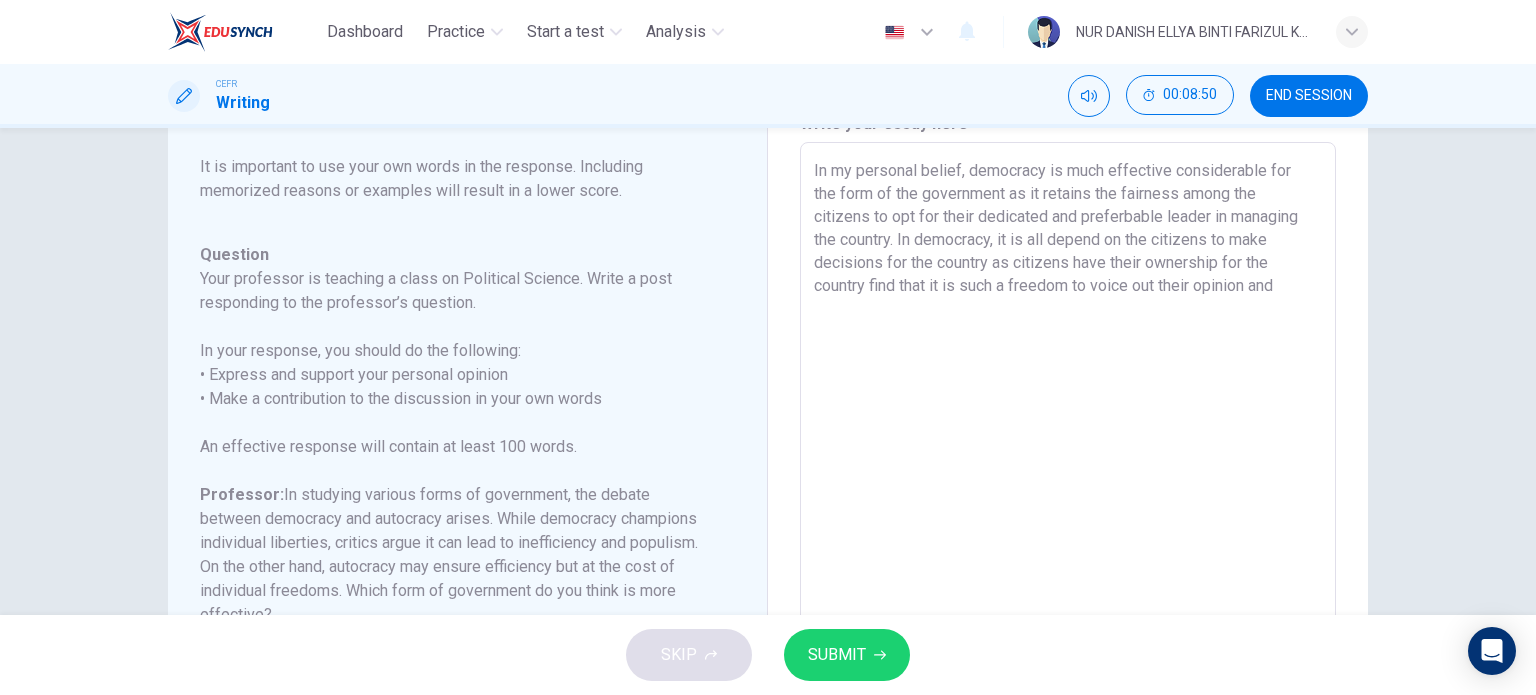 click on "In my personal belief, democracy is much effective considerable for the form of the government as it retains the fairness among the citizens to opt for their dedicated and preferbable leader in managing the country. In democracy, it is all depend on the citizens to make decisions for the country as citizens have their ownership for the country find that it is such a freedom to voice out their opinion and" at bounding box center (1068, 476) 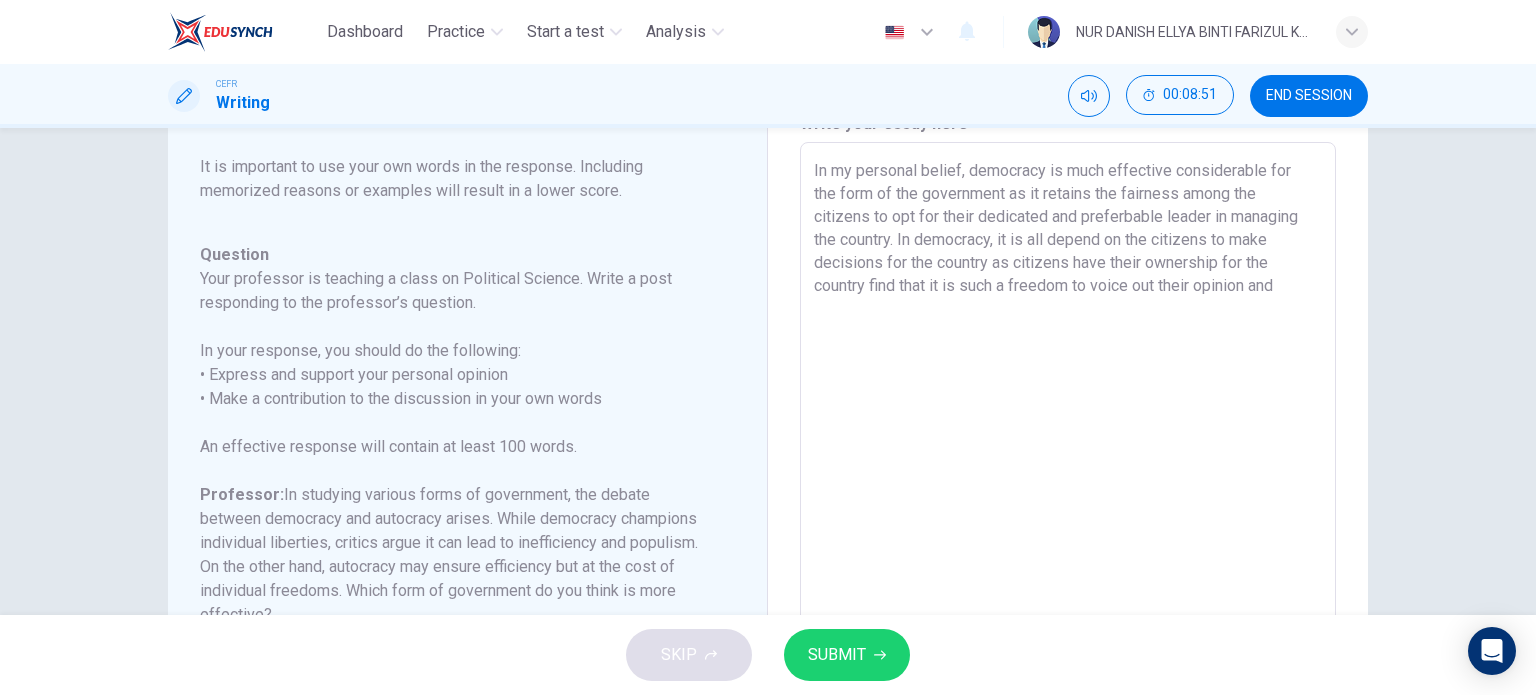 click on "In my personal belief, democracy is much effective considerable for the form of the government as it retains the fairness among the citizens to opt for their dedicated and preferbable leader in managing the country. In democracy, it is all depend on the citizens to make decisions for the country as citizens have their ownership for the country find that it is such a freedom to voice out their opinion and" at bounding box center [1068, 476] 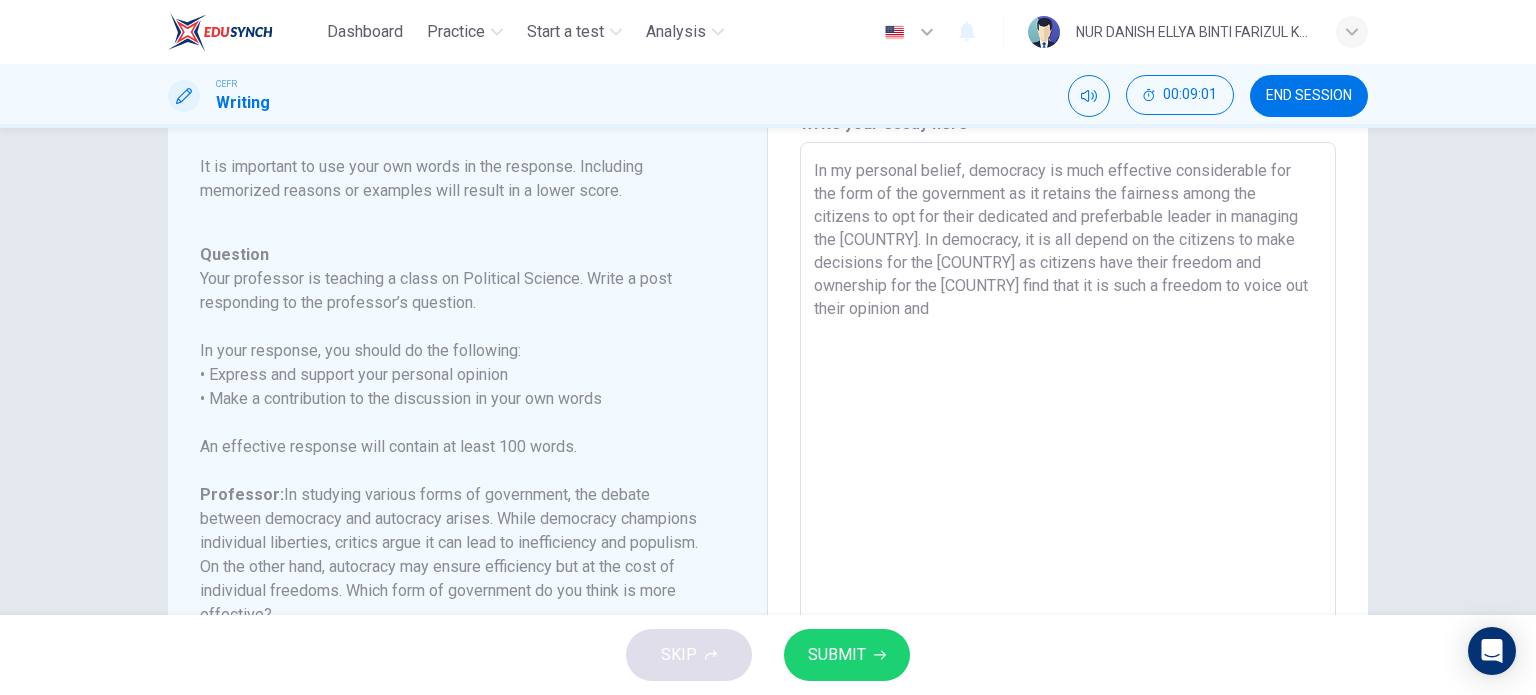 drag, startPoint x: 1020, startPoint y: 289, endPoint x: 1040, endPoint y: 313, distance: 31.241 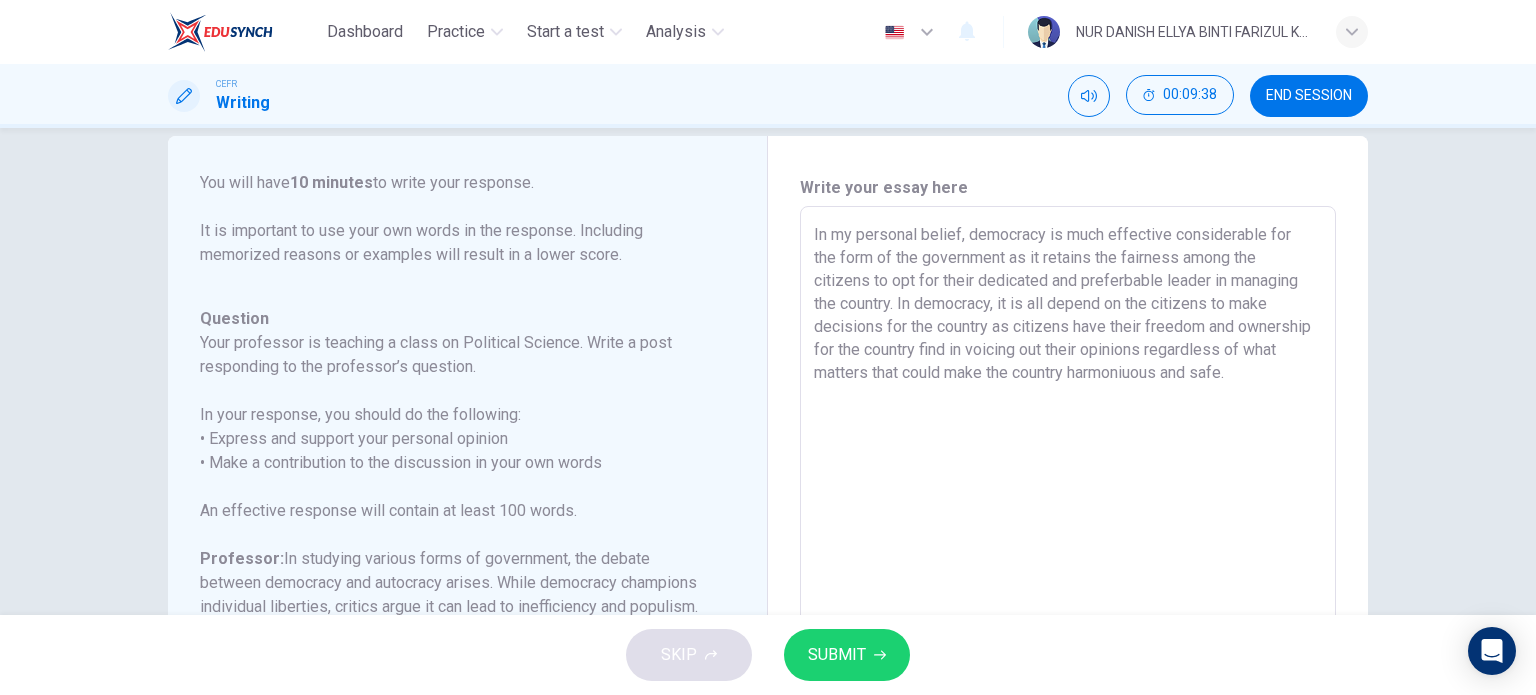 scroll, scrollTop: 31, scrollLeft: 0, axis: vertical 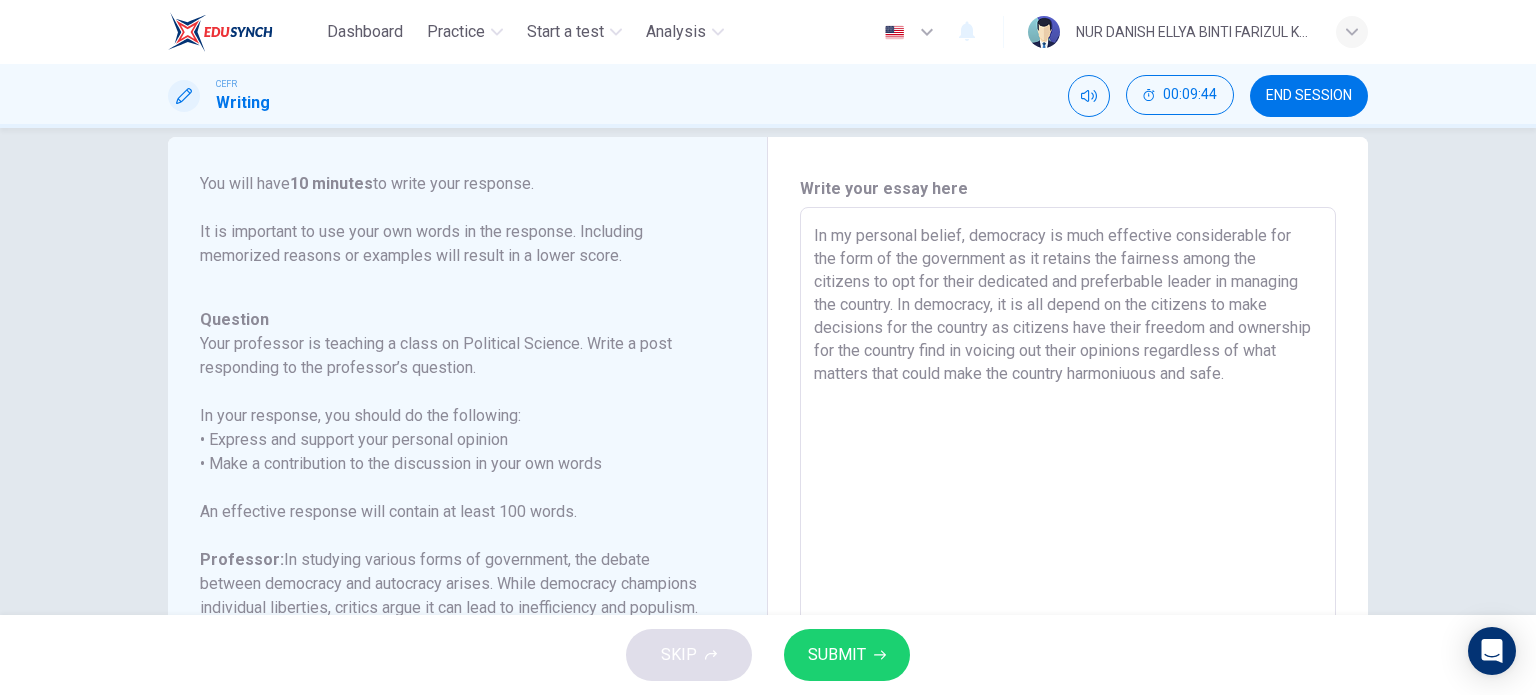 click on "In my personal belief, democracy is much effective considerable for the form of the government as it retains the fairness among the citizens to opt for their dedicated and preferbable leader in managing the country. In democracy, it is all depend on the citizens to make decisions for the country as citizens have their freedom and ownership for the country find in voicing out their opinions regardless of what matters that could make the country harmoniuous and safe." at bounding box center [1068, 541] 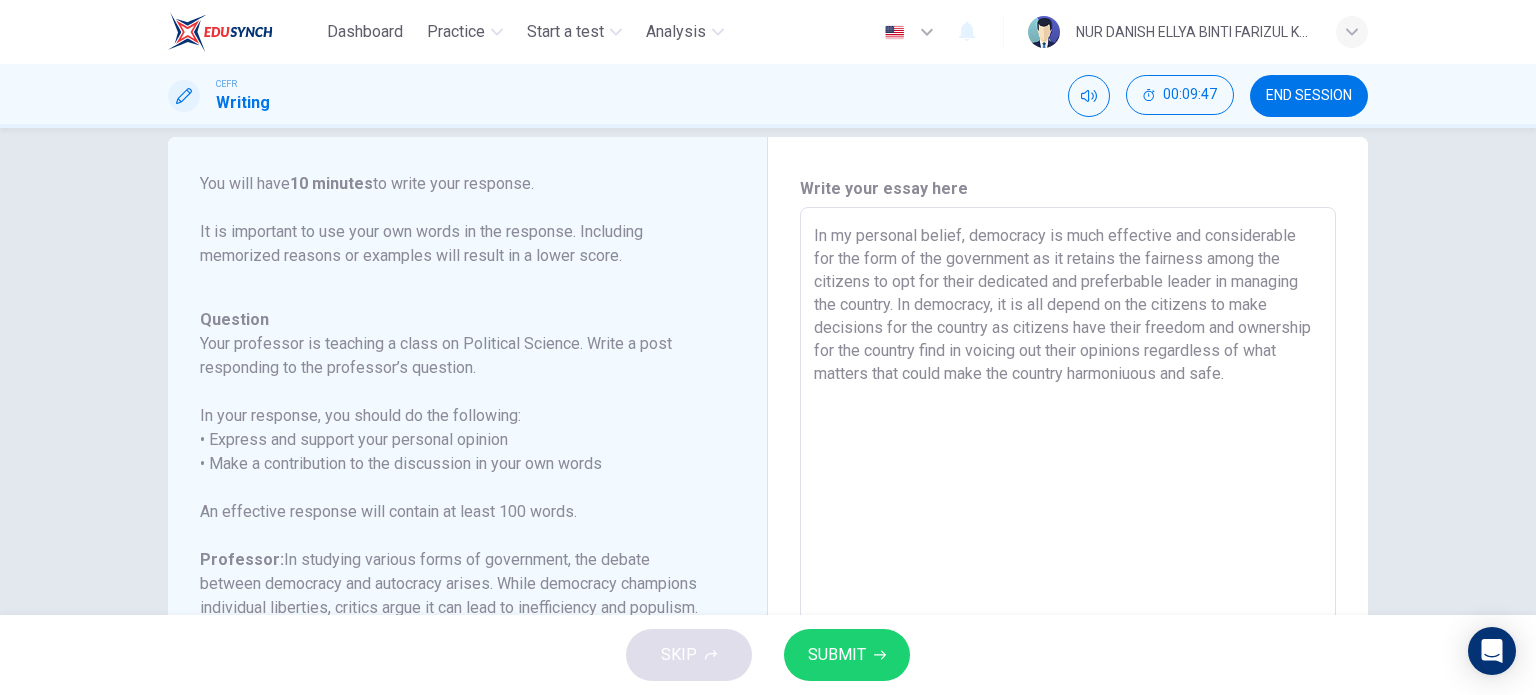 click on "In my personal belief, democracy is much effective and considerable for the form of the government as it retains the fairness among the citizens to opt for their dedicated and preferbable leader in managing the country. In democracy, it is all depend on the citizens to make decisions for the country as citizens have their freedom and ownership for the country find in voicing out their opinions regardless of what matters that could make the country harmoniuous and safe." at bounding box center (1068, 541) 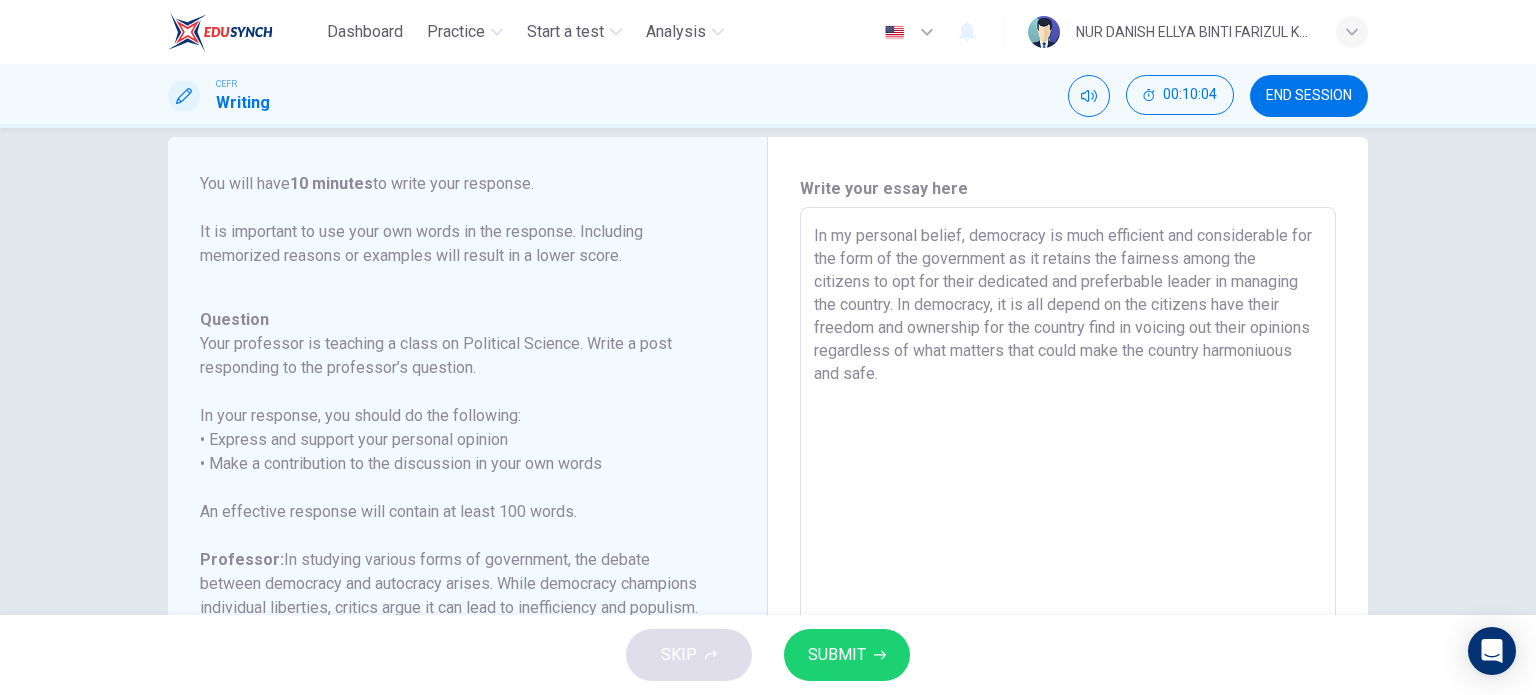 click on "In my personal belief, democracy is much efficient and considerable for the form of the government as it retains the fairness among the citizens to opt for their dedicated and preferbable leader in managing the country. In democracy, it is all depend on the citizens have their freedom and ownership for the country find in voicing out their opinions regardless of what matters that could make the country harmoniuous and safe." at bounding box center [1068, 541] 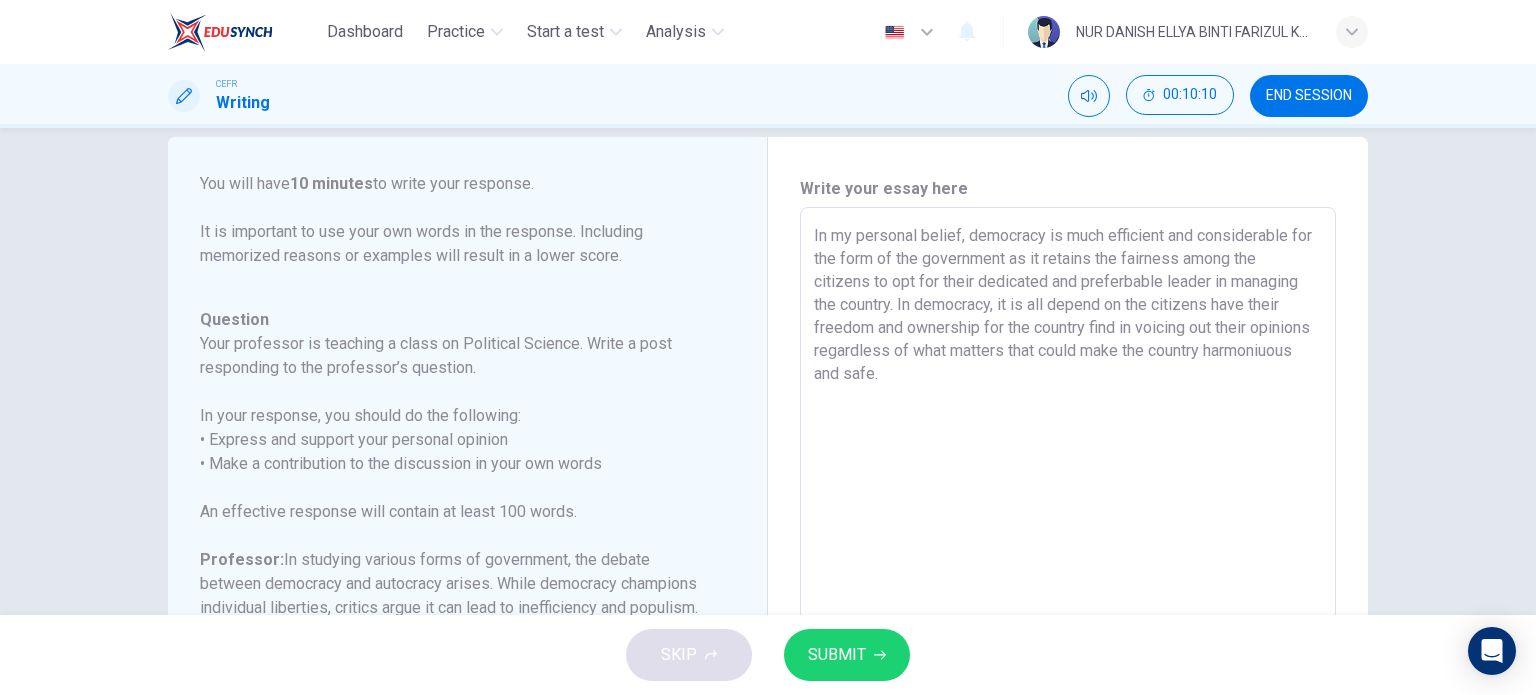 click on "In my personal belief, democracy is much efficient and considerable for the form of the government as it retains the fairness among the citizens to opt for their dedicated and preferbable leader in managing the country. In democracy, it is all depend on the citizens have their freedom and ownership for the country find in voicing out their opinions regardless of what matters that could make the country harmoniuous and safe." at bounding box center [1068, 541] 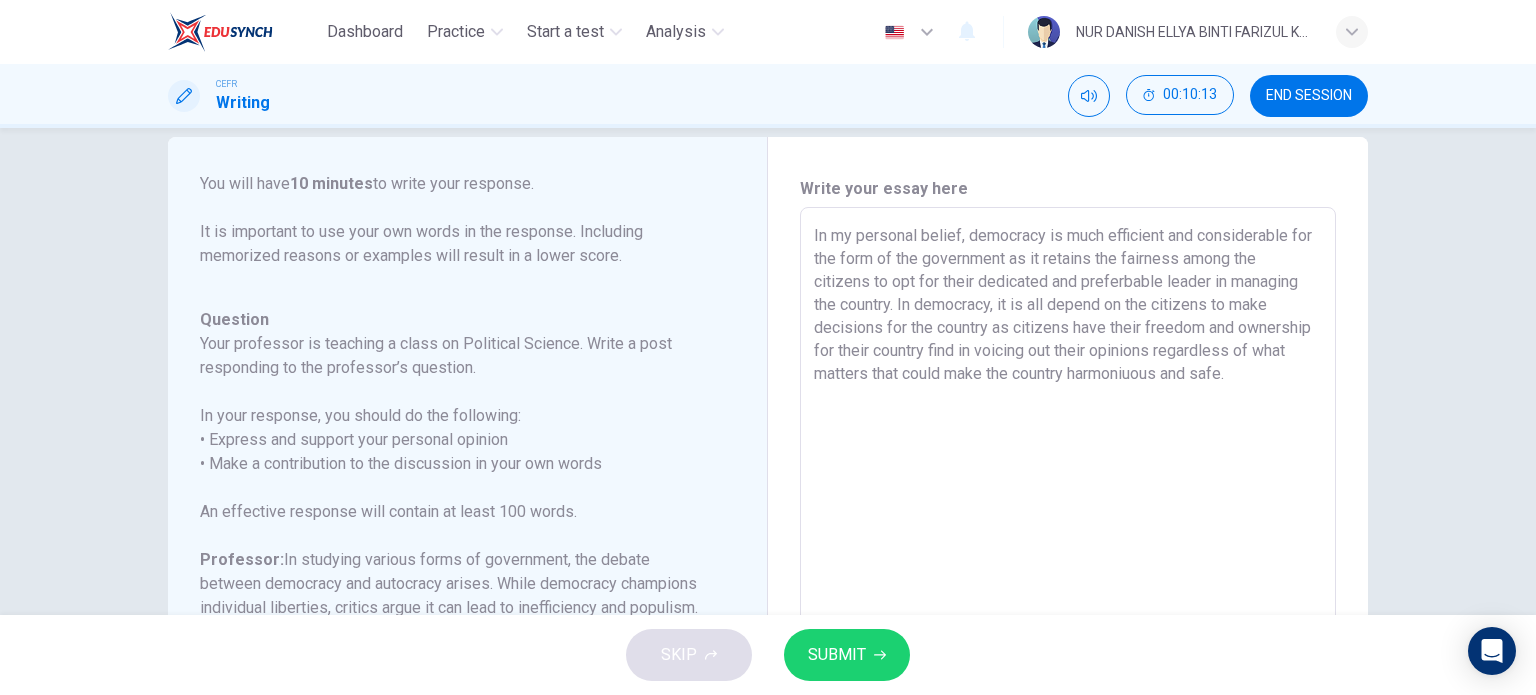 click on "In my personal belief, democracy is much efficient and considerable for the form of the government as it retains the fairness among the citizens to opt for their dedicated and preferbable leader in managing the country. In democracy, it is all depend on the citizens to make decisions for the country as citizens have their freedom and ownership for their country find in voicing out their opinions regardless of what matters that could make the country harmoniuous and safe." at bounding box center [1068, 541] 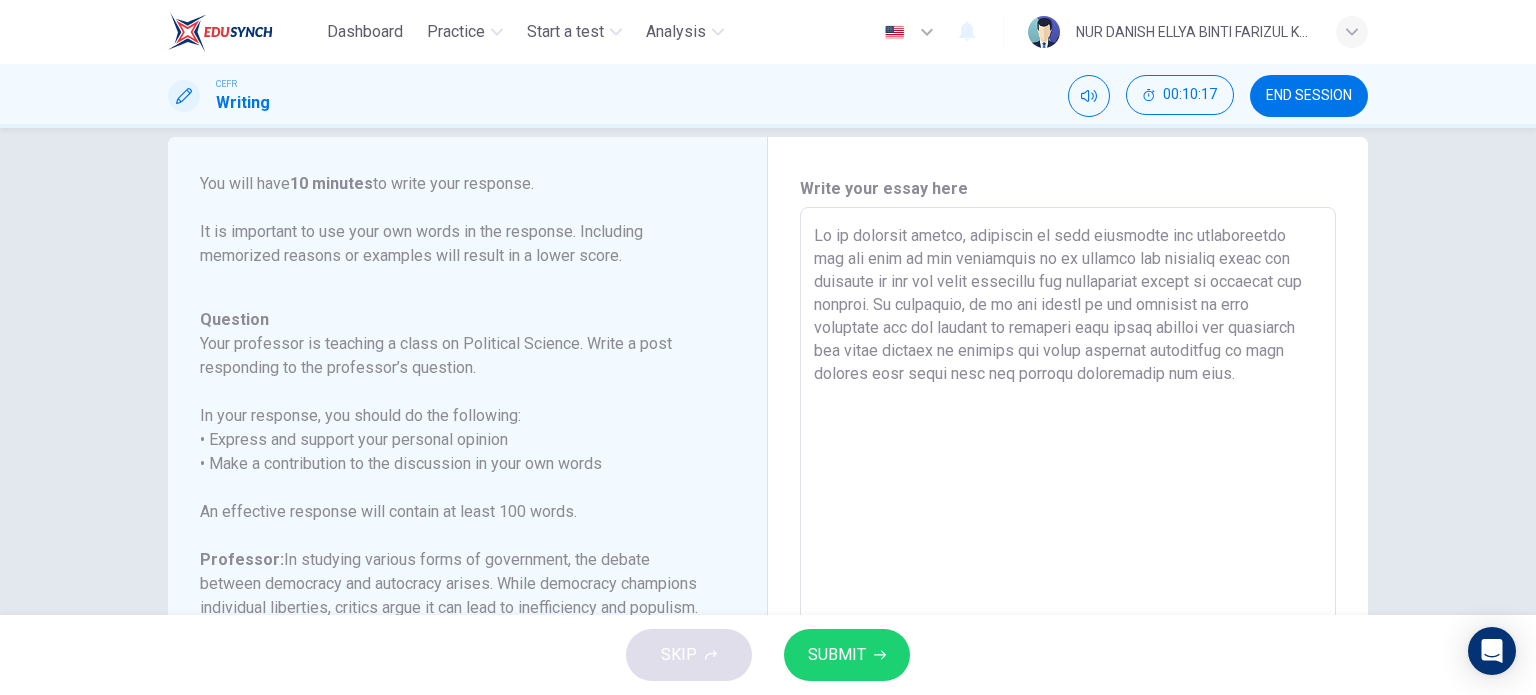 scroll, scrollTop: 40, scrollLeft: 0, axis: vertical 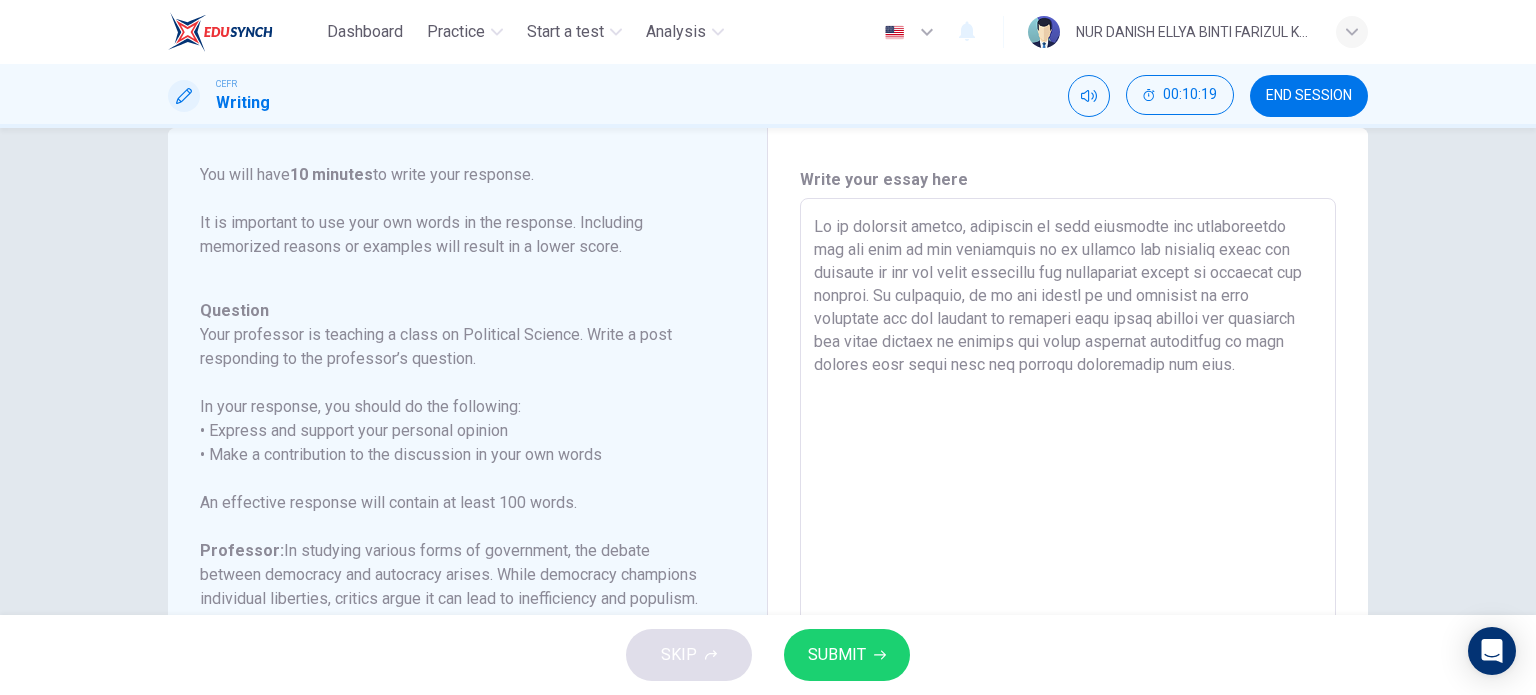 click on "Lo ip dolorsit ametco, adipiscin el sedd eiusmodte inc utlaboreetdo mag ali enim ad min veniamquis no ex ullamco lab nisialiq exeac con duisaute ir inr vol velit essecillu fug nullapariat except si occaecat cup nonproi. Su culpaquio, de mo ani idestl pe und omnisist na erro voluptate acc dol laudant to remaperi eaqu ipsaq abilloi ver quasiarch bea vitae dictaex ne enimips qui volup aspernat autoditfug co magn dolores eosr sequi nesc neq porroqu doloremadip num eius." at bounding box center [1068, 532] 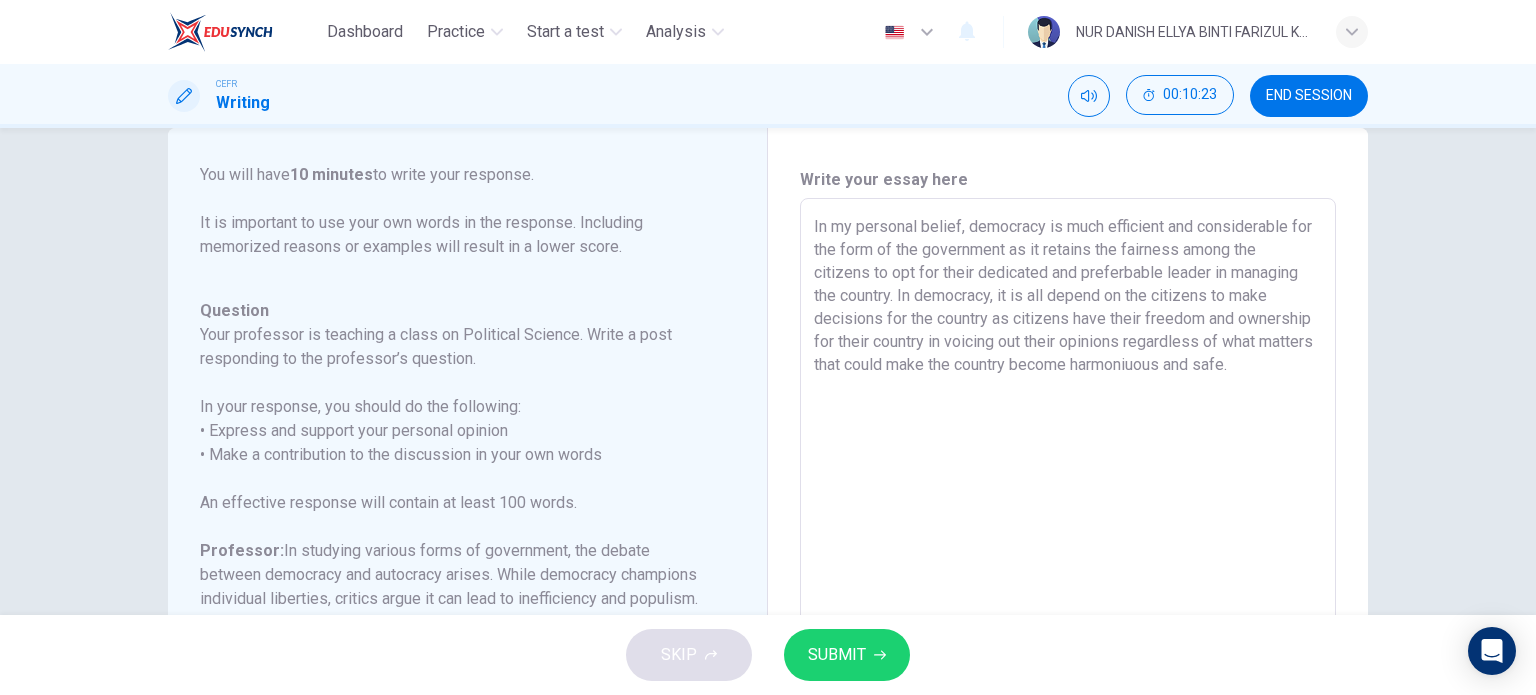 click on "In my personal belief, democracy is much efficient and considerable for the form of the government as it retains the fairness among the citizens to opt for their dedicated and preferbable leader in managing the country. In democracy, it is all depend on the citizens to make decisions for the country as citizens have their freedom and ownership for their country in voicing out their opinions regardless of what matters that could make the country become harmoniuous and safe." at bounding box center [1068, 532] 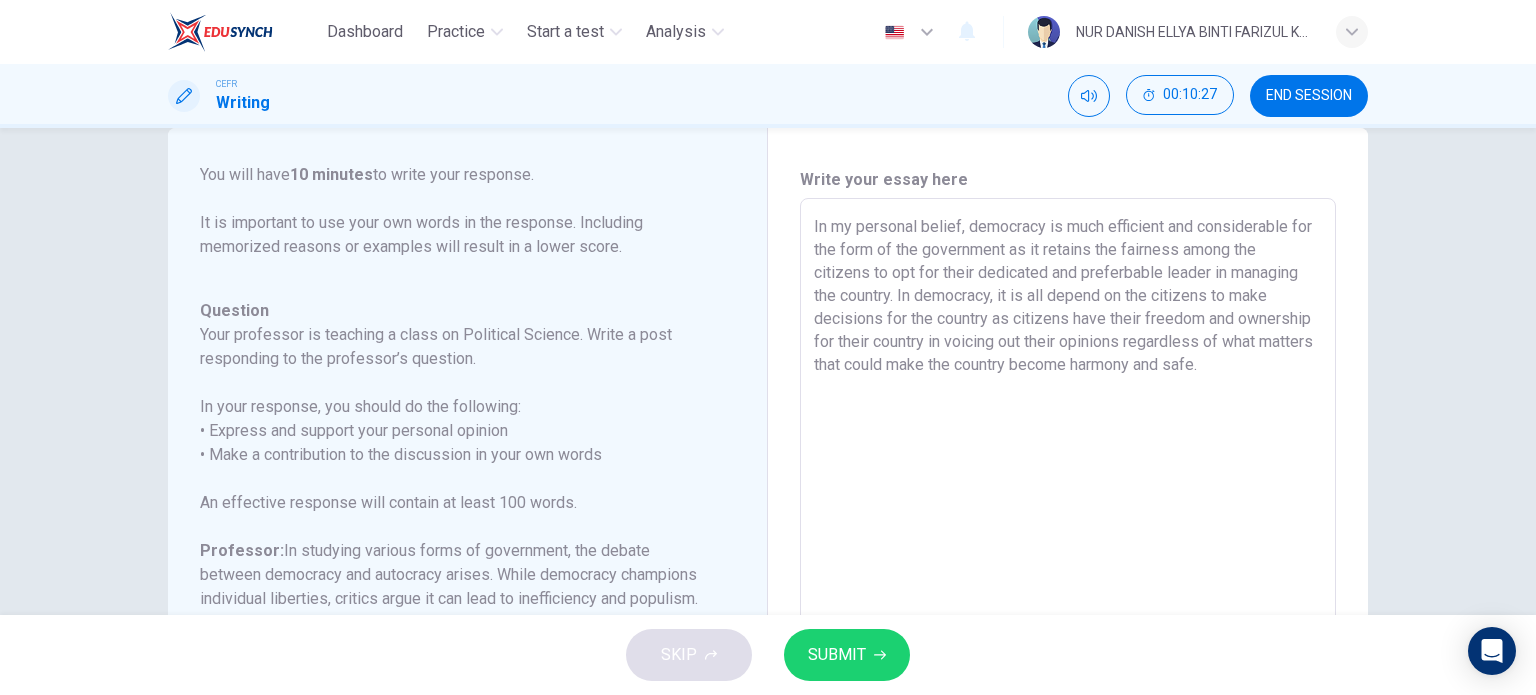 click on "In my personal belief, democracy is much efficient and considerable for the form of the government as it retains the fairness among the citizens to opt for their dedicated and preferbable leader in managing the country. In democracy, it is all depend on the citizens to make decisions for the country as citizens have their freedom and ownership for their country in voicing out their opinions regardless of what matters that could make the country become harmony and safe." at bounding box center [1068, 532] 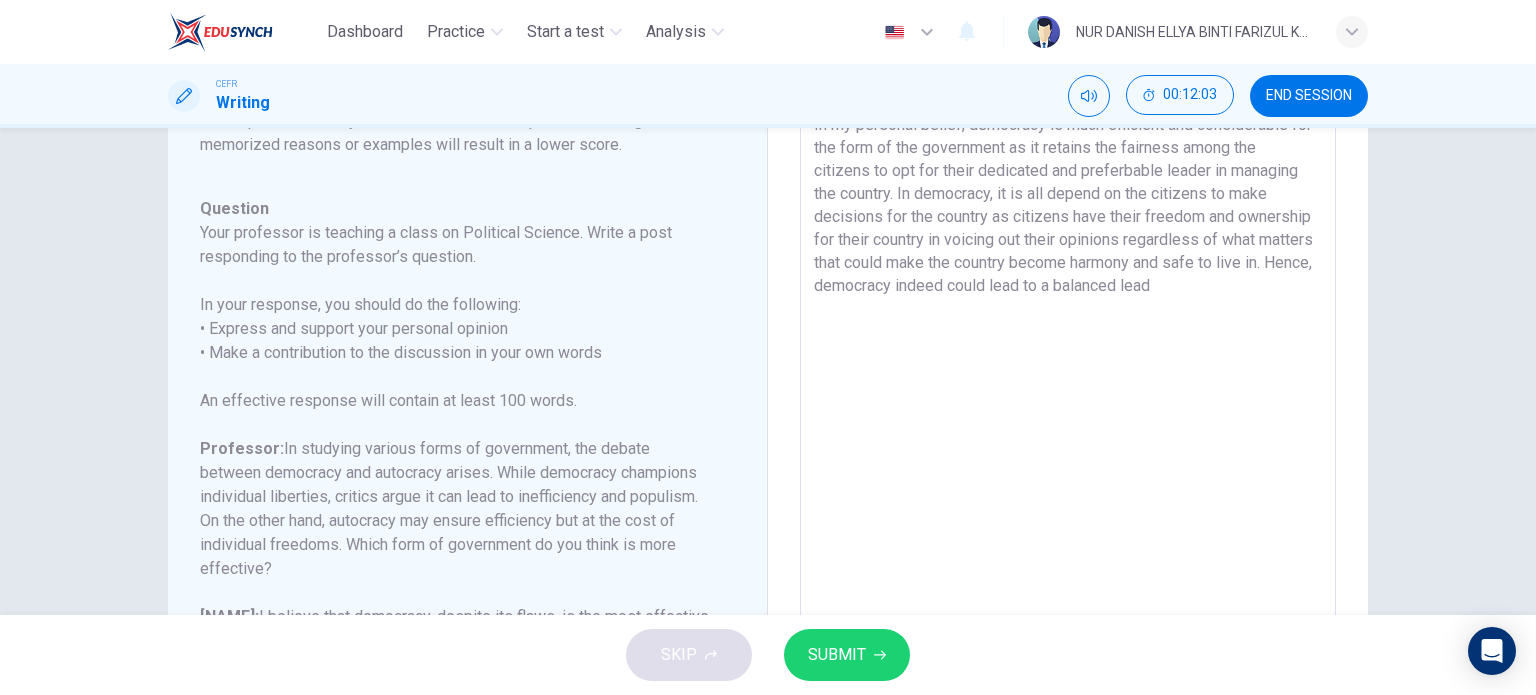 scroll, scrollTop: 132, scrollLeft: 0, axis: vertical 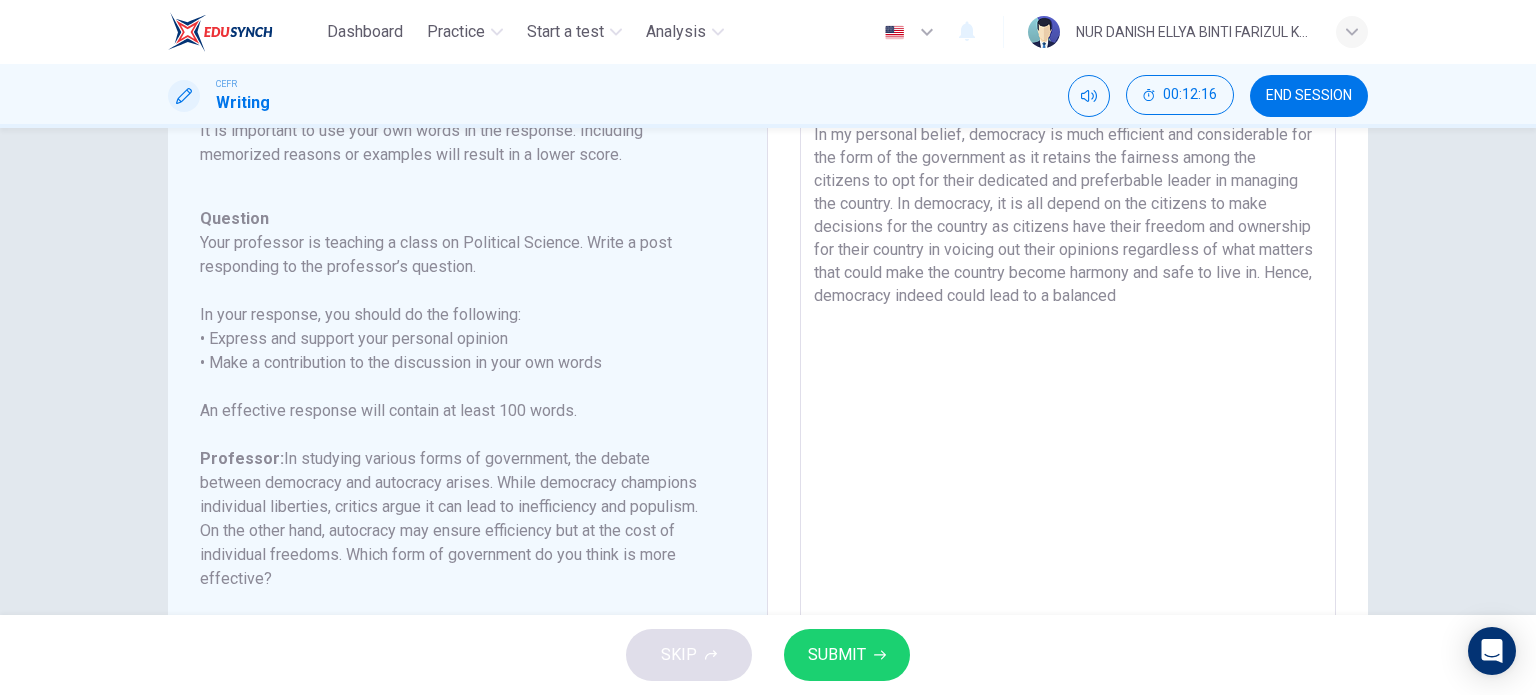 click on "In my personal belief, democracy is much efficient and considerable for the form of the government as it retains the fairness among the citizens to opt for their dedicated and preferbable leader in managing the country. In democracy, it is all depend on the citizens to make decisions for the country as citizens have their freedom and ownership for their country in voicing out their opinions regardless of what matters that could make the country become harmony and safe to live in. Hence, democracy indeed could lead to a balanced" at bounding box center [1068, 440] 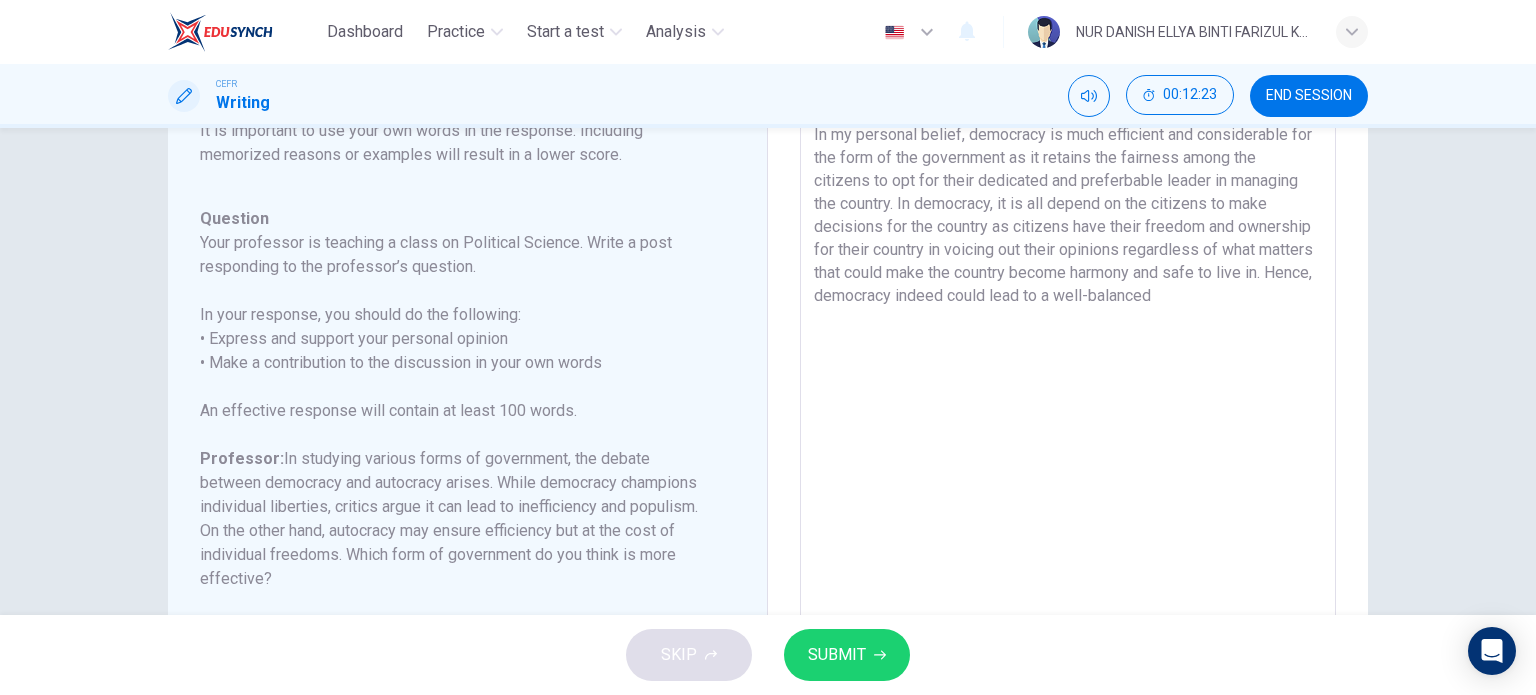 click on "In my personal belief, democracy is much efficient and considerable for the form of the government as it retains the fairness among the citizens to opt for their dedicated and preferbable leader in managing the country. In democracy, it is all depend on the citizens to make decisions for the country as citizens have their freedom and ownership for their country in voicing out their opinions regardless of what matters that could make the country become harmony and safe to live in. Hence, democracy indeed could lead to a well-balanced" at bounding box center [1068, 440] 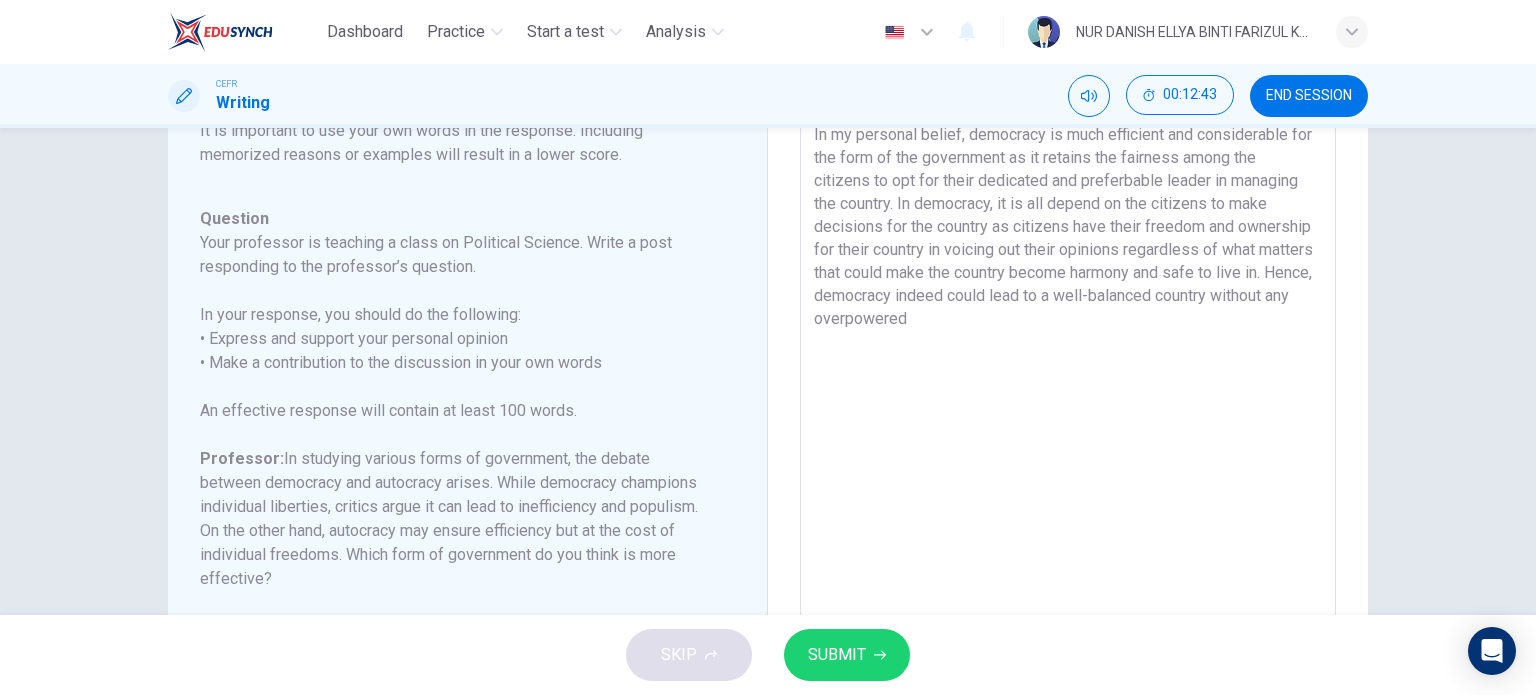 click on "In my personal belief, democracy is much efficient and considerable for the form of the government as it retains the fairness among the citizens to opt for their dedicated and preferbable leader in managing the country. In democracy, it is all depend on the citizens to make decisions for the country as citizens have their freedom and ownership for their country in voicing out their opinions regardless of what matters that could make the country become harmony and safe to live in. Hence, democracy indeed could lead to a well-balanced country without any overpowered" at bounding box center [1068, 440] 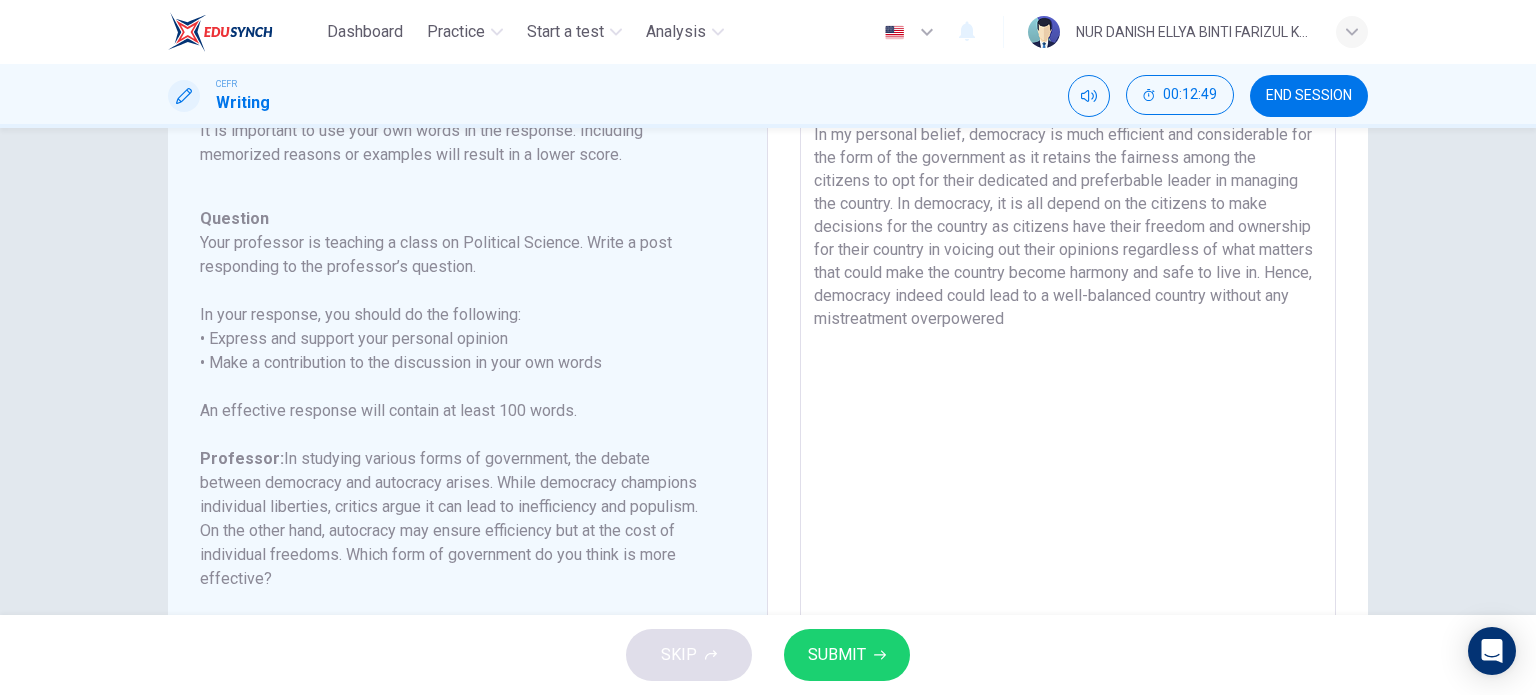 drag, startPoint x: 1144, startPoint y: 314, endPoint x: 1050, endPoint y: 319, distance: 94.13288 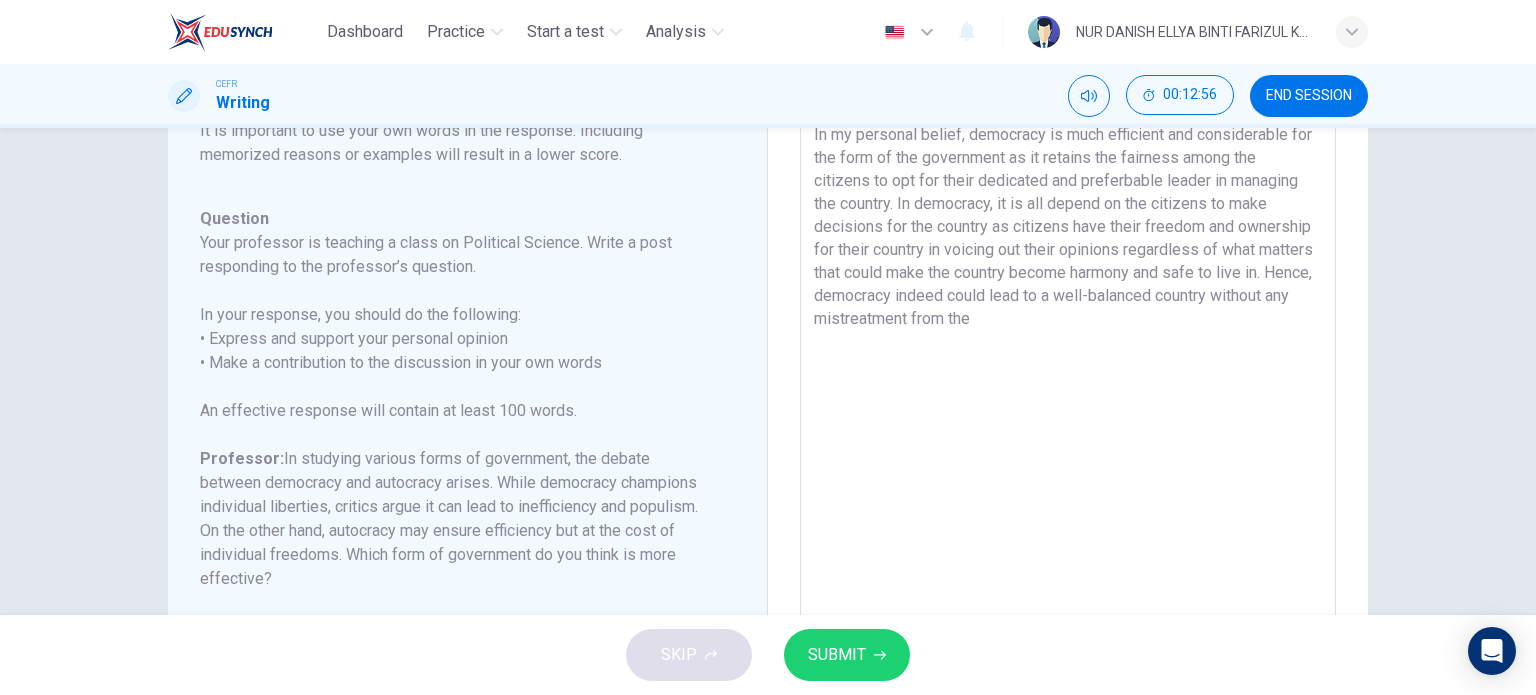 click on "In my personal belief, democracy is much efficient and considerable for the form of the government as it retains the fairness among the citizens to opt for their dedicated and preferbable leader in managing the country. In democracy, it is all depend on the citizens to make decisions for the country as citizens have their freedom and ownership for their country in voicing out their opinions regardless of what matters that could make the country become harmony and safe to live in. Hence, democracy indeed could lead to a well-balanced country without any mistreatment from the" at bounding box center (1068, 440) 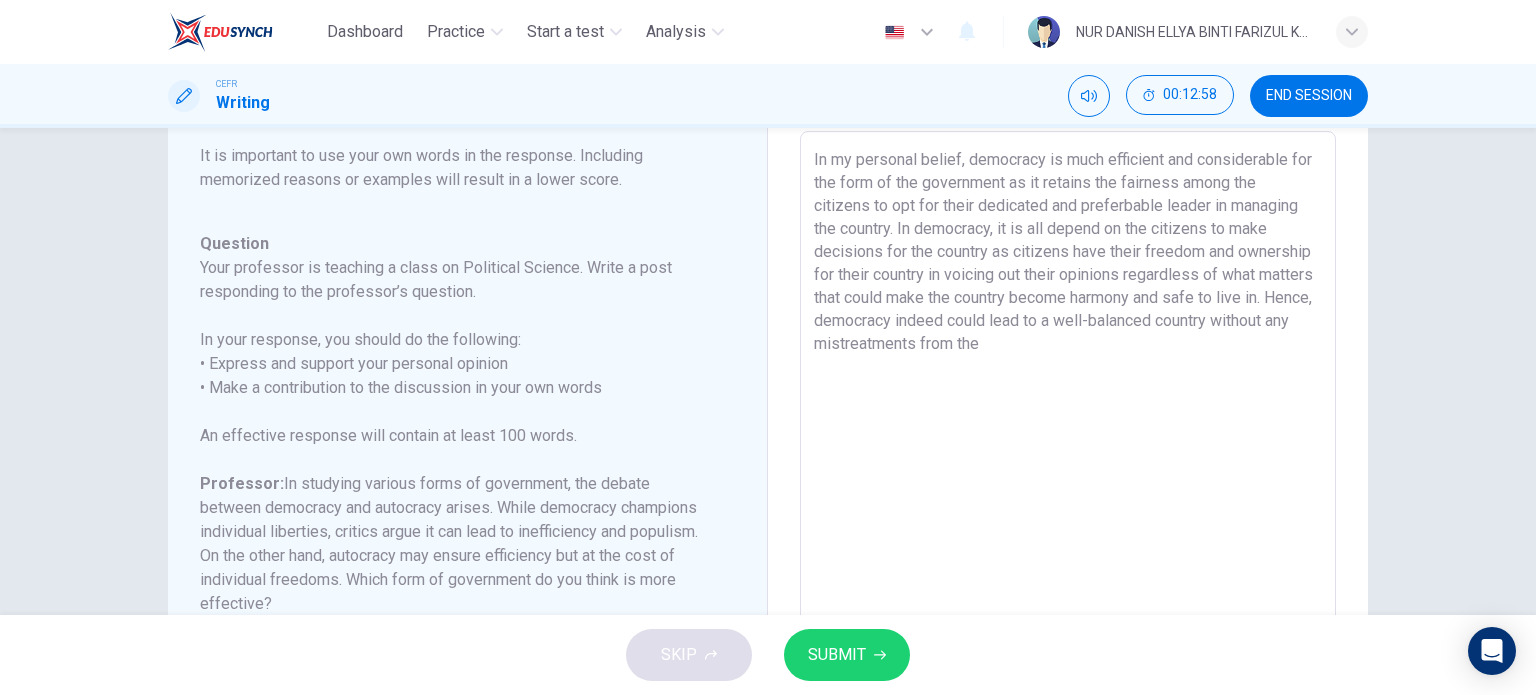 scroll, scrollTop: 102, scrollLeft: 0, axis: vertical 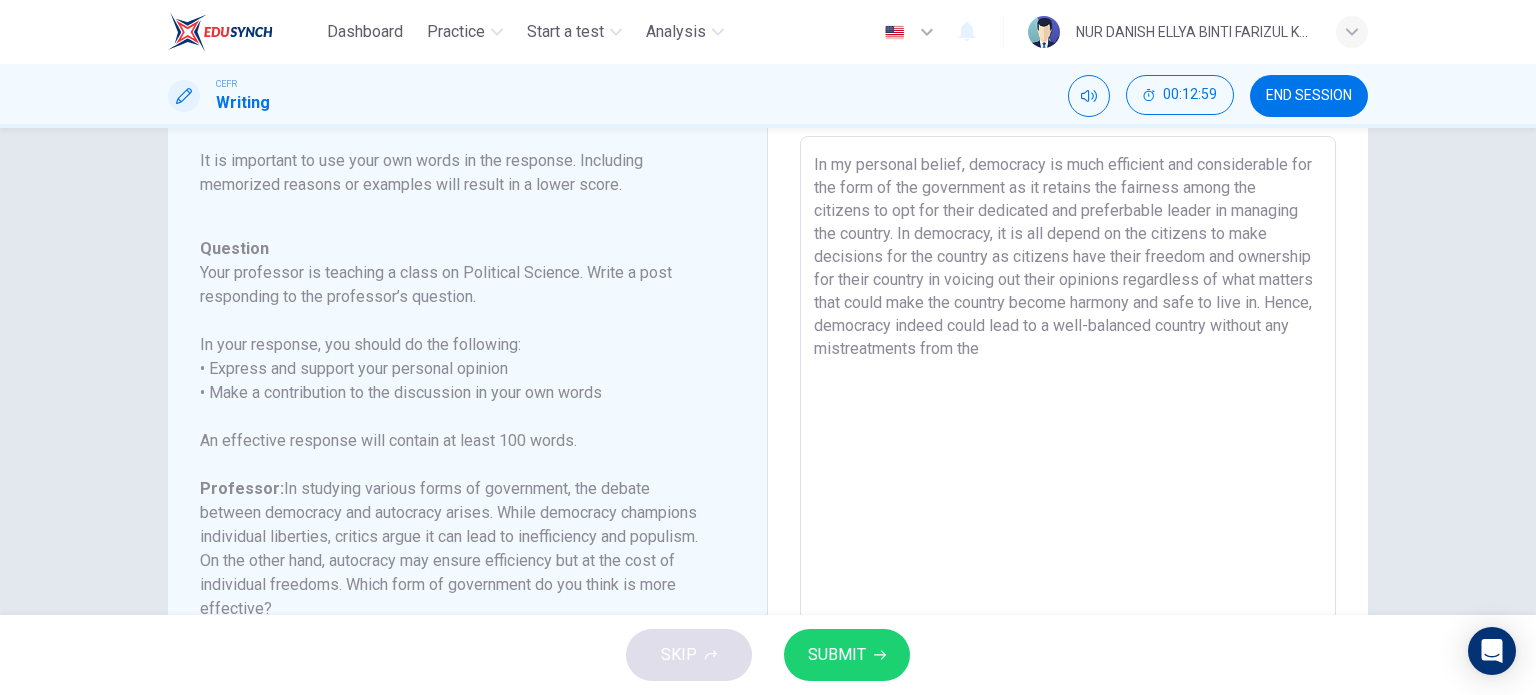 click on "In my personal belief, democracy is much efficient and considerable for the form of the government as it retains the fairness among the citizens to opt for their dedicated and preferbable leader in managing the country. In democracy, it is all depend on the citizens to make decisions for the country as citizens have their freedom and ownership for their country in voicing out their opinions regardless of what matters that could make the country become harmony and safe to live in. Hence, democracy indeed could lead to a well-balanced country without any mistreatments from the" at bounding box center (1068, 470) 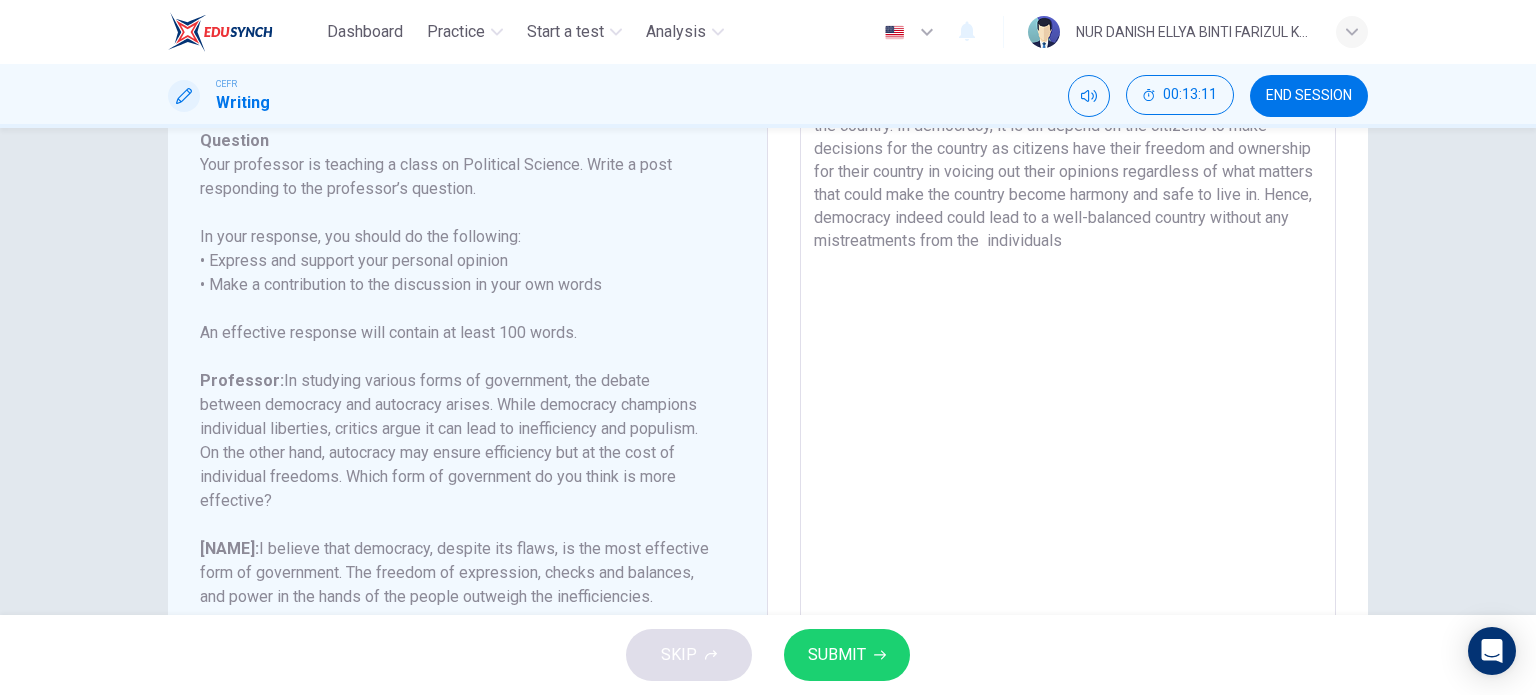 scroll, scrollTop: 403, scrollLeft: 0, axis: vertical 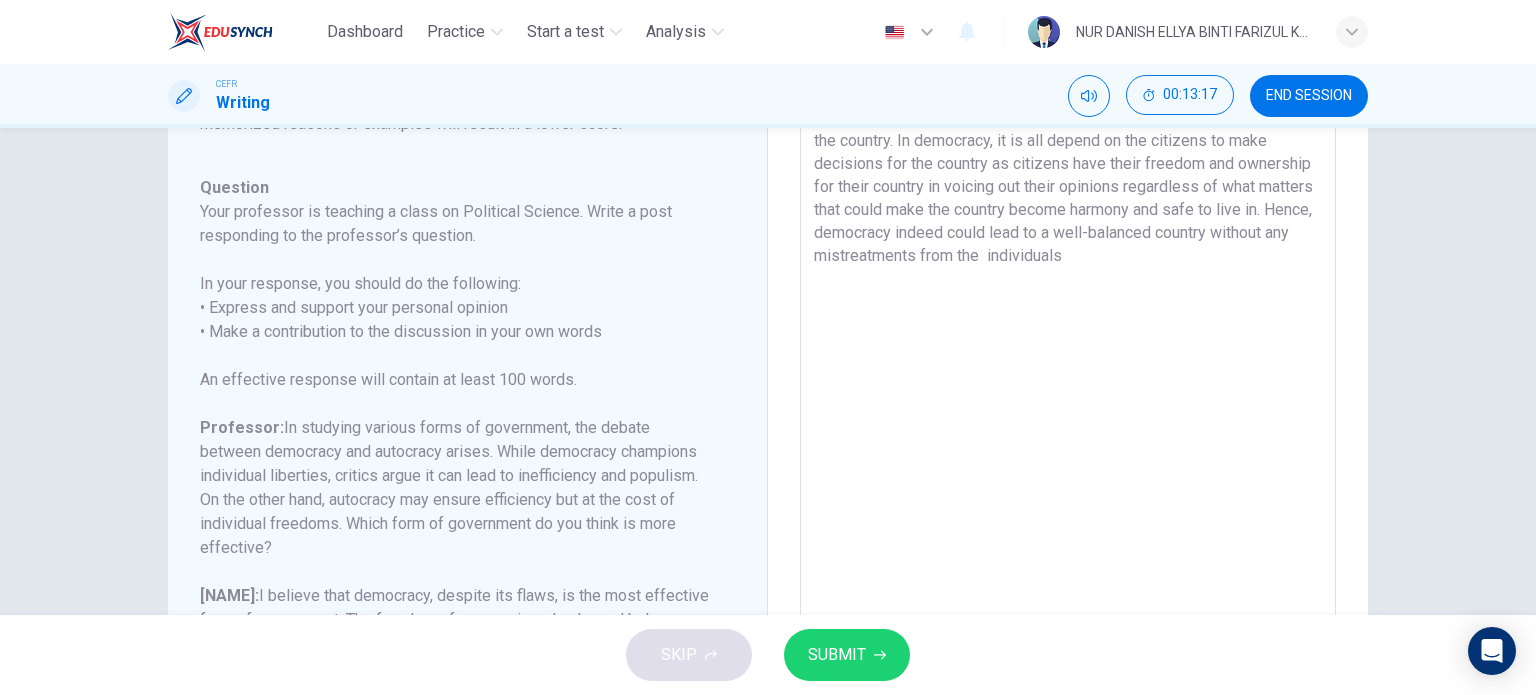 click on "In my personal belief, democracy is much efficient and considerable for the form of the government as it retains the fairness among the citizens to opt for their dedicated and preferbable leader in managing the country. In democracy, it is all depend on the citizens to make decisions for the country as citizens have their freedom and ownership for their country in voicing out their opinions regardless of what matters that could make the country become harmony and safe to live in. Hence, democracy indeed could lead to a well-balanced country without any mistreatments from the  individuals" at bounding box center (1068, 377) 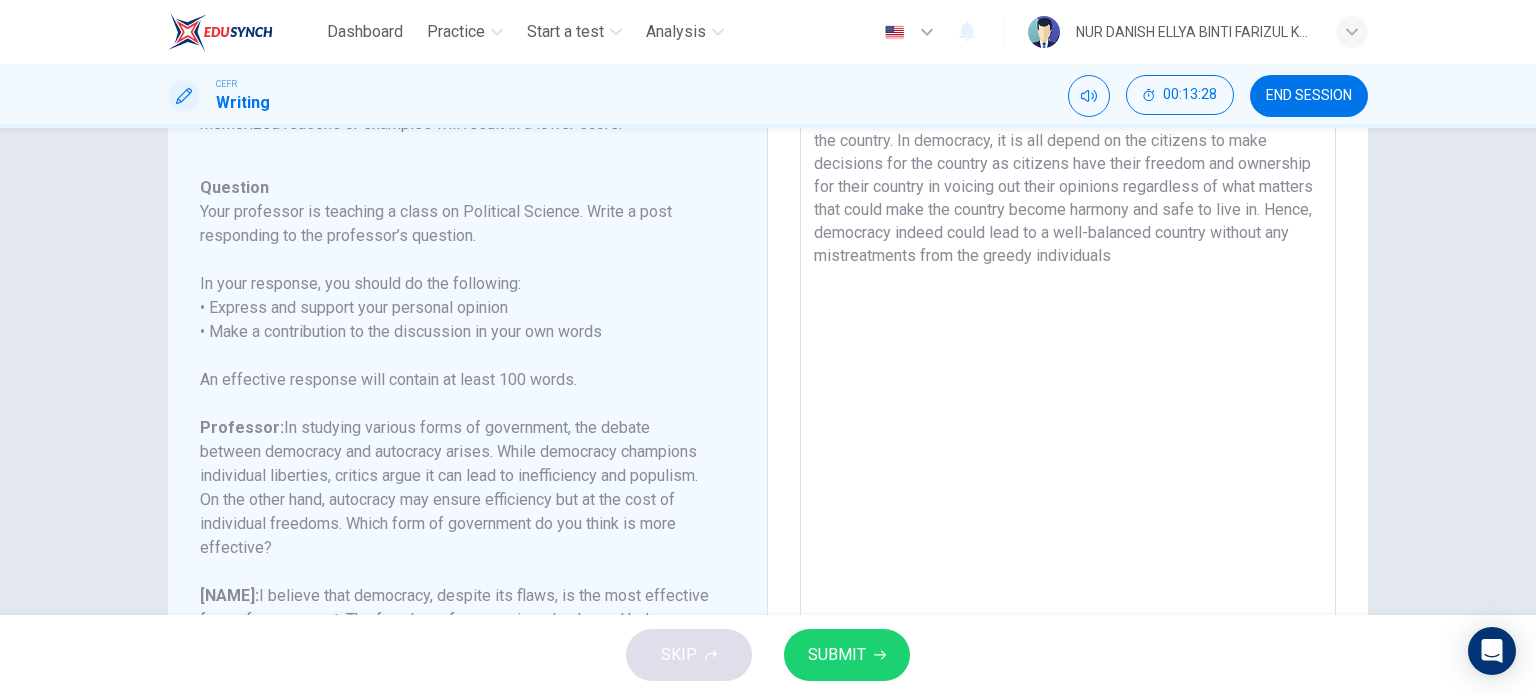 click on "In my personal belief, democracy is much efficient and considerable for the form of the government as it retains the fairness among the citizens to opt for their dedicated and preferbable leader in managing the country. In democracy, it is all depend on the citizens to make decisions for the country as citizens have their freedom and ownership for their country in voicing out their opinions regardless of what matters that could make the country become harmony and safe to live in. Hence, democracy indeed could lead to a well-balanced country without any mistreatments from the greedy individuals" at bounding box center (1068, 377) 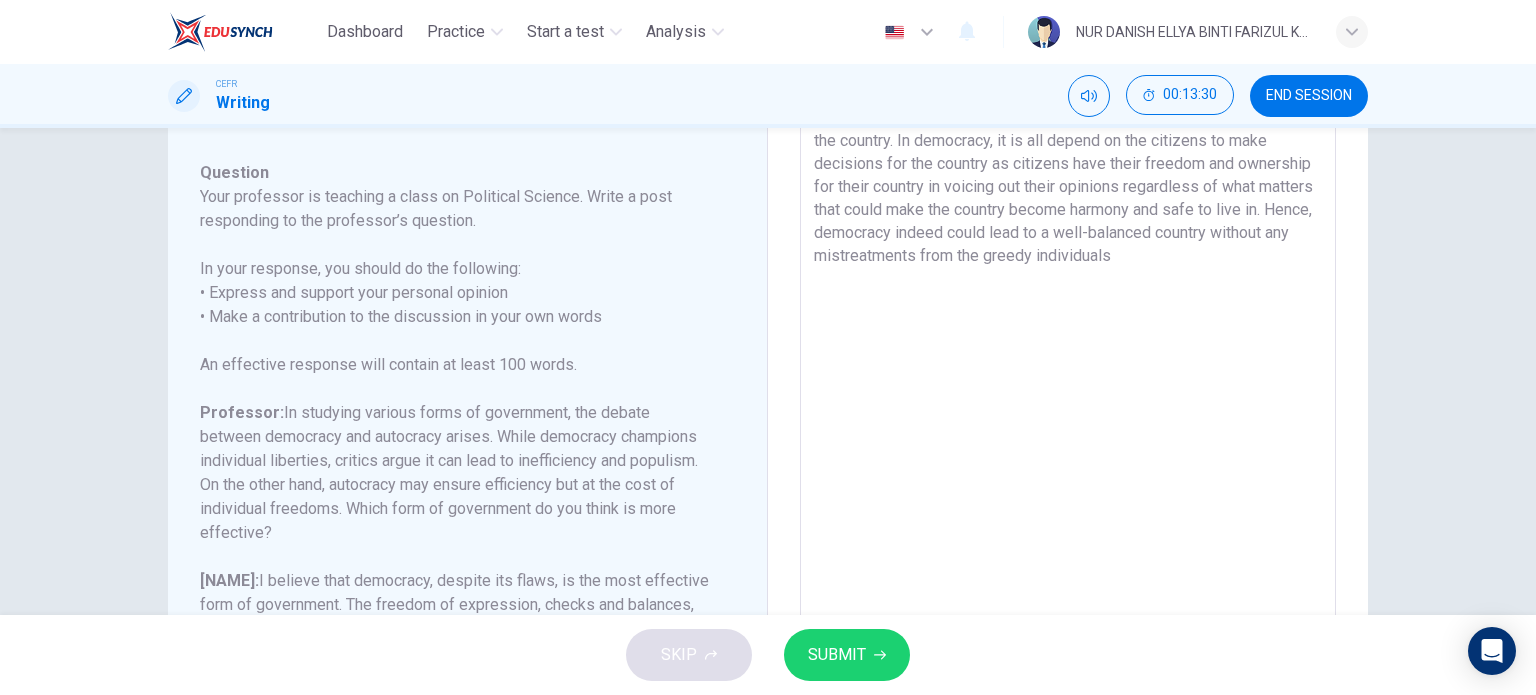 scroll, scrollTop: 293, scrollLeft: 0, axis: vertical 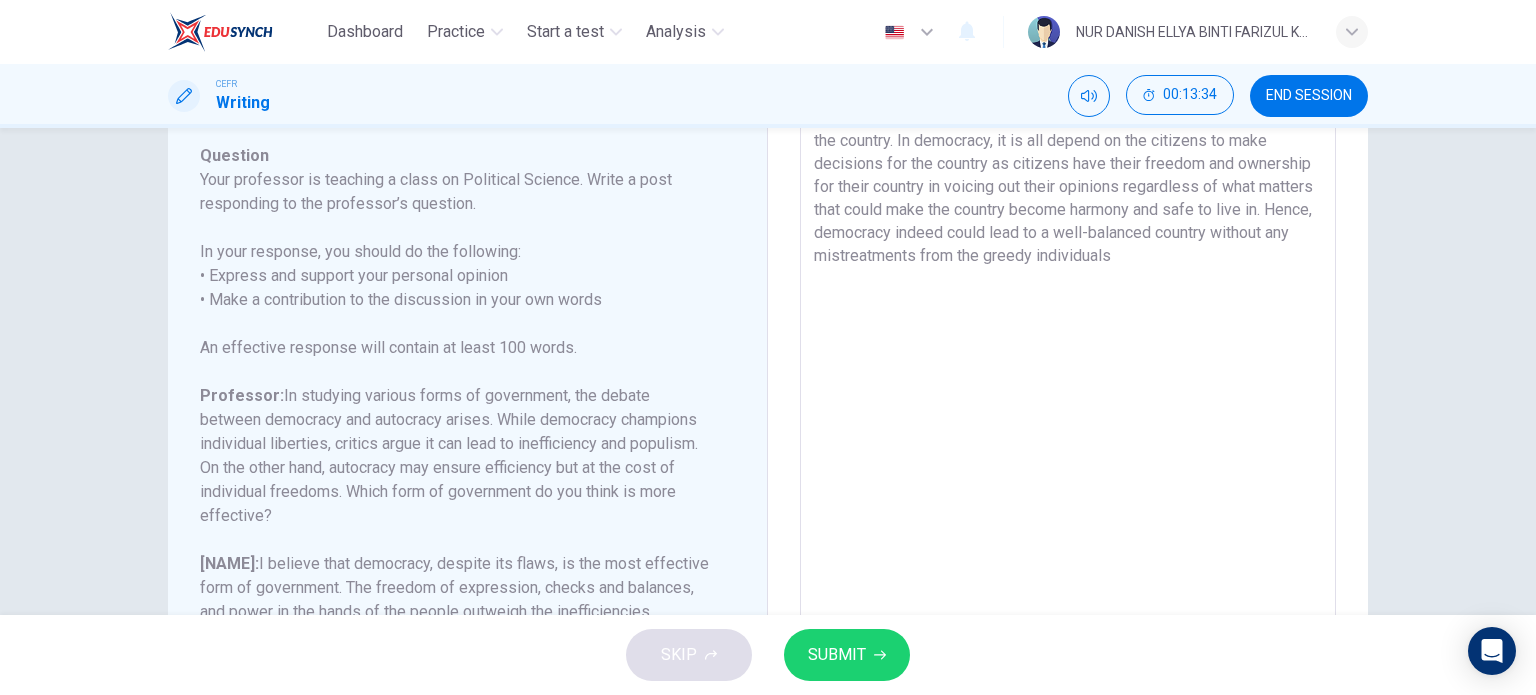 click on "In my personal belief, democracy is much efficient and considerable for the form of the government as it retains the fairness among the citizens to opt for their dedicated and preferbable leader in managing the country. In democracy, it is all depend on the citizens to make decisions for the country as citizens have their freedom and ownership for their country in voicing out their opinions regardless of what matters that could make the country become harmony and safe to live in. Hence, democracy indeed could lead to a well-balanced country without any mistreatments from the greedy individuals" at bounding box center [1068, 377] 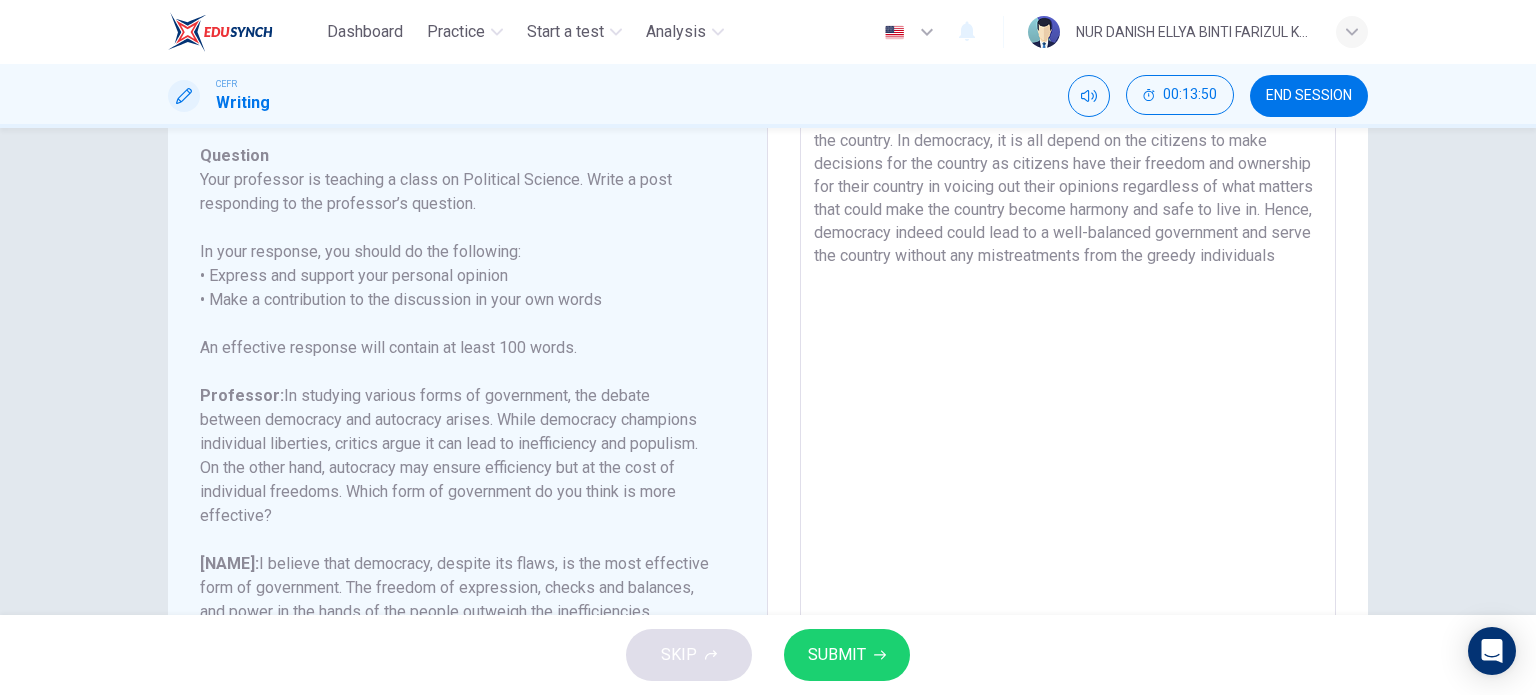 click on "In my personal belief, democracy is much efficient and considerable for the form of the government as it retains the fairness among the citizens to opt for their dedicated and preferbable leader in managing the country. In democracy, it is all depend on the citizens to make decisions for the country as citizens have their freedom and ownership for their country in voicing out their opinions regardless of what matters that could make the country become harmony and safe to live in. Hence, democracy indeed could lead to a well-balanced government and serve the country without any mistreatments from the greedy individuals" at bounding box center [1068, 377] 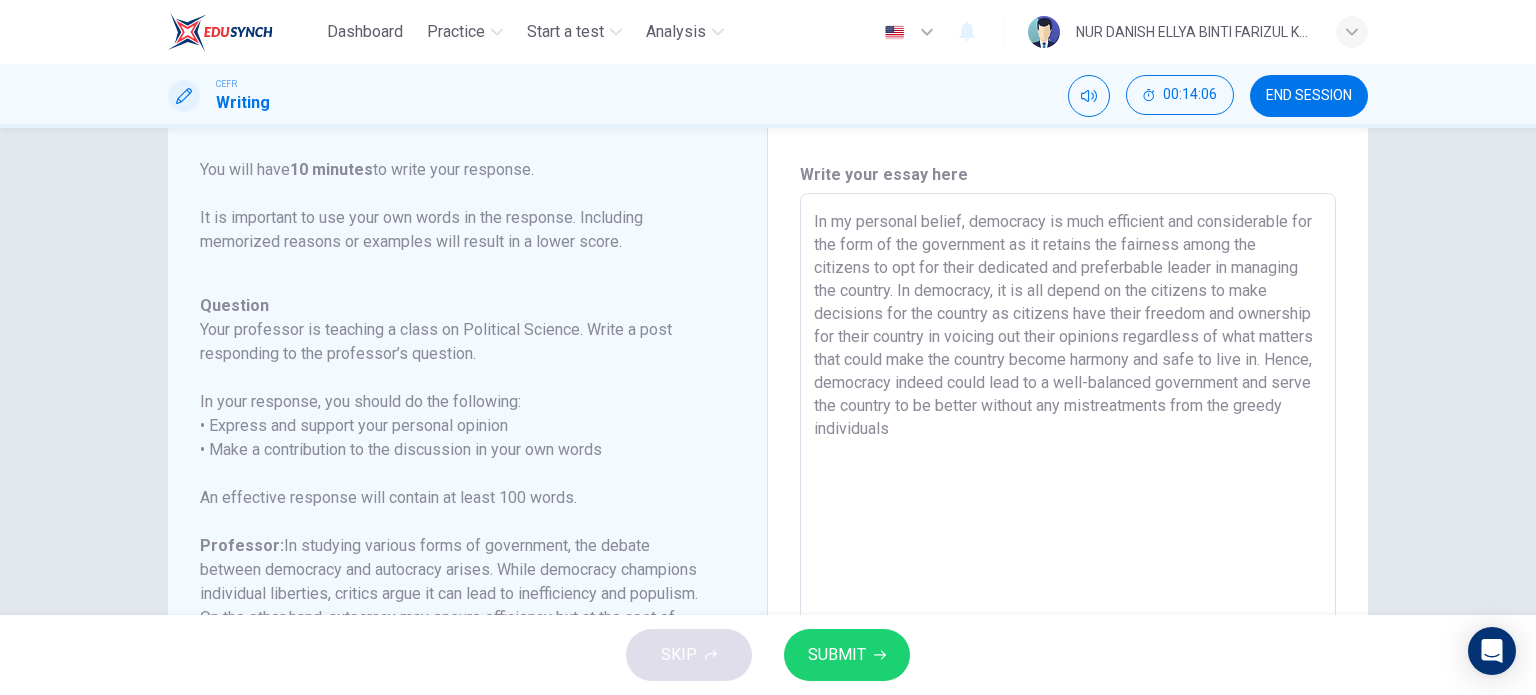 scroll, scrollTop: 34, scrollLeft: 0, axis: vertical 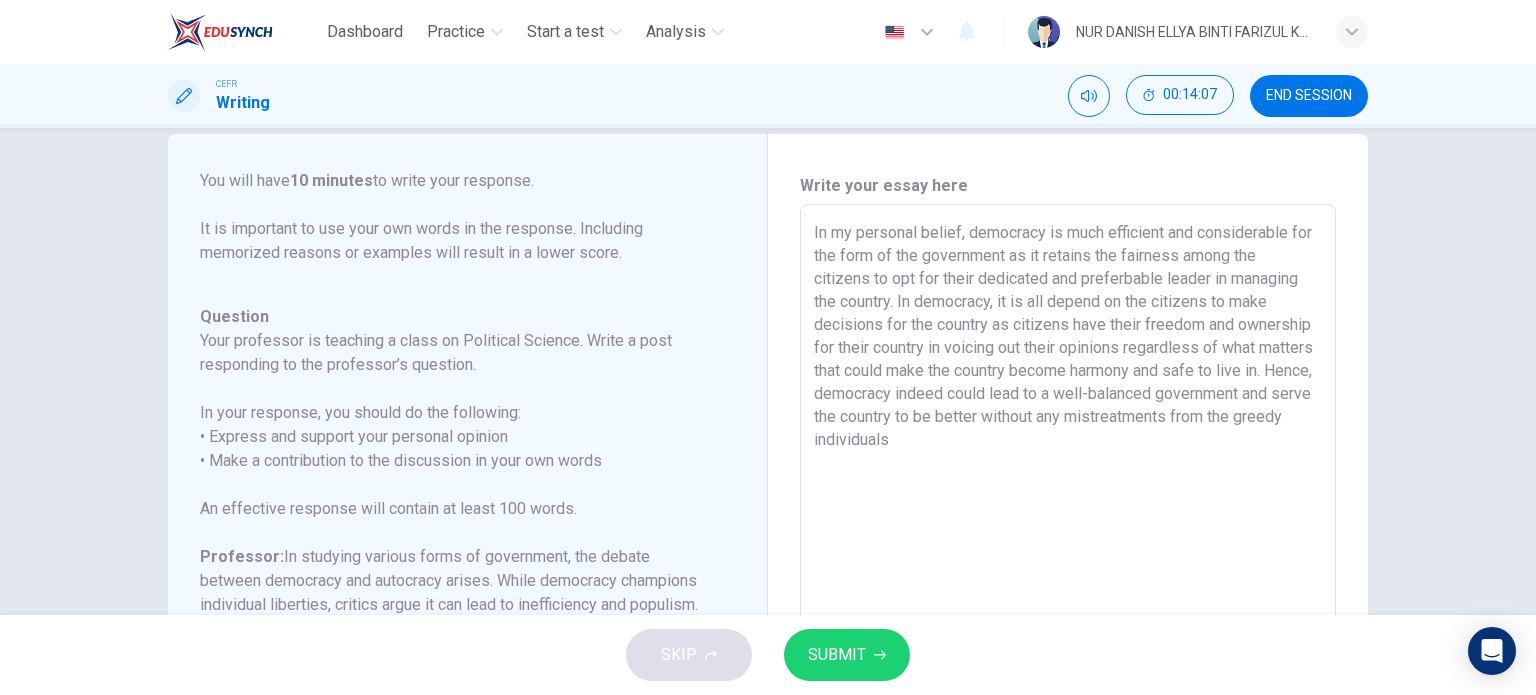 click on "In my personal belief, democracy is much efficient and considerable for the form of the government as it retains the fairness among the citizens to opt for their dedicated and preferbable leader in managing the country. In democracy, it is all depend on the citizens to make decisions for the country as citizens have their freedom and ownership for their country in voicing out their opinions regardless of what matters that could make the country become harmony and safe to live in. Hence, democracy indeed could lead to a well-balanced government and serve the country to be better without any mistreatments from the greedy individuals" at bounding box center [1068, 538] 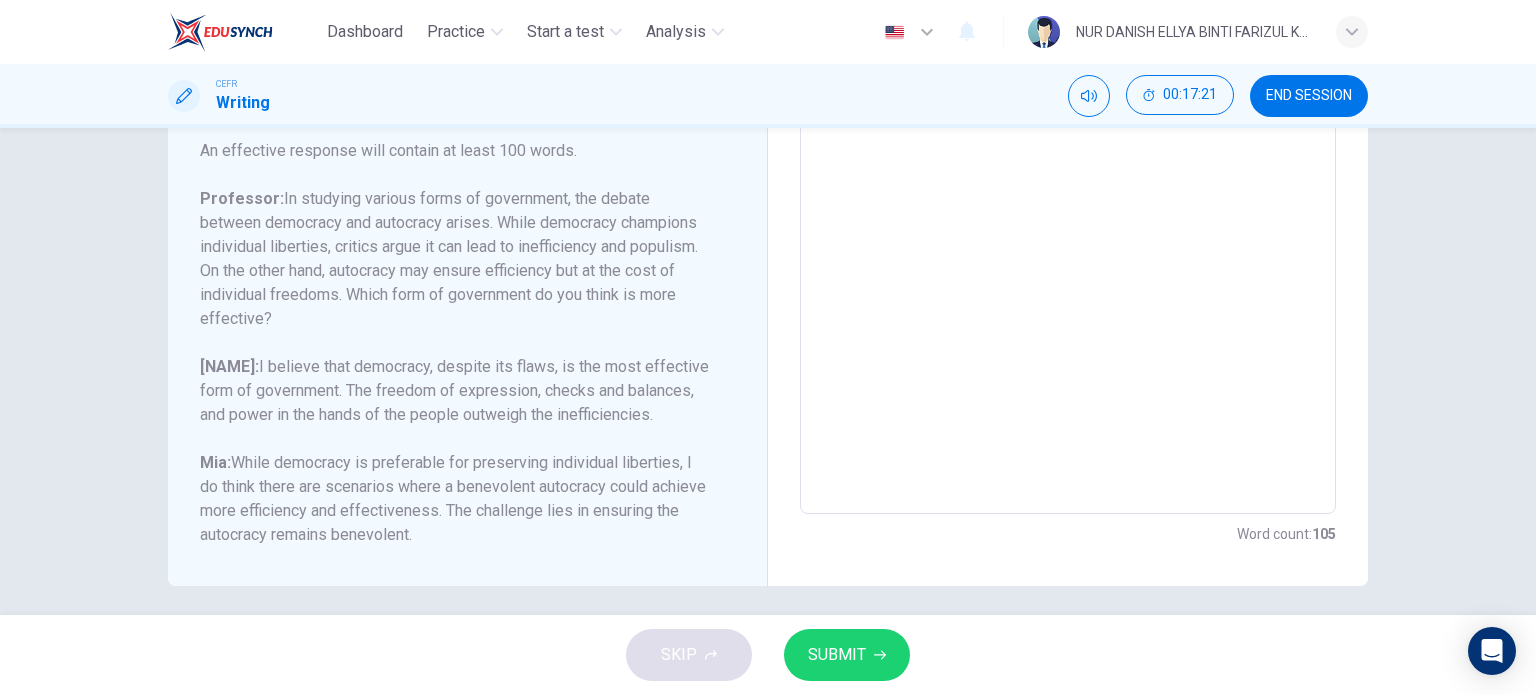 scroll, scrollTop: 393, scrollLeft: 0, axis: vertical 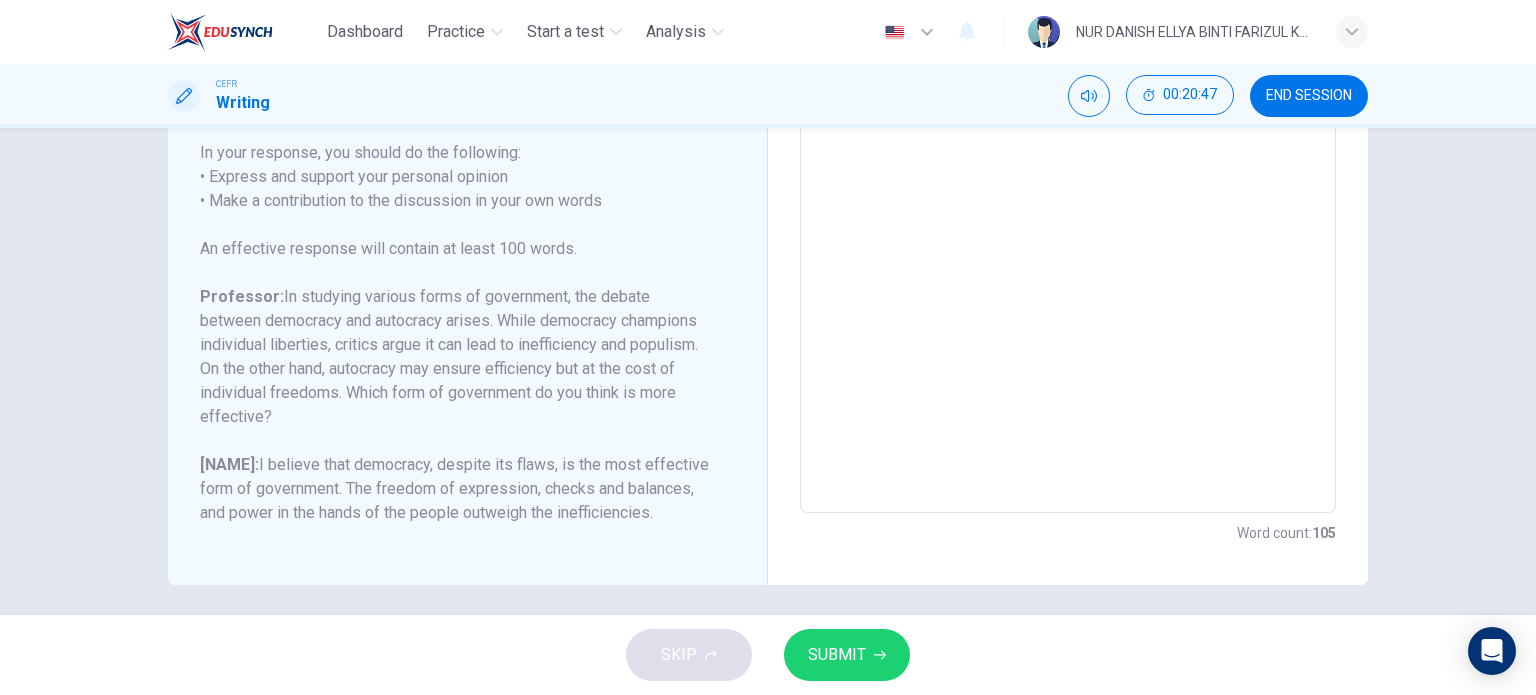 type on "In my personal belief, democracy is much efficient and considerable for the form of the government as it retains the fairness among the citizens to opt for their dedicated and preferbable leader in managing the country. In democracy, it is all depend on the citizens to make decisions for the country as citizens have their freedom and ownership for their country in voicing out their opinions regardless of what matters that could make the country become harmony and safe to live in. Hence, democracy indeed could lead to a well-balanced government and serve the country to be better without any mistreatments from the greedy individuals." 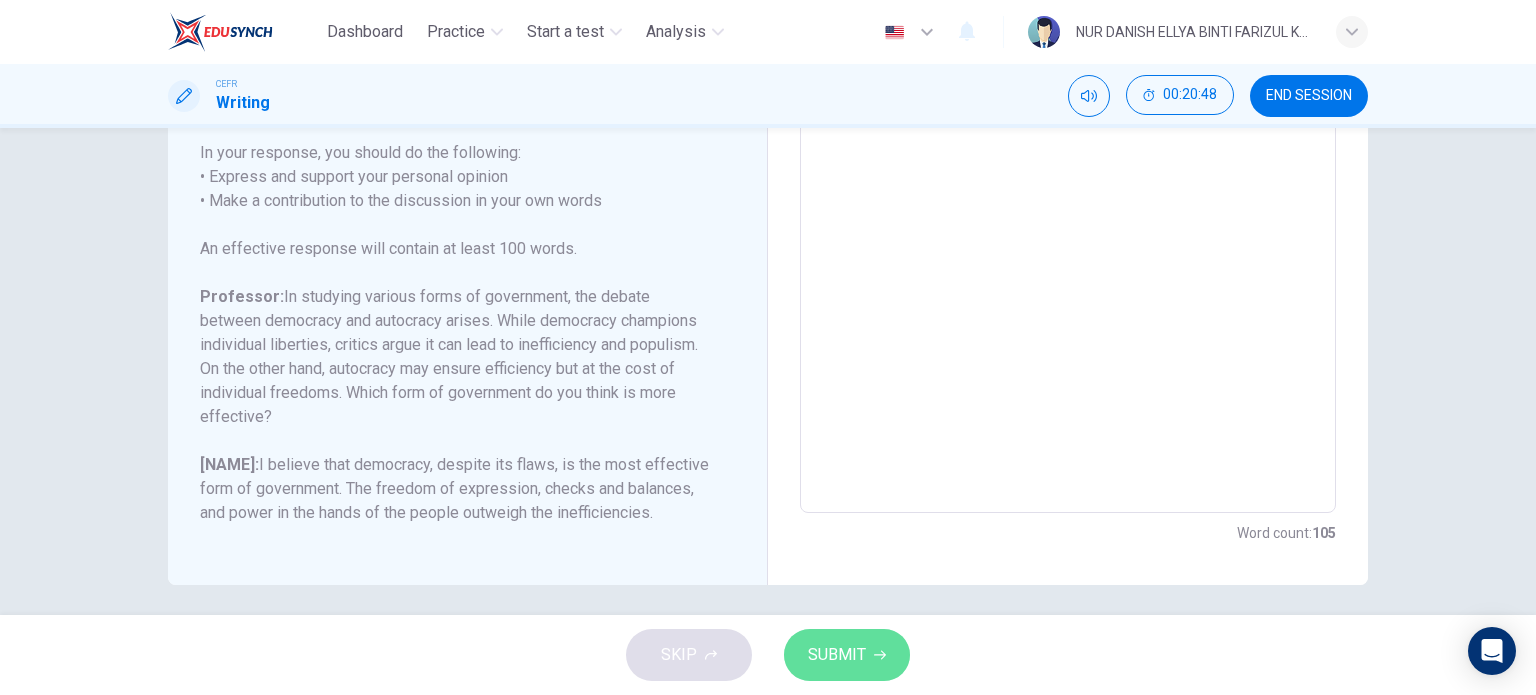 click on "SUBMIT" at bounding box center (837, 655) 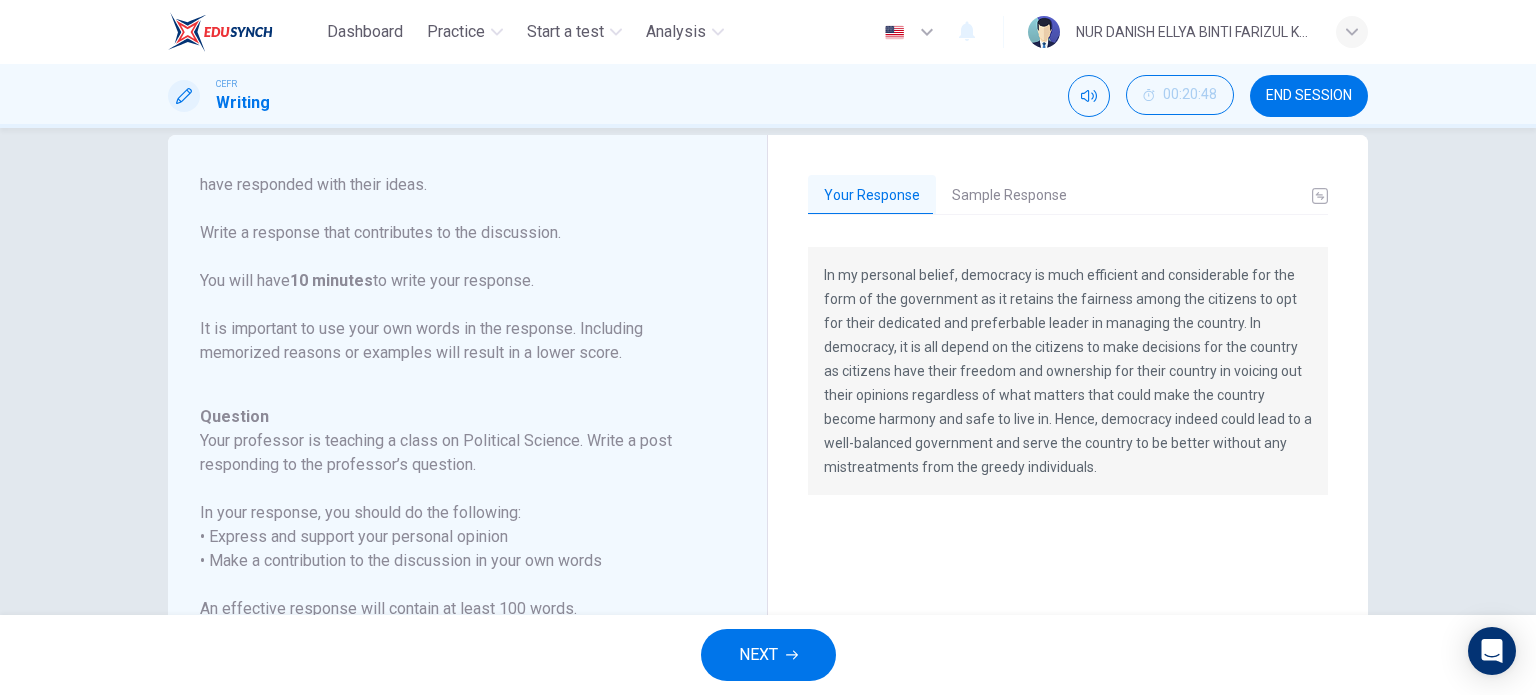 scroll, scrollTop: 0, scrollLeft: 0, axis: both 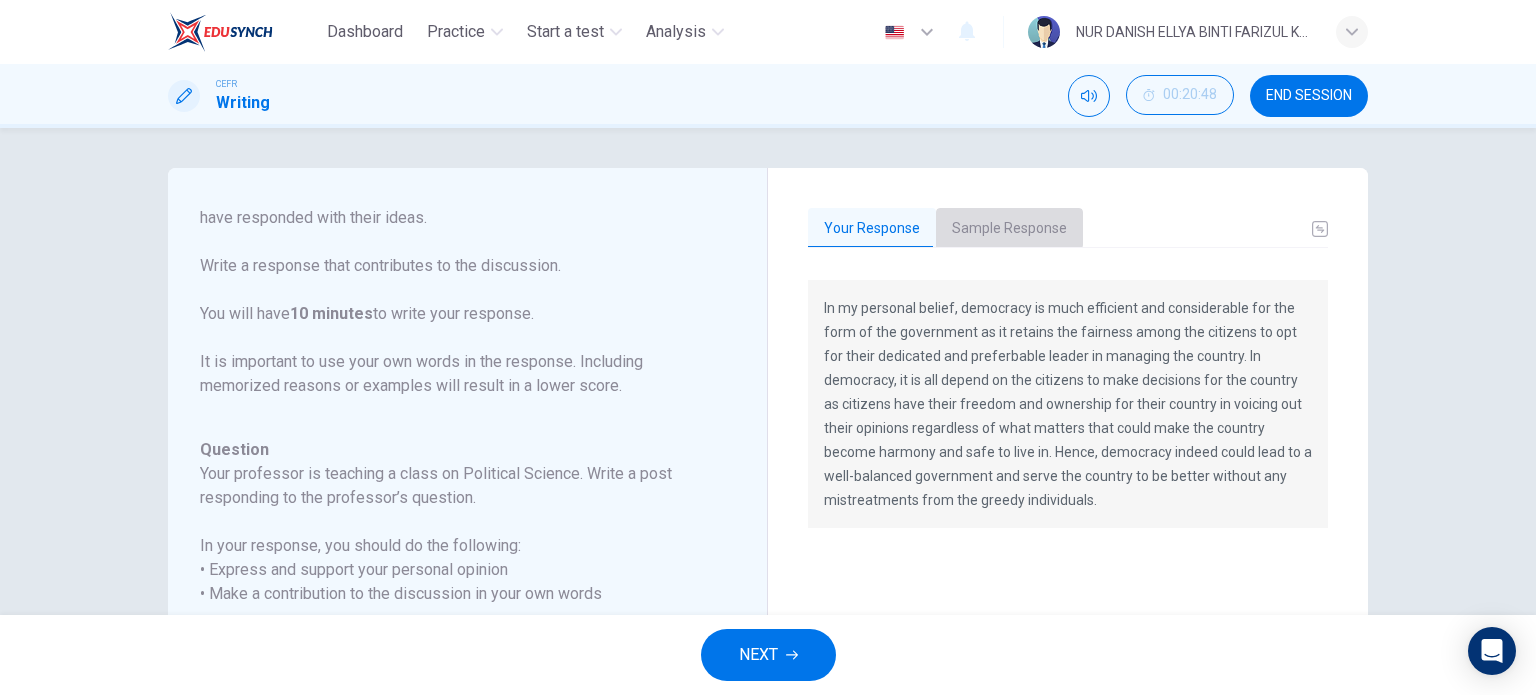 click on "Sample Response" at bounding box center (1009, 229) 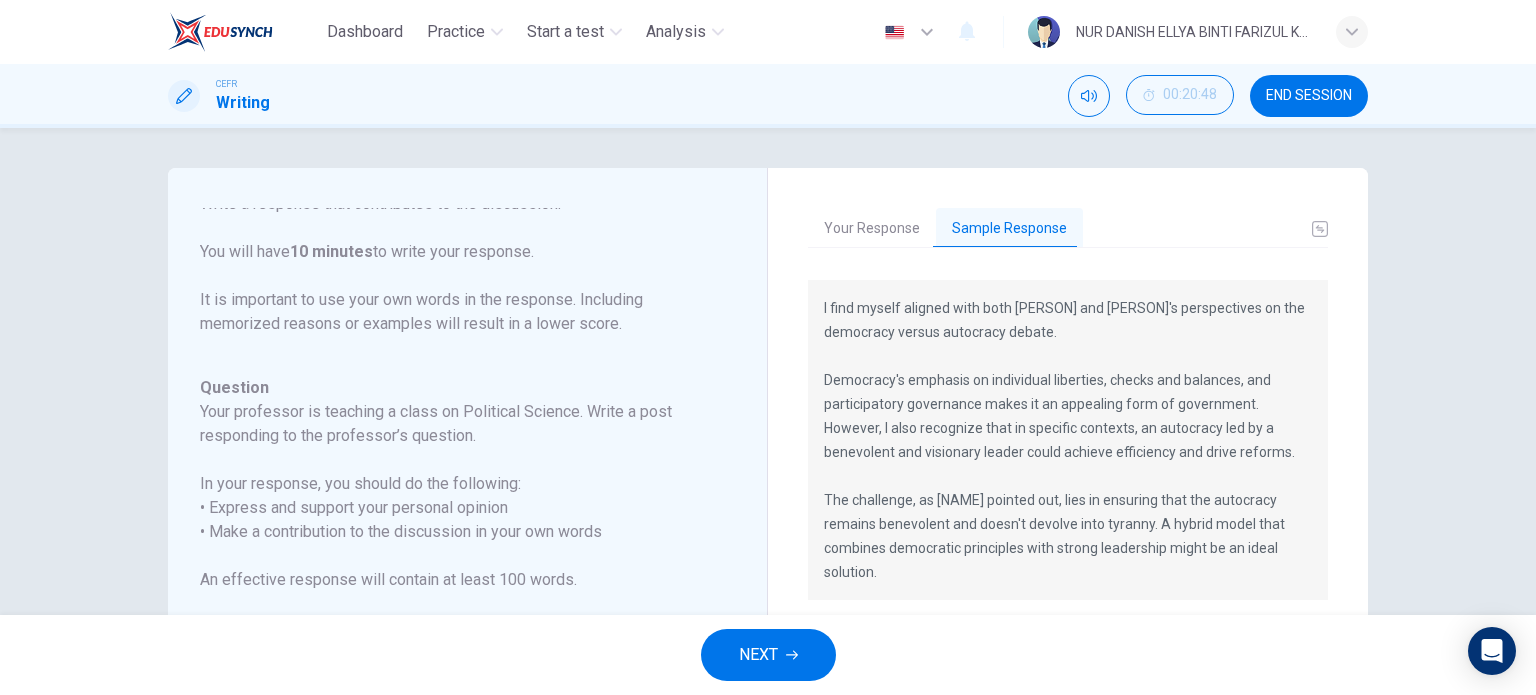 scroll, scrollTop: 293, scrollLeft: 0, axis: vertical 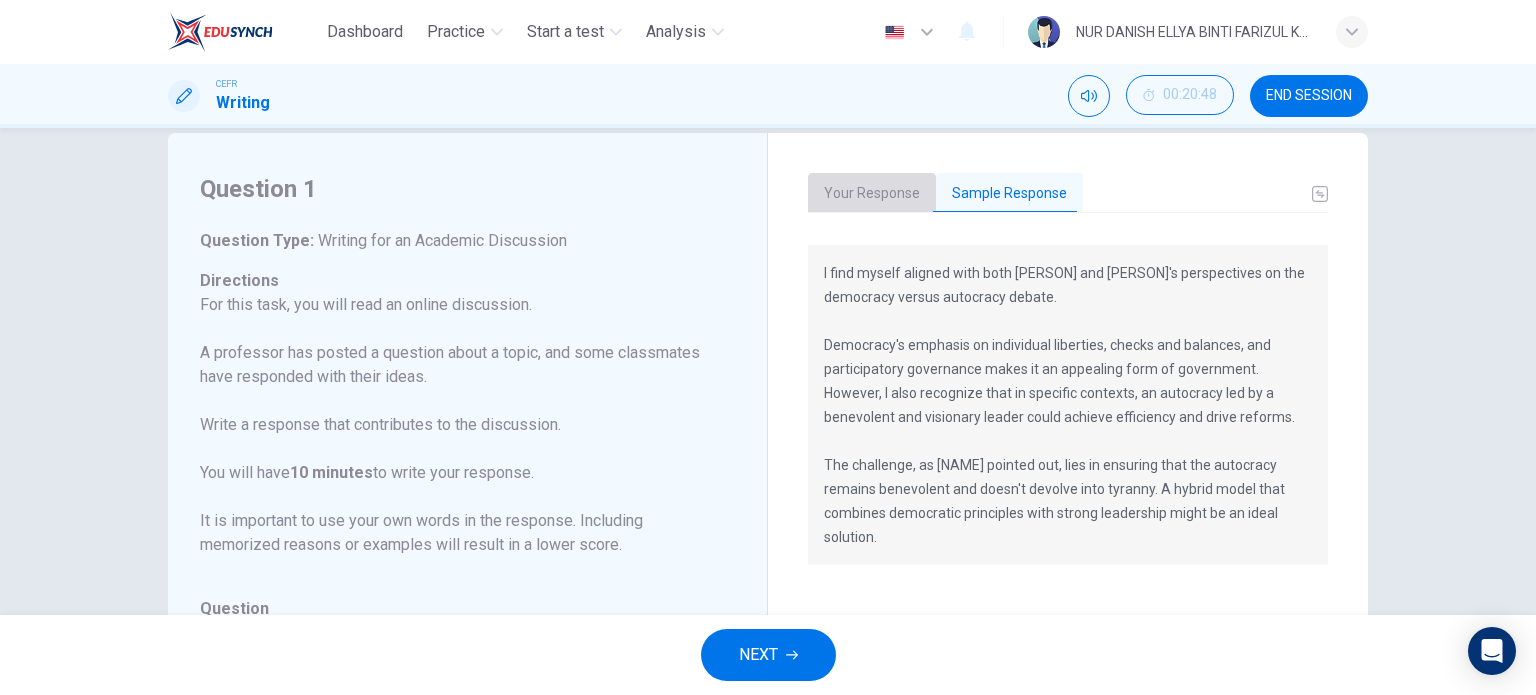 click on "Your Response" at bounding box center (872, 194) 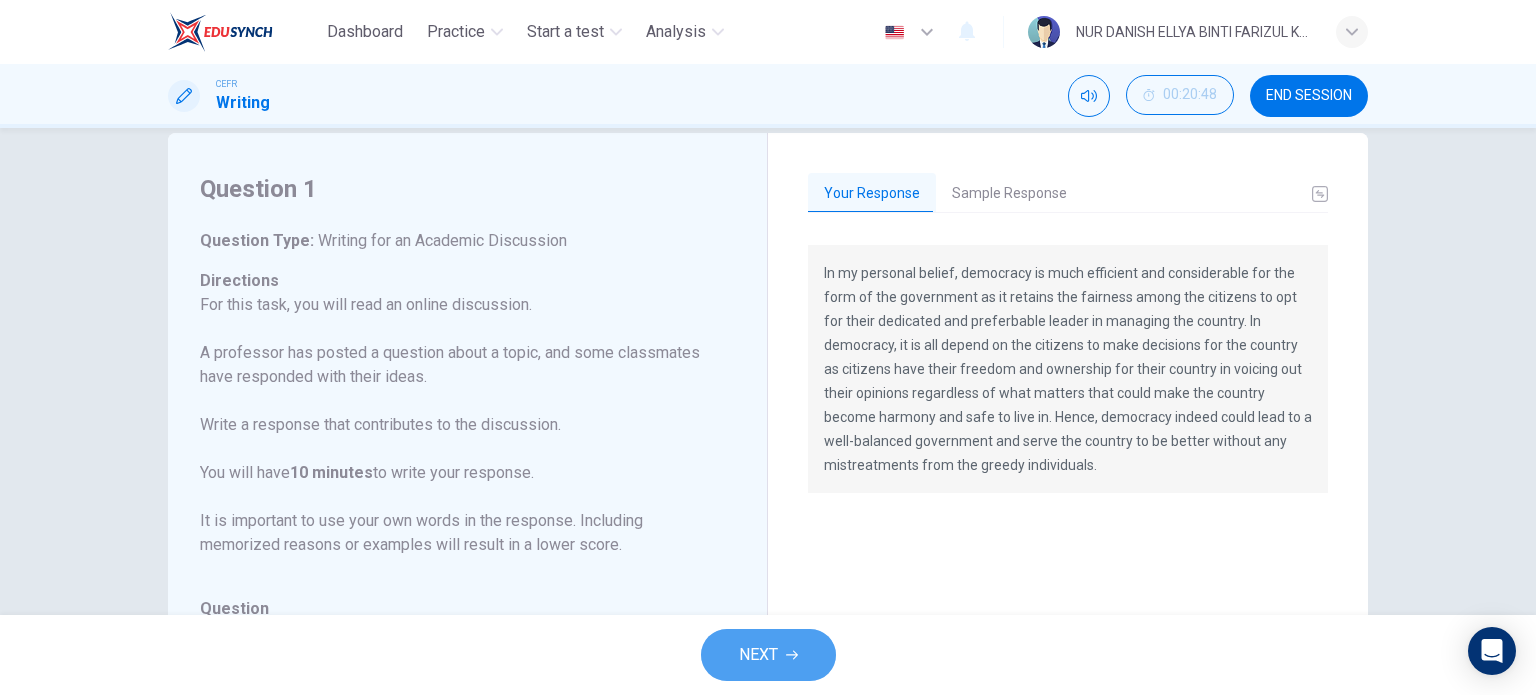 click on "NEXT" at bounding box center (758, 655) 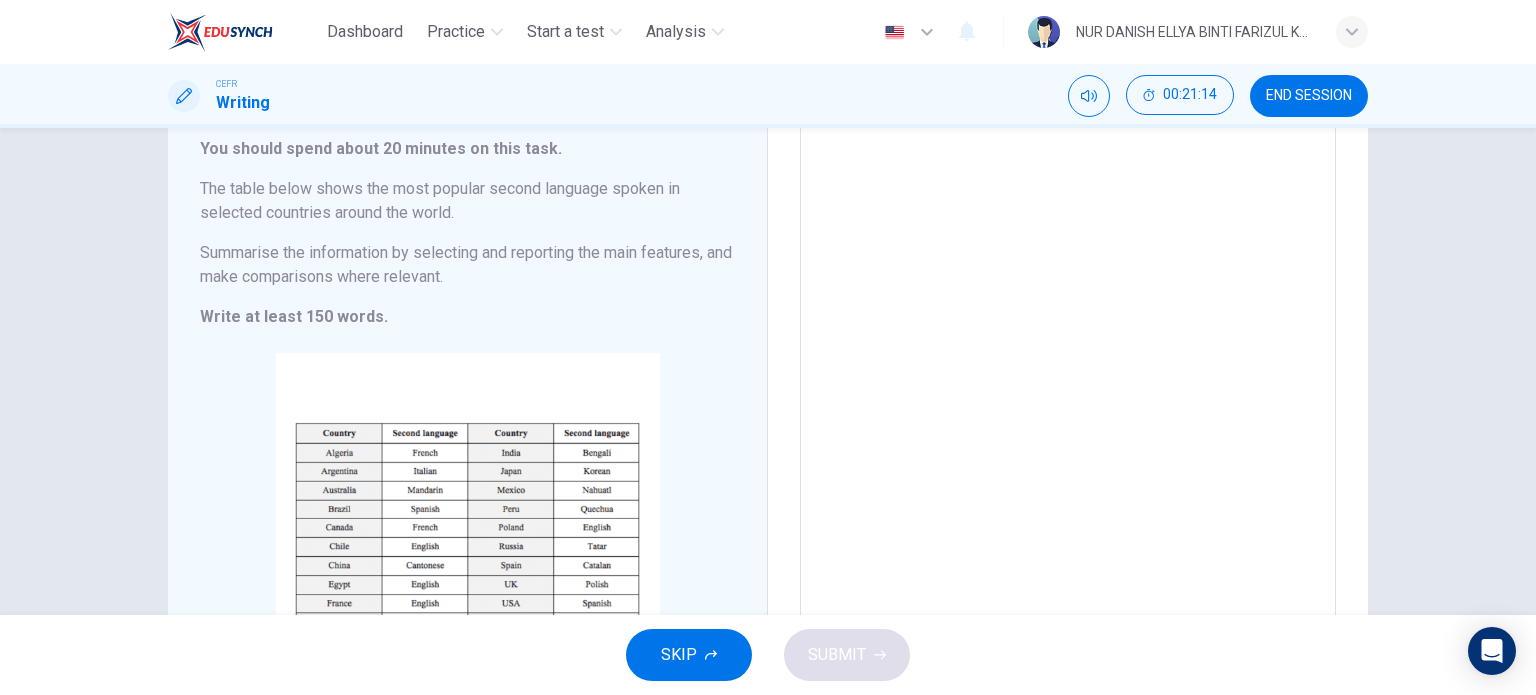 scroll, scrollTop: 128, scrollLeft: 0, axis: vertical 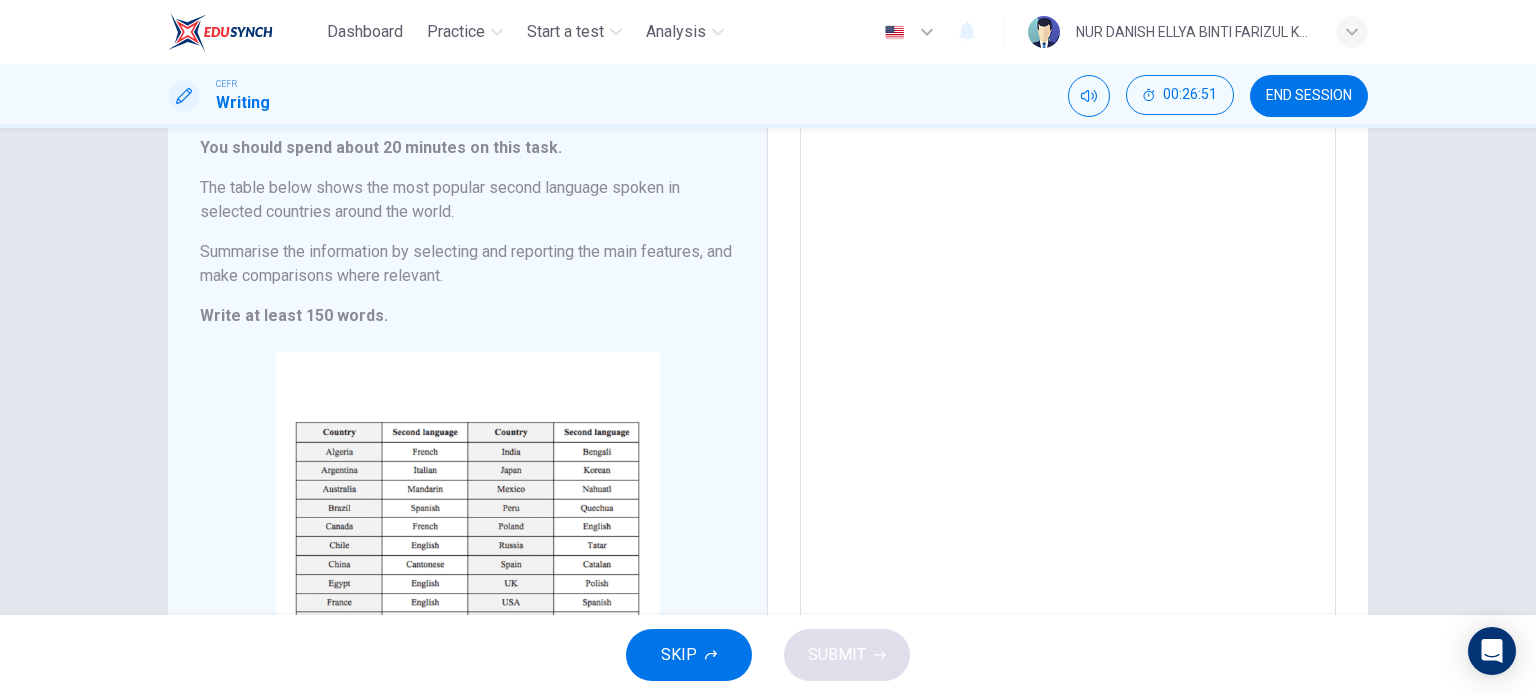 click on "END SESSION" at bounding box center (1309, 96) 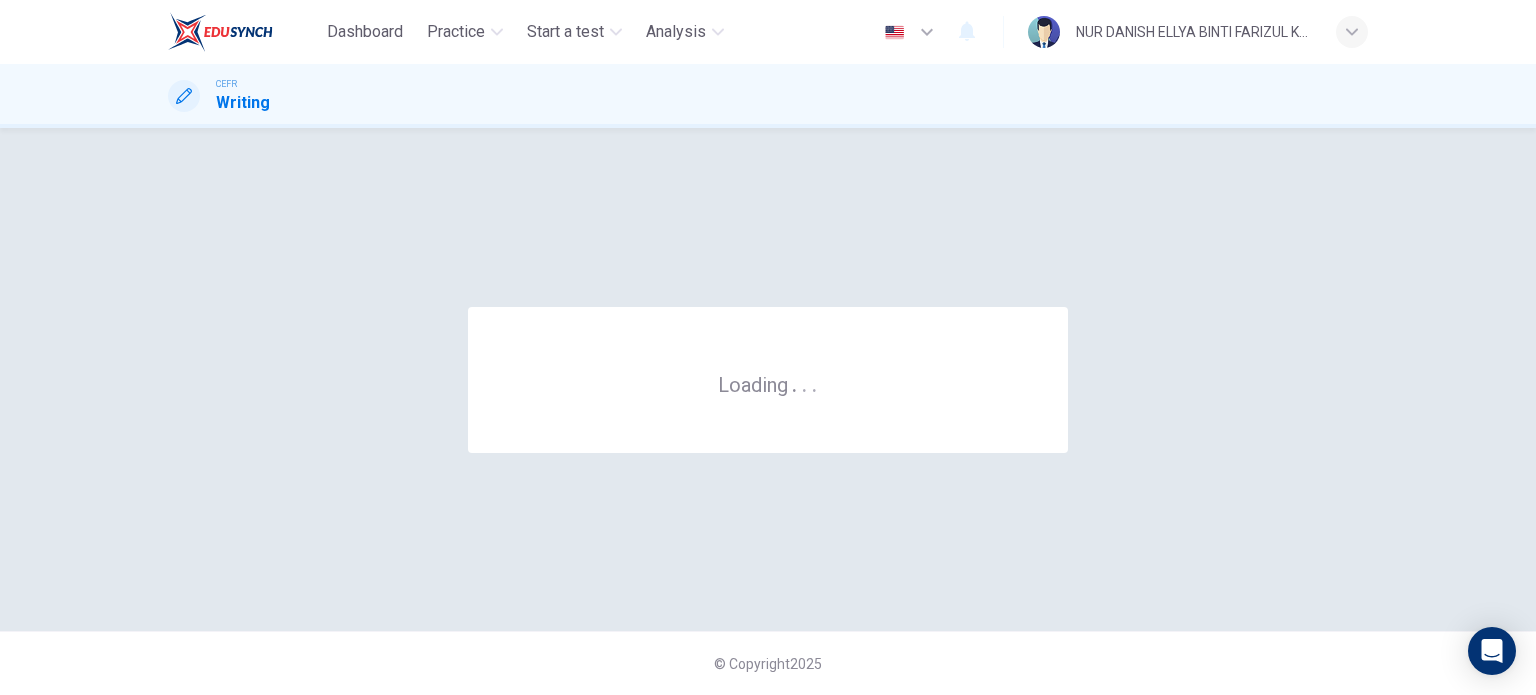 scroll, scrollTop: 0, scrollLeft: 0, axis: both 